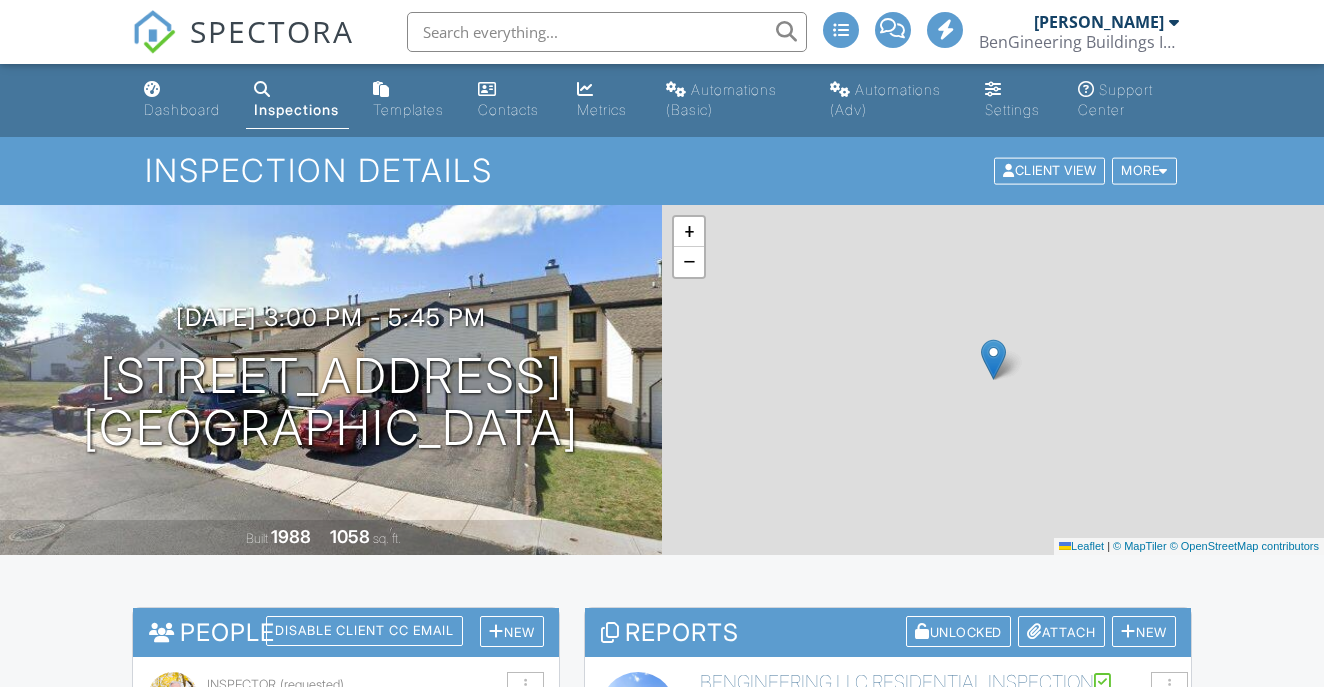 click on "Enable American Home Shield" at bounding box center [451, 2195] 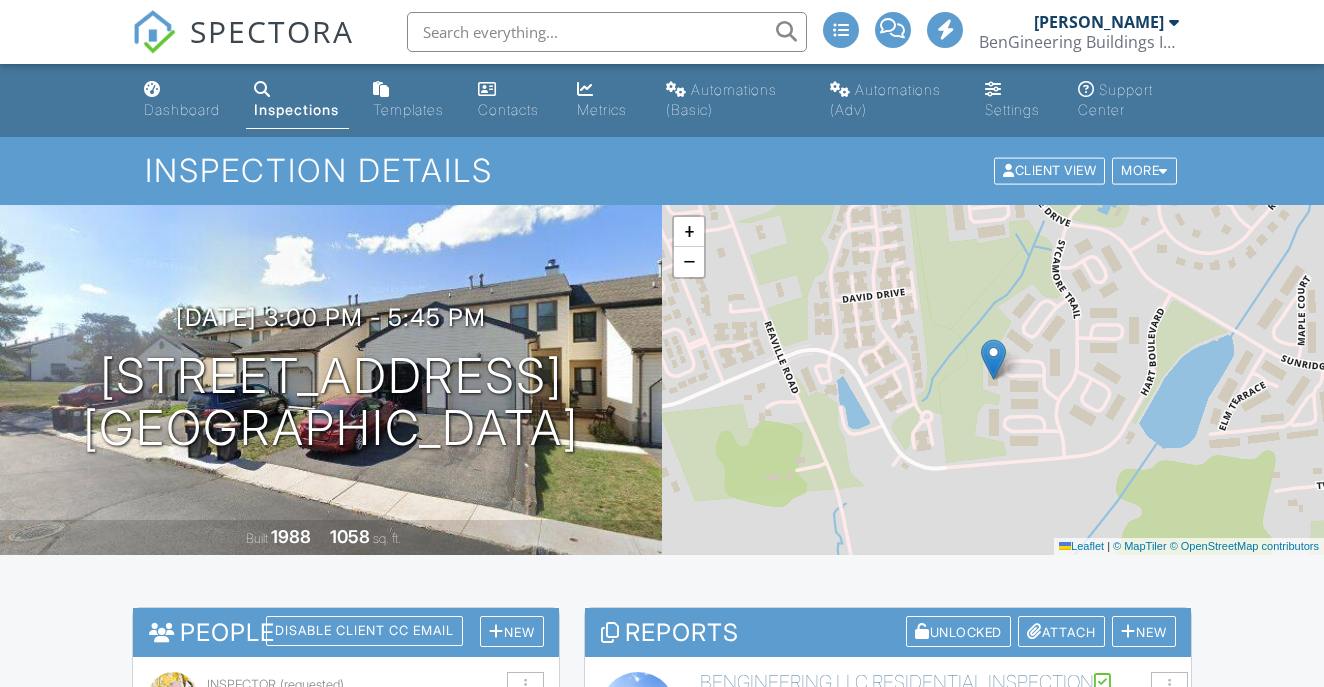 scroll, scrollTop: 1668, scrollLeft: 0, axis: vertical 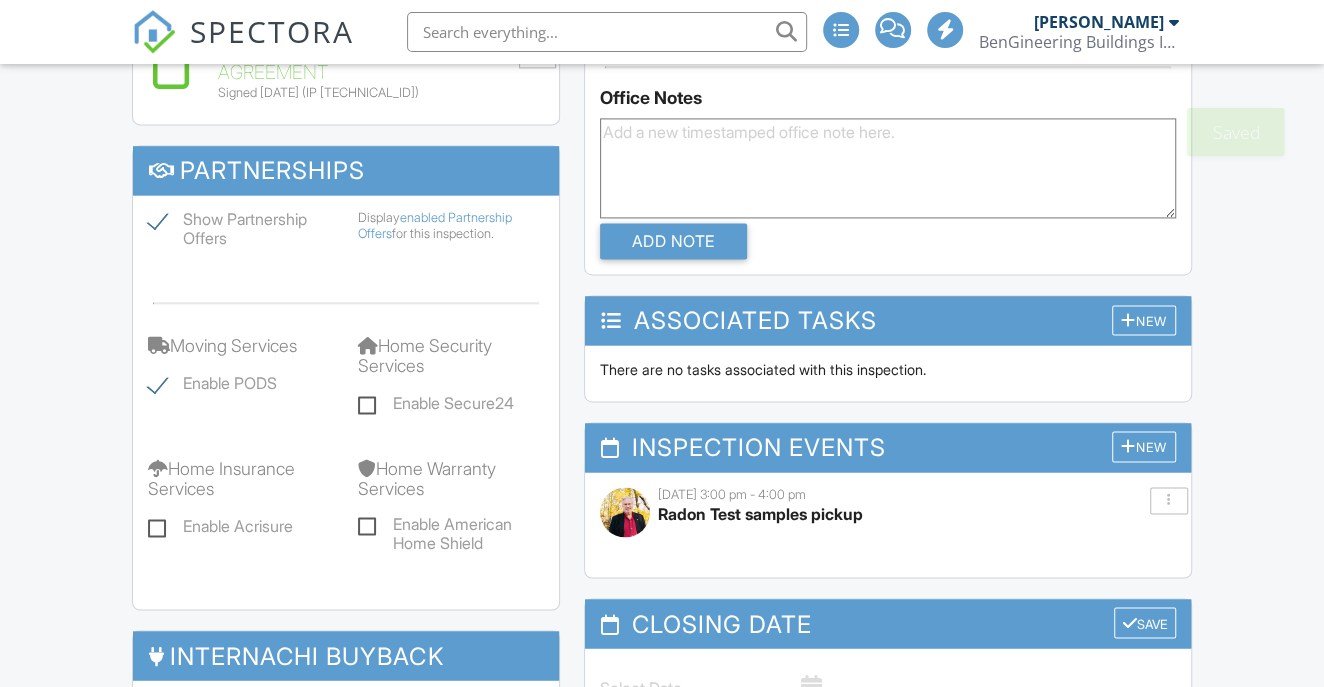 click on "Enable PODS" at bounding box center (212, 386) 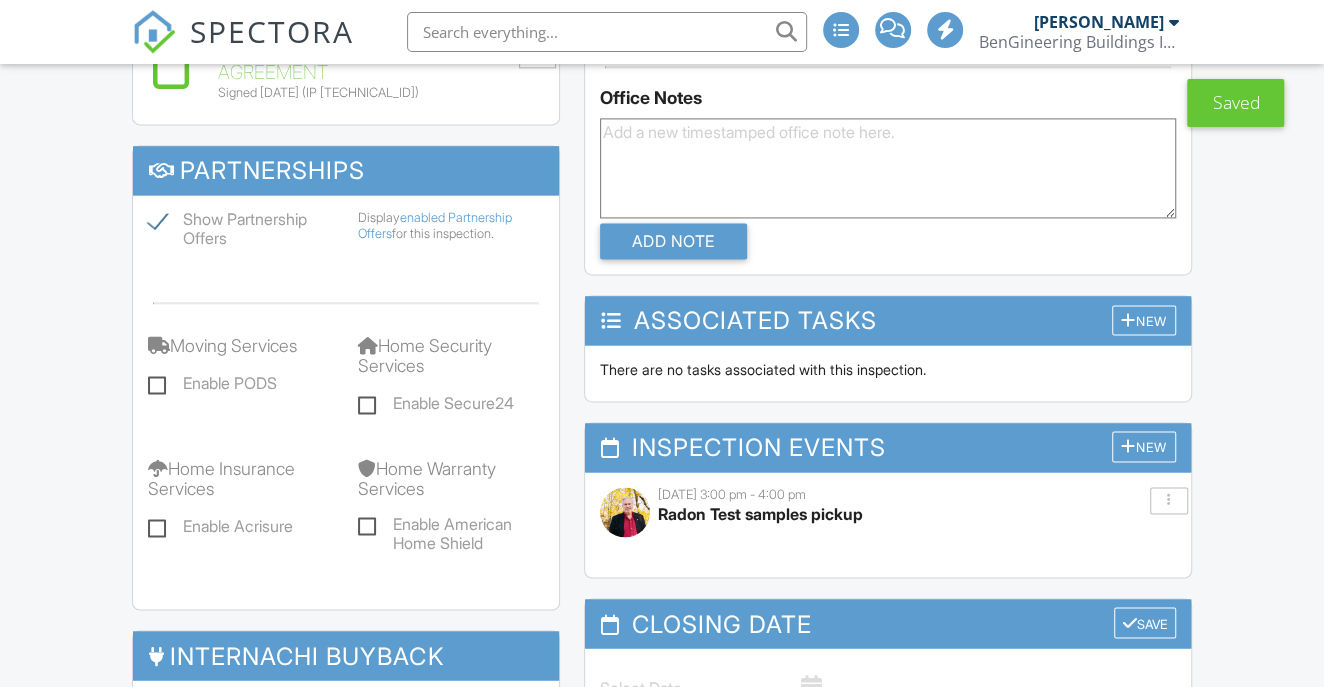 scroll, scrollTop: 1668, scrollLeft: 0, axis: vertical 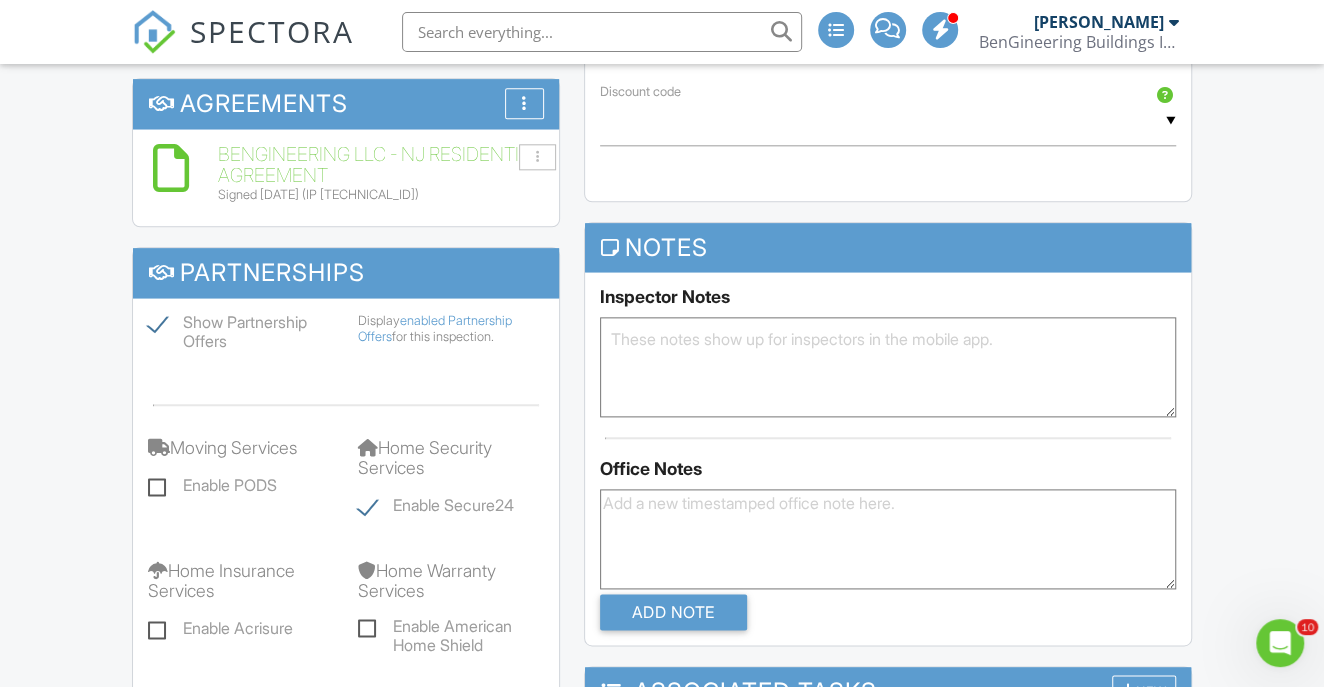 click on "Enable Secure24" at bounding box center (436, 508) 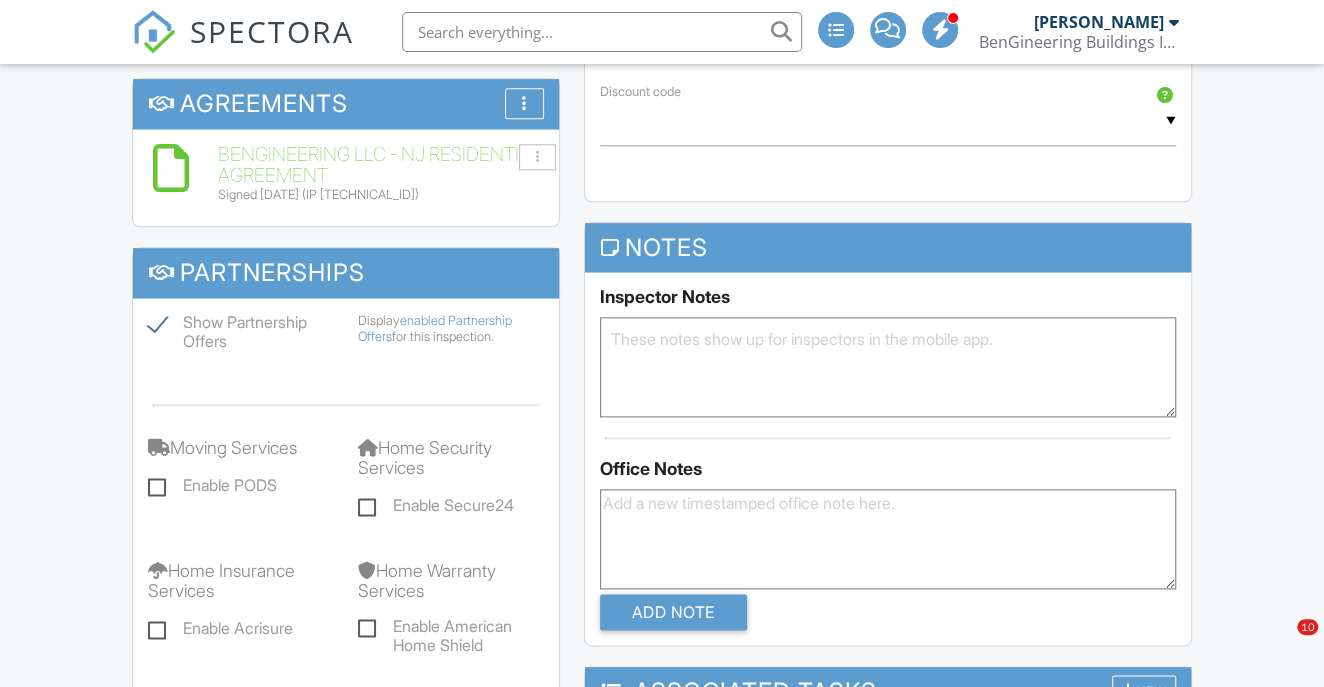 scroll, scrollTop: 0, scrollLeft: 0, axis: both 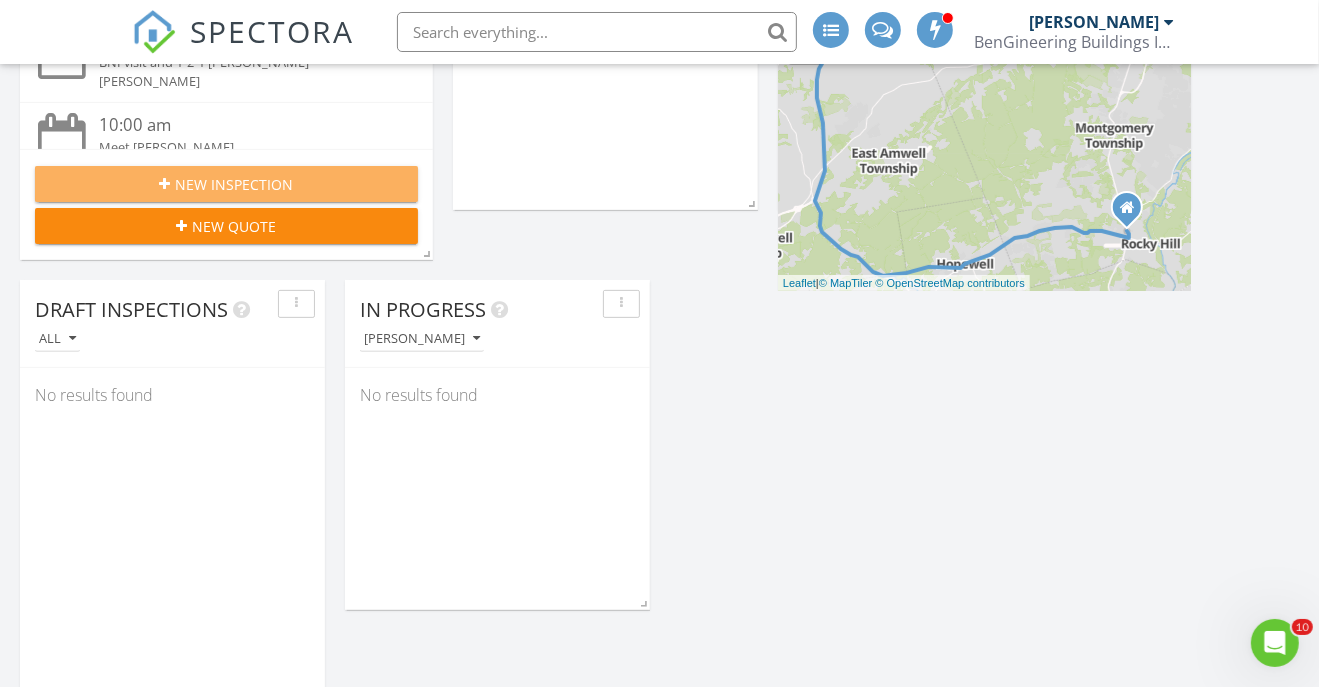 click on "New Inspection" at bounding box center (235, 184) 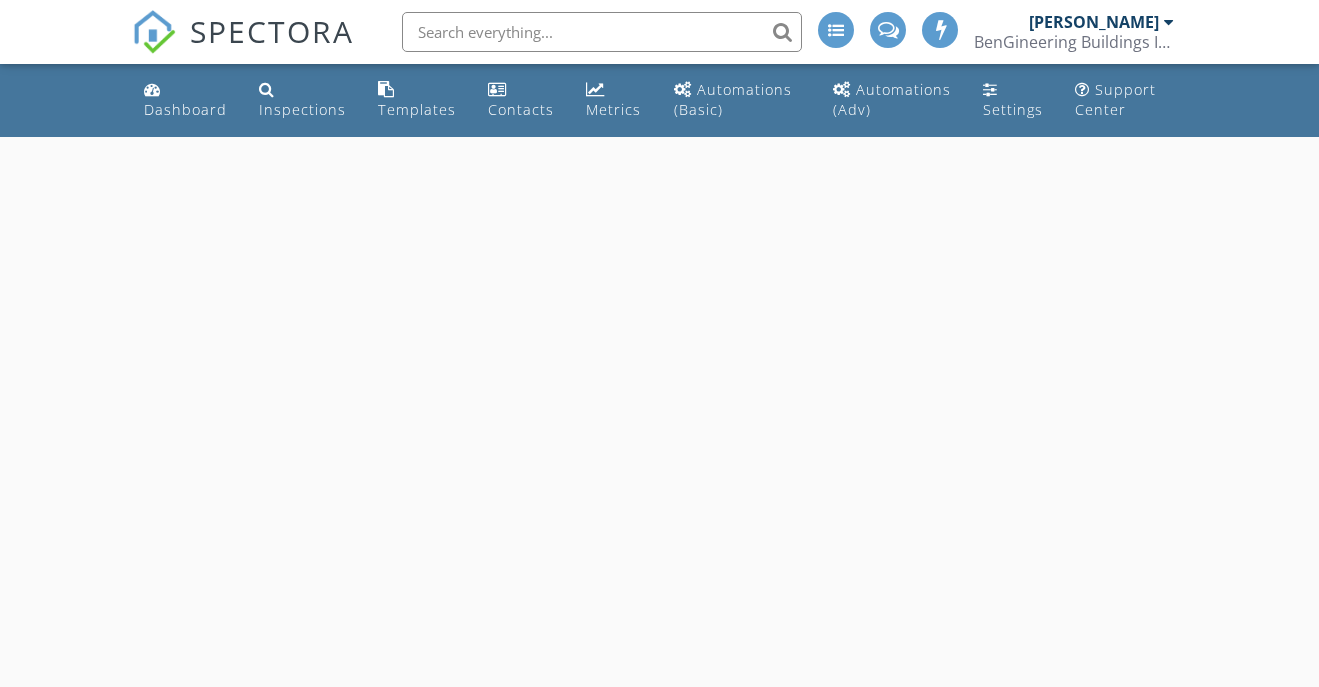 scroll, scrollTop: 0, scrollLeft: 0, axis: both 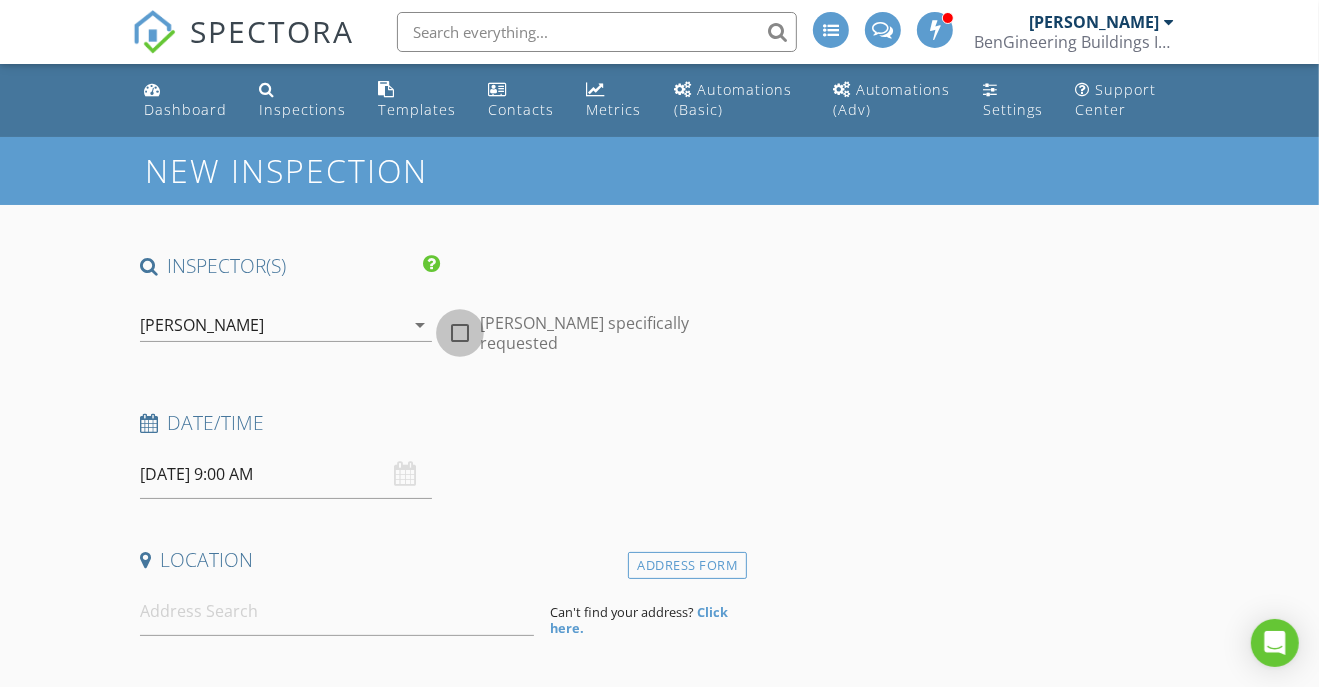 drag, startPoint x: 474, startPoint y: 331, endPoint x: 437, endPoint y: 365, distance: 50.24938 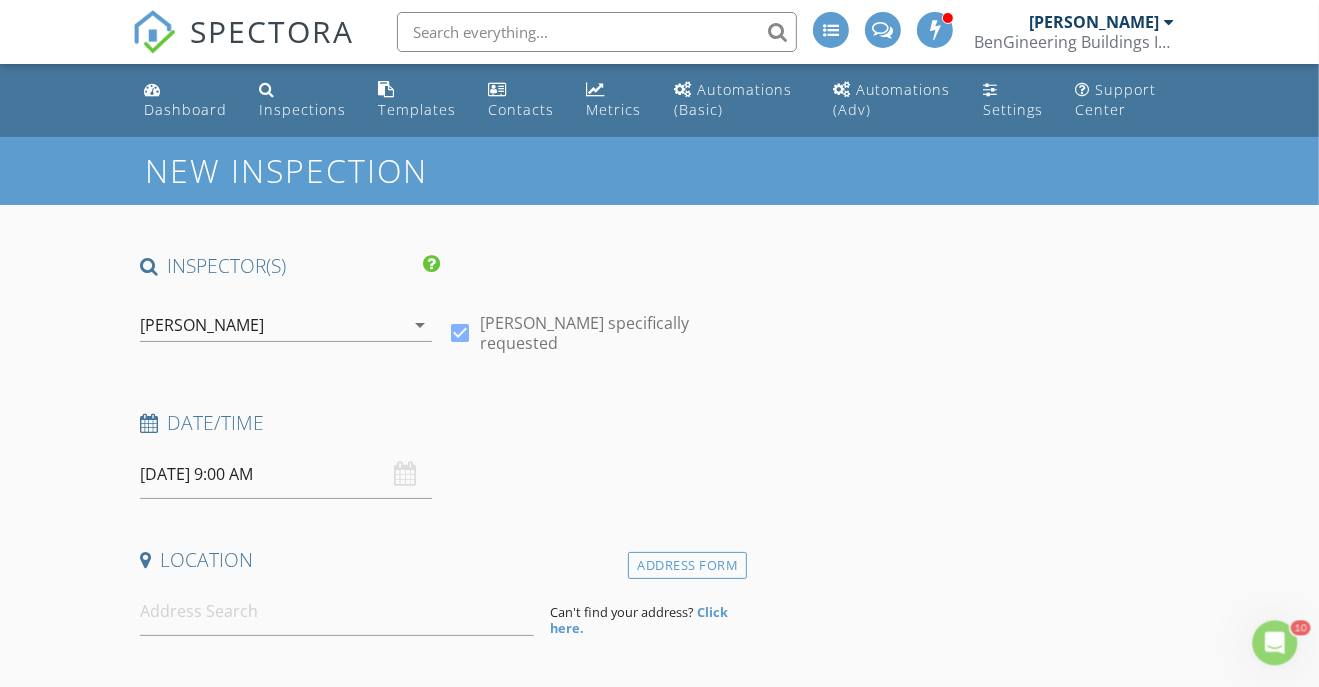 scroll, scrollTop: 0, scrollLeft: 0, axis: both 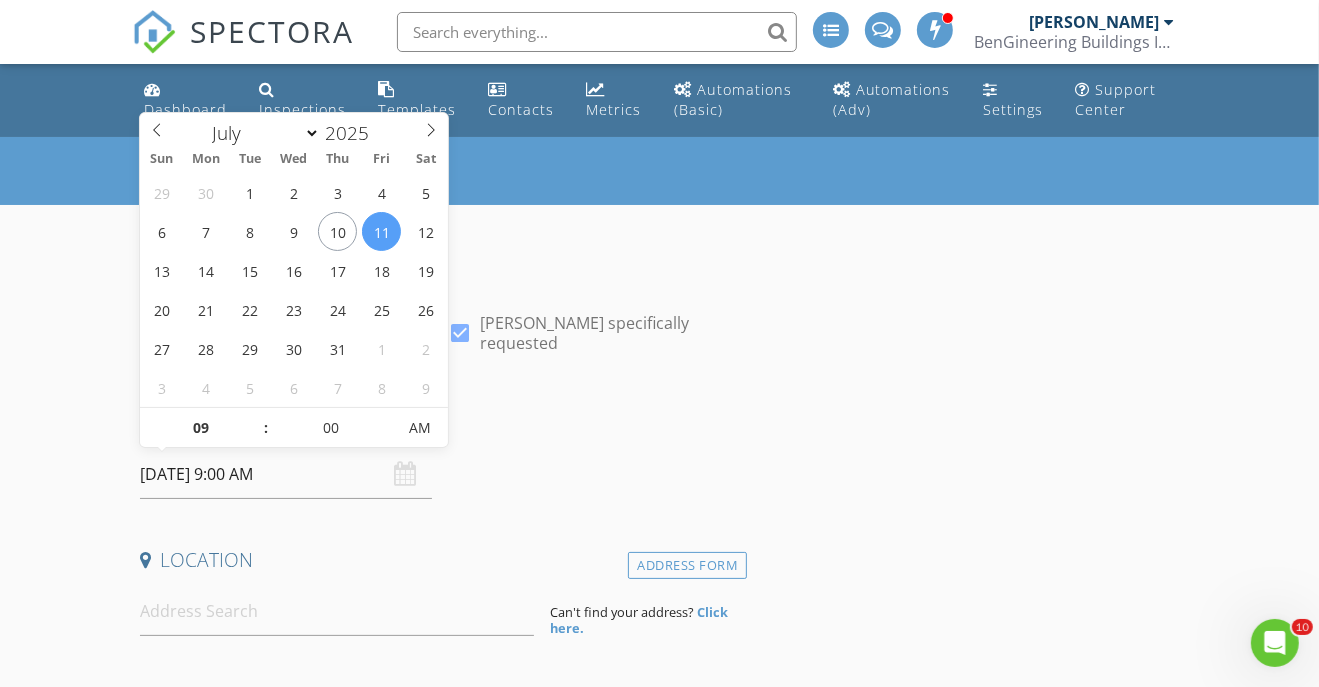 click on "07/11/2025 9:00 AM" at bounding box center (286, 474) 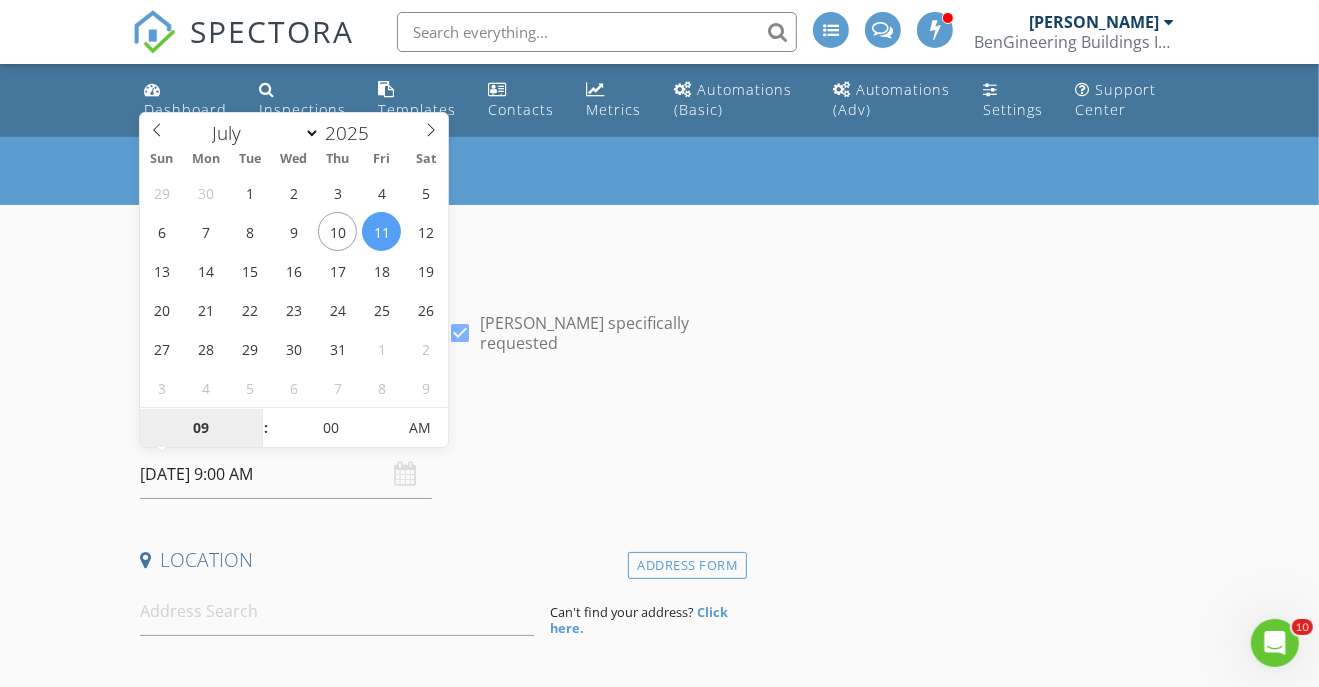 type on "[DATE] 9:00 AM" 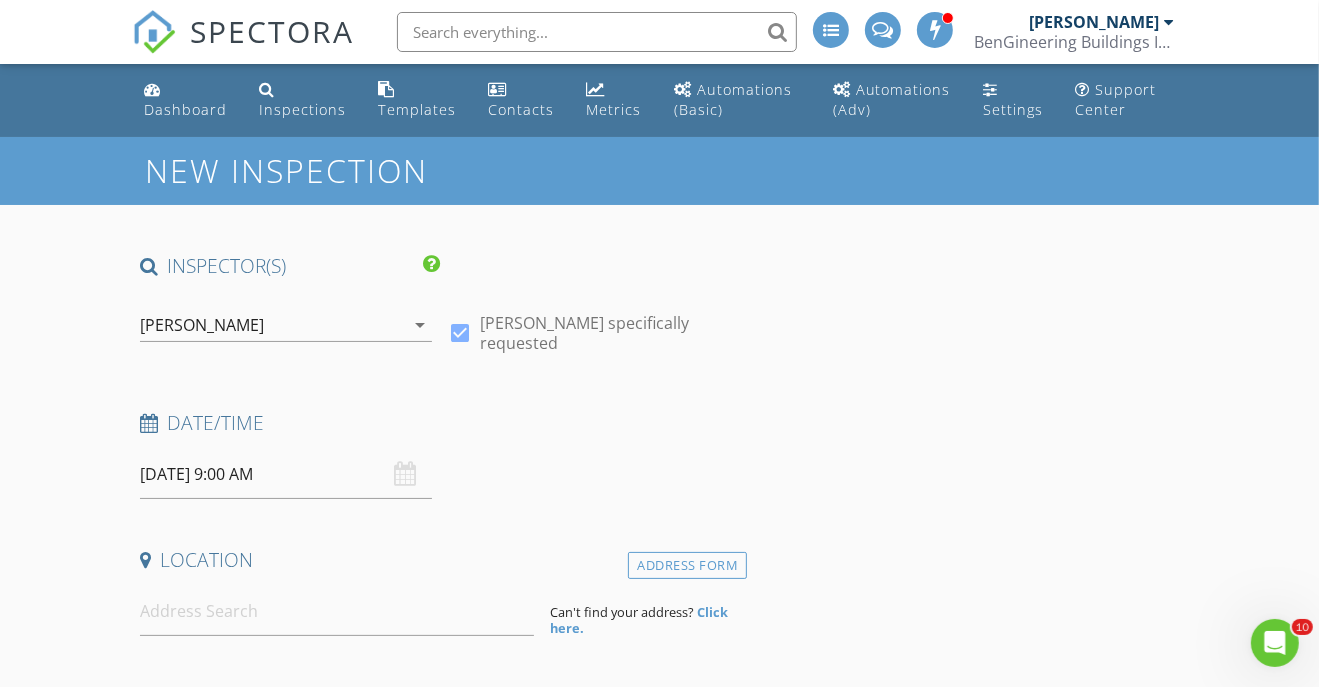 click on "Date/Time" at bounding box center [440, 423] 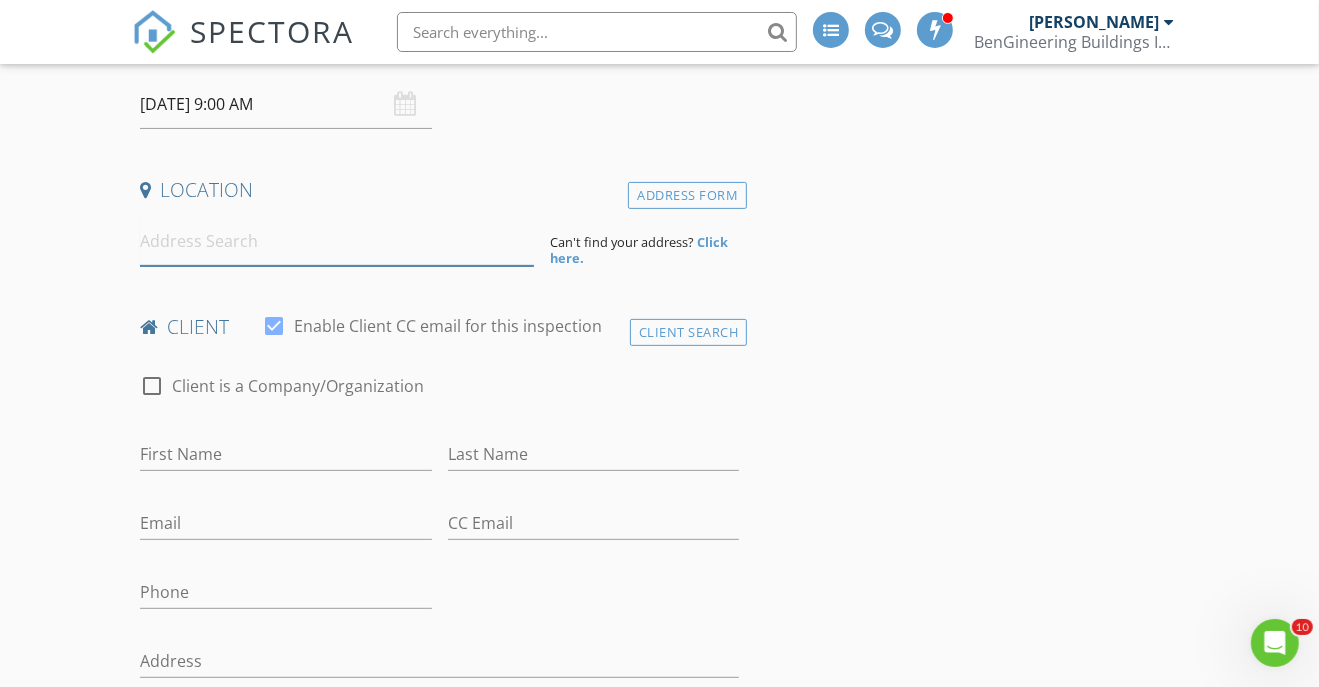 click at bounding box center (337, 241) 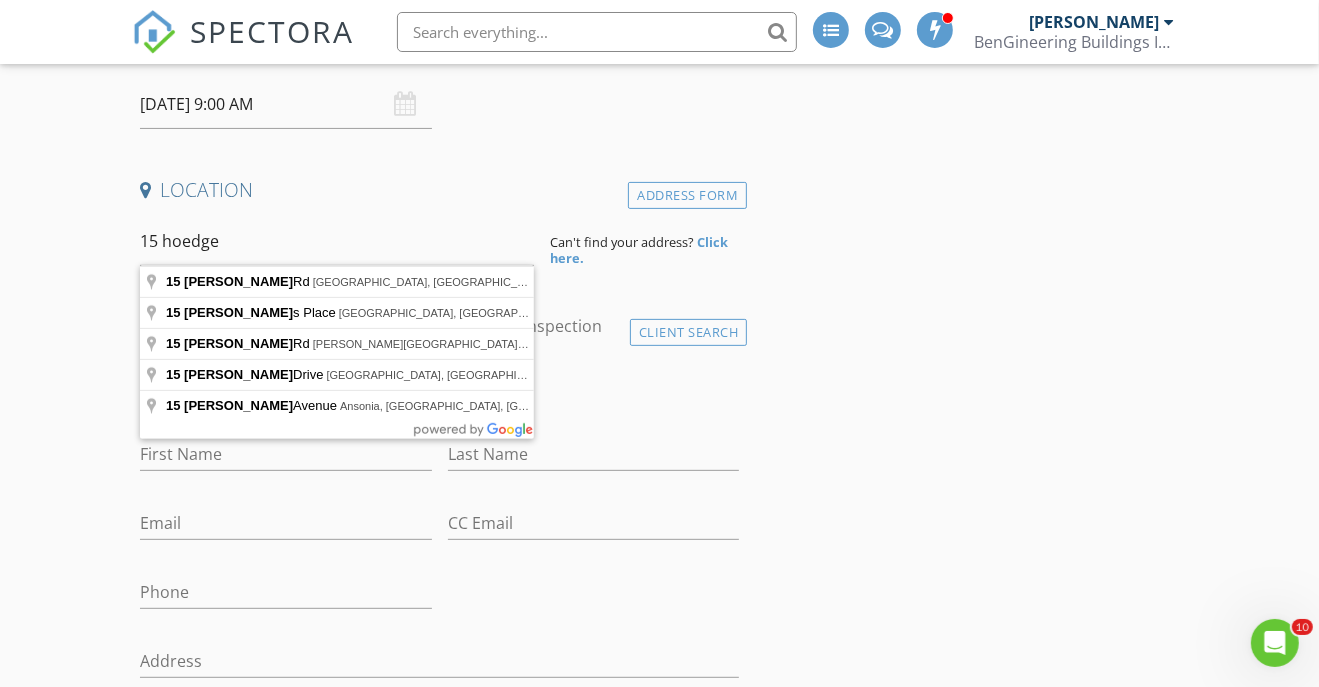 type on "15 Hodge Rd, Princeton, NJ, USA" 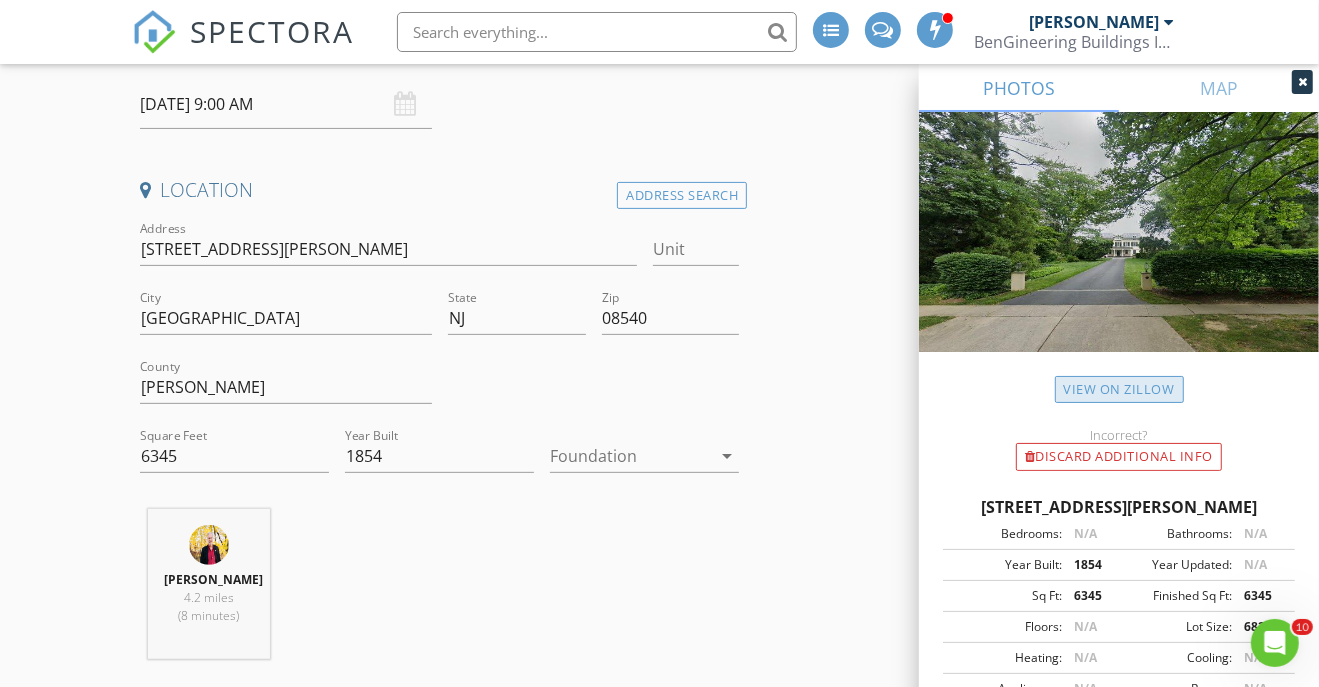 click on "View on Zillow" at bounding box center (1119, 389) 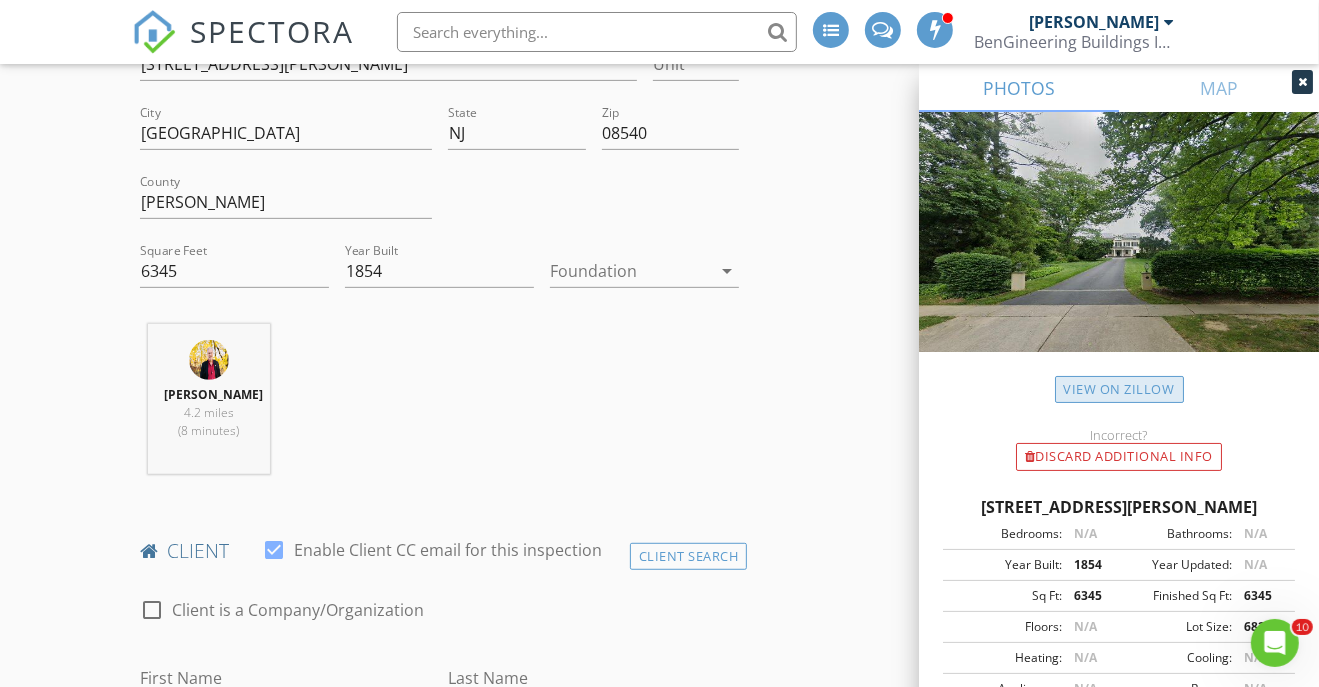 scroll, scrollTop: 925, scrollLeft: 0, axis: vertical 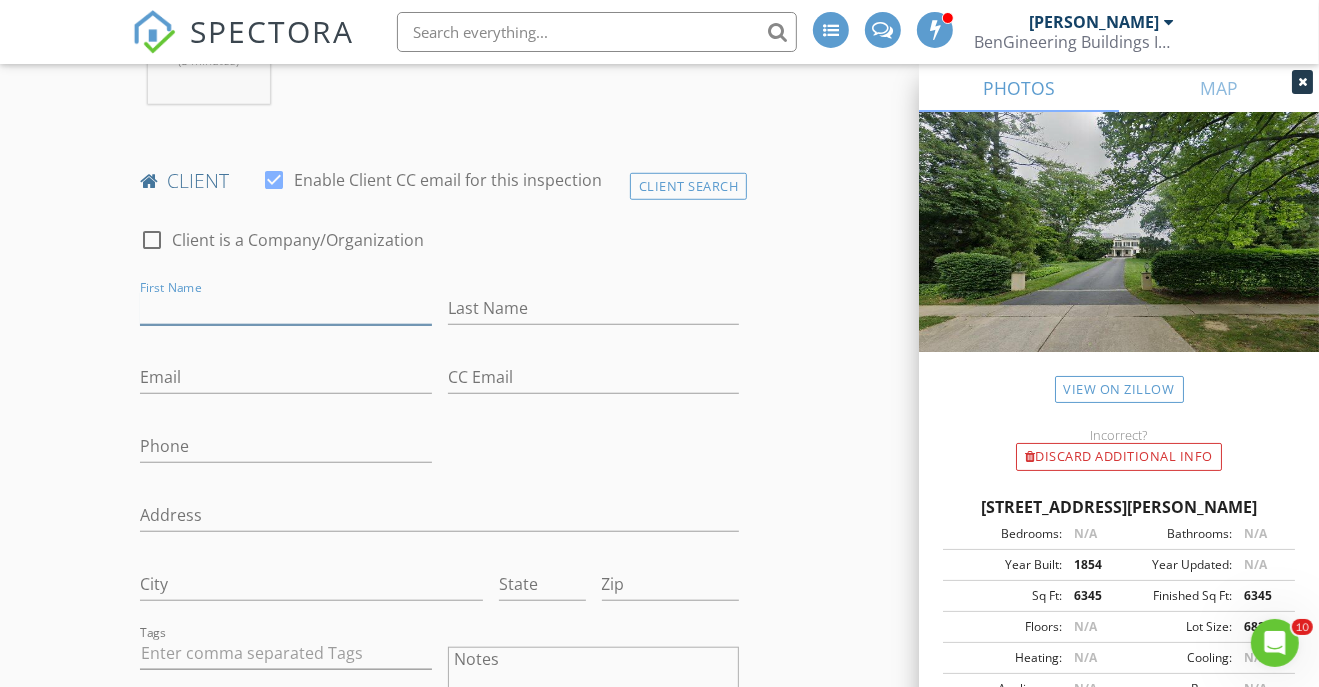 click on "First Name" at bounding box center (286, 308) 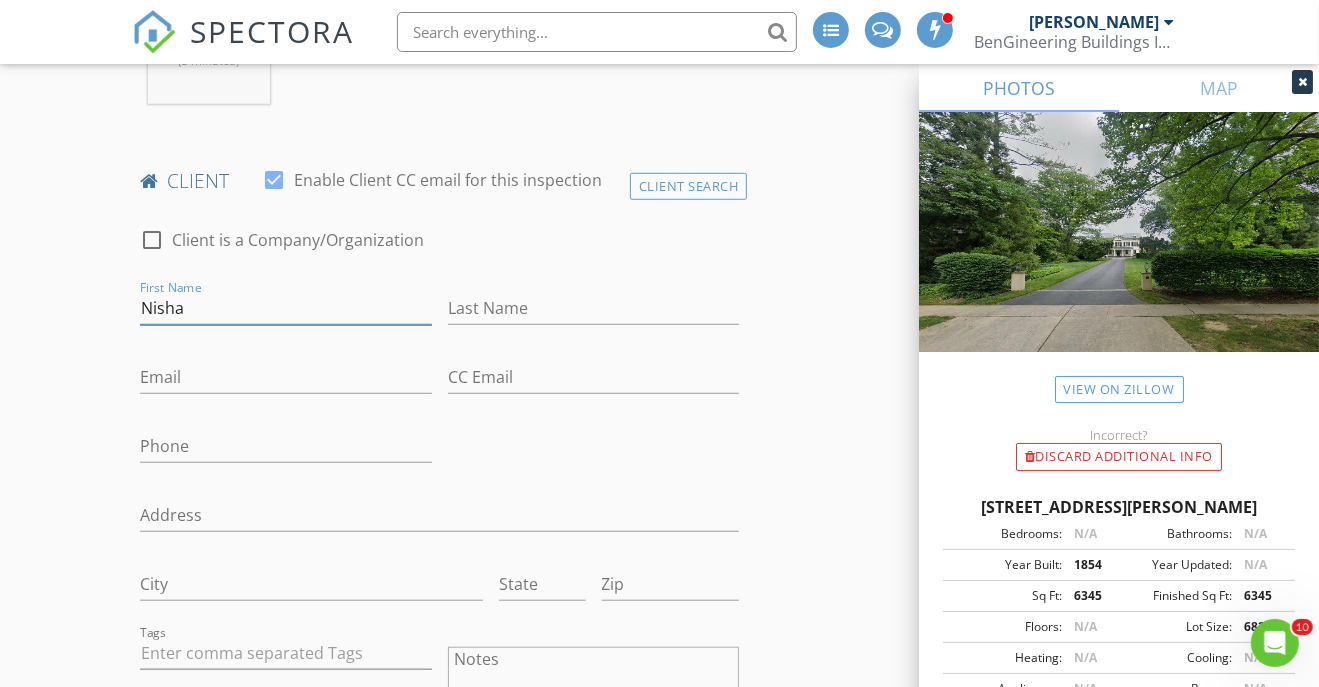 type on "Nisha" 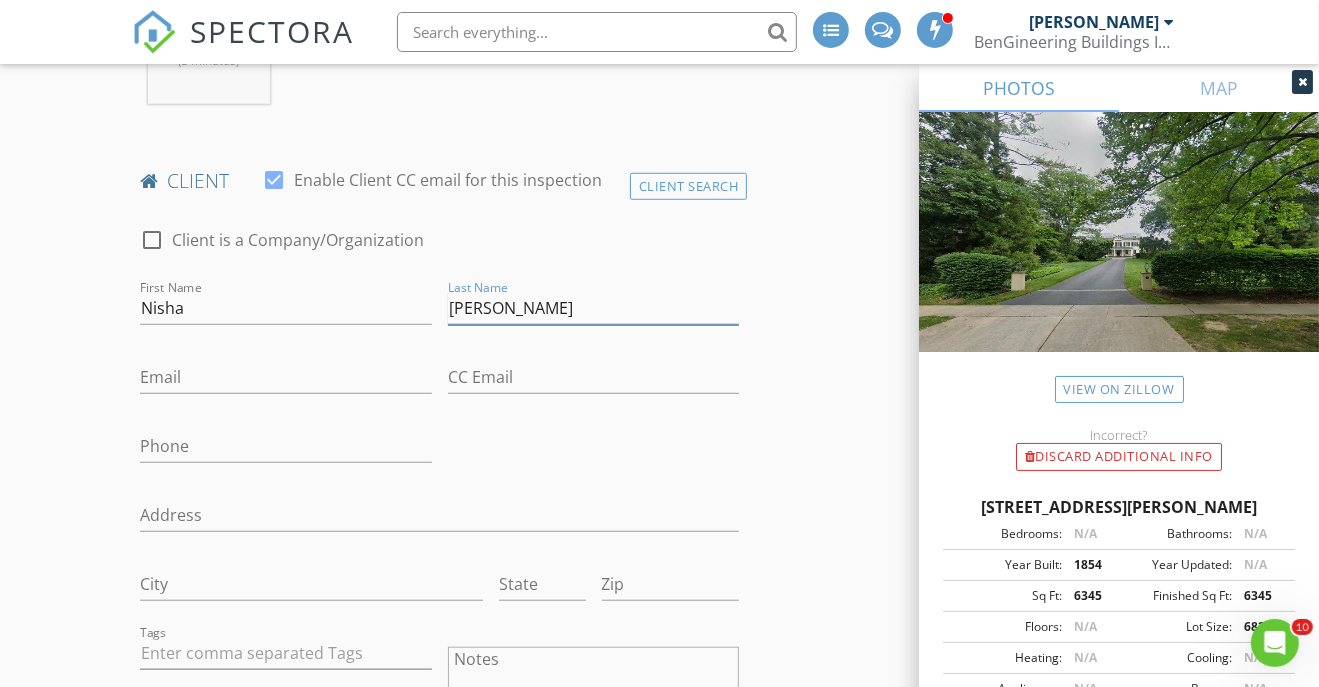 type on "[PERSON_NAME]" 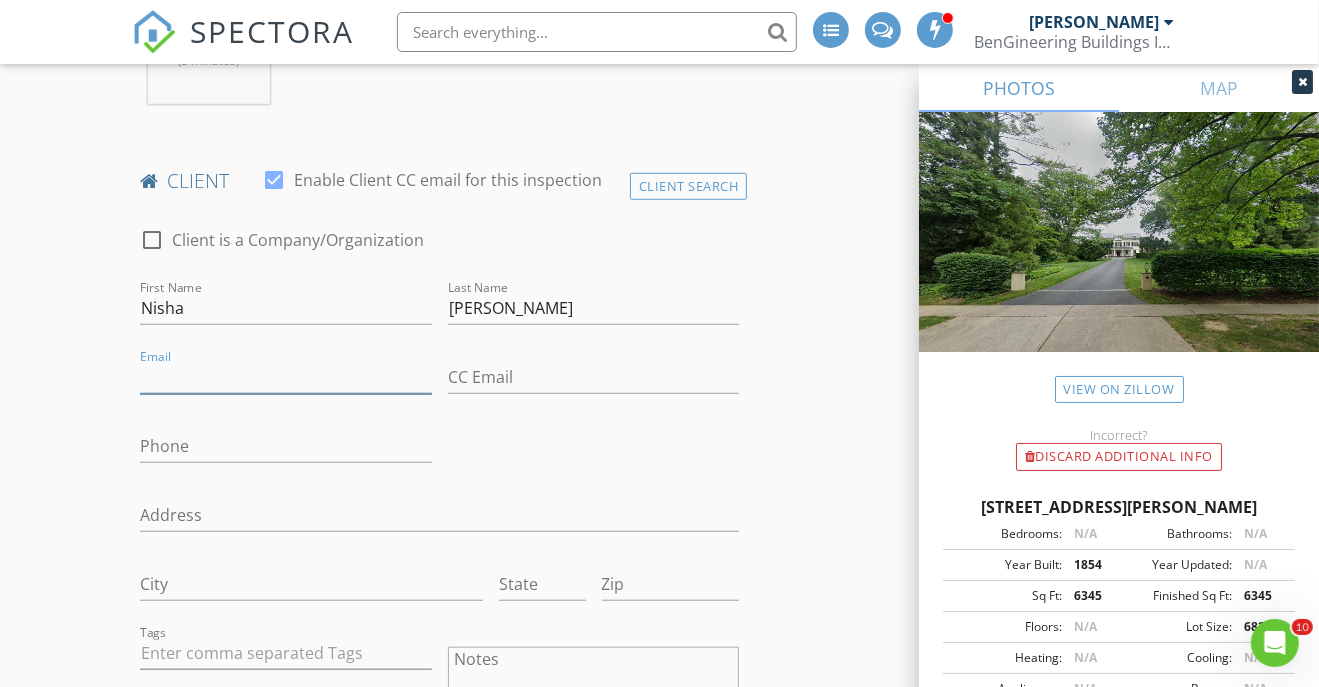 click on "Email" at bounding box center [286, 377] 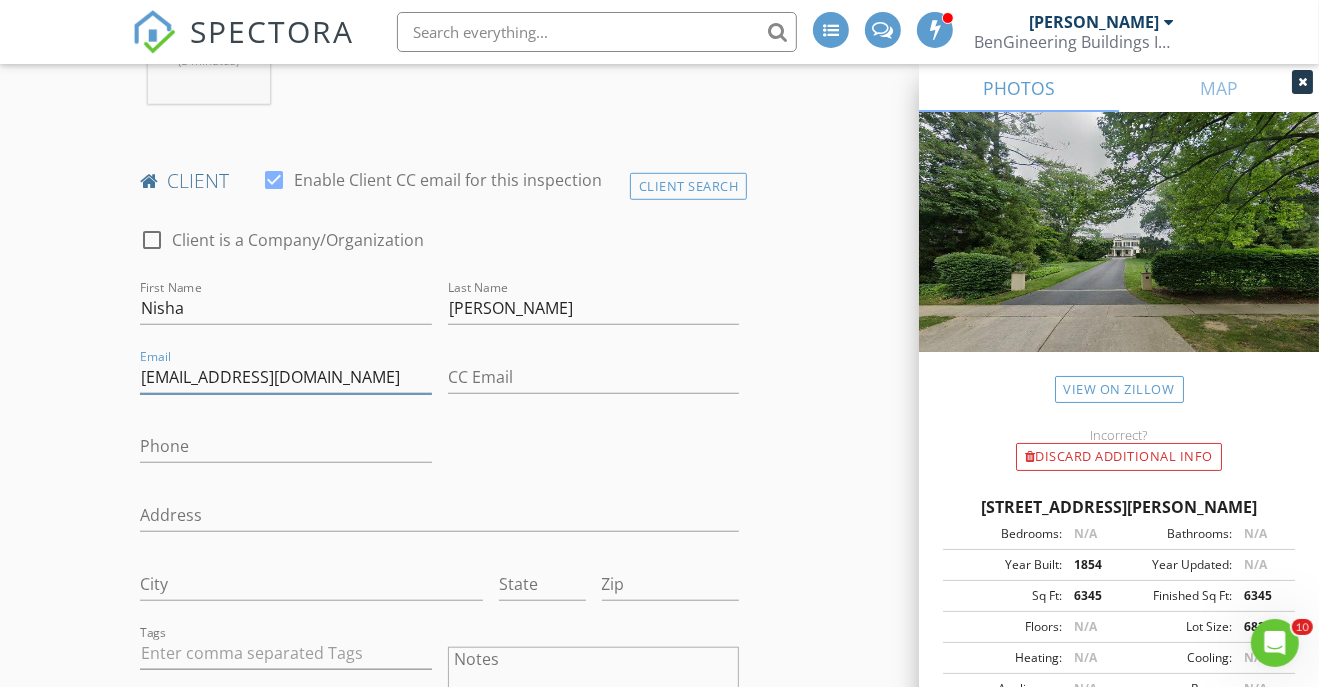 type on "[EMAIL_ADDRESS][DOMAIN_NAME]" 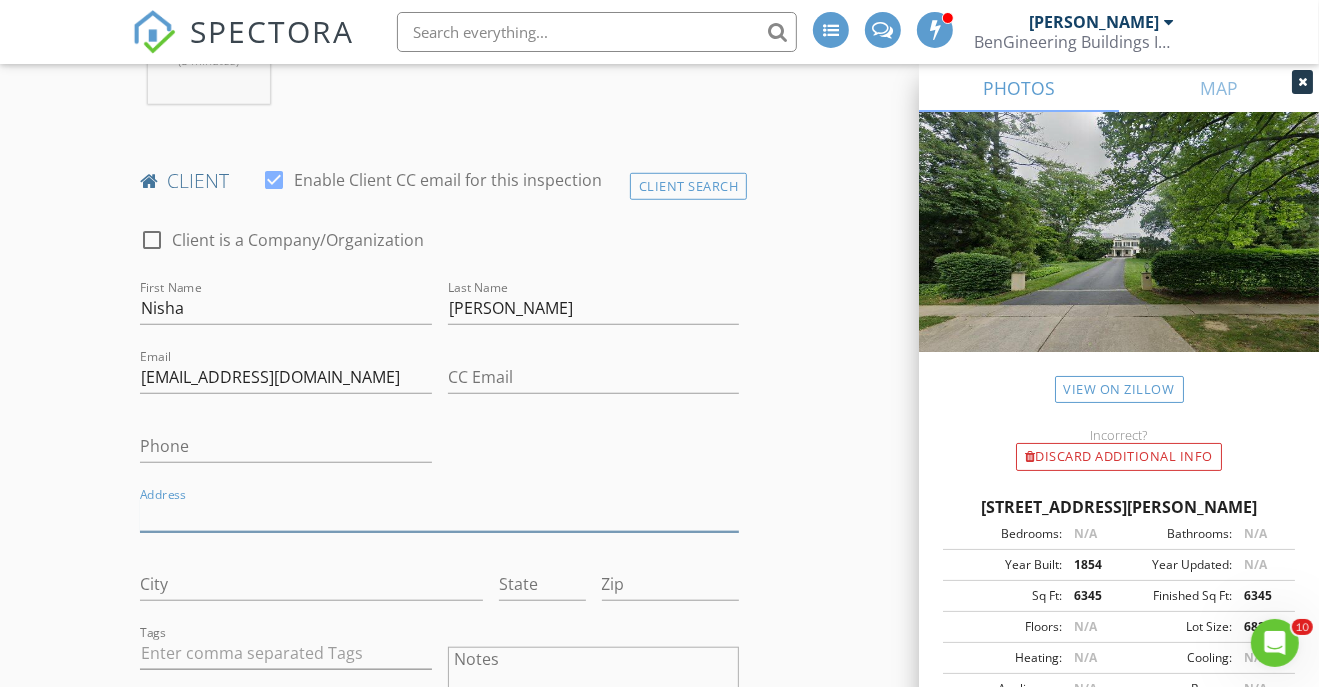 click on "Address" at bounding box center [440, 515] 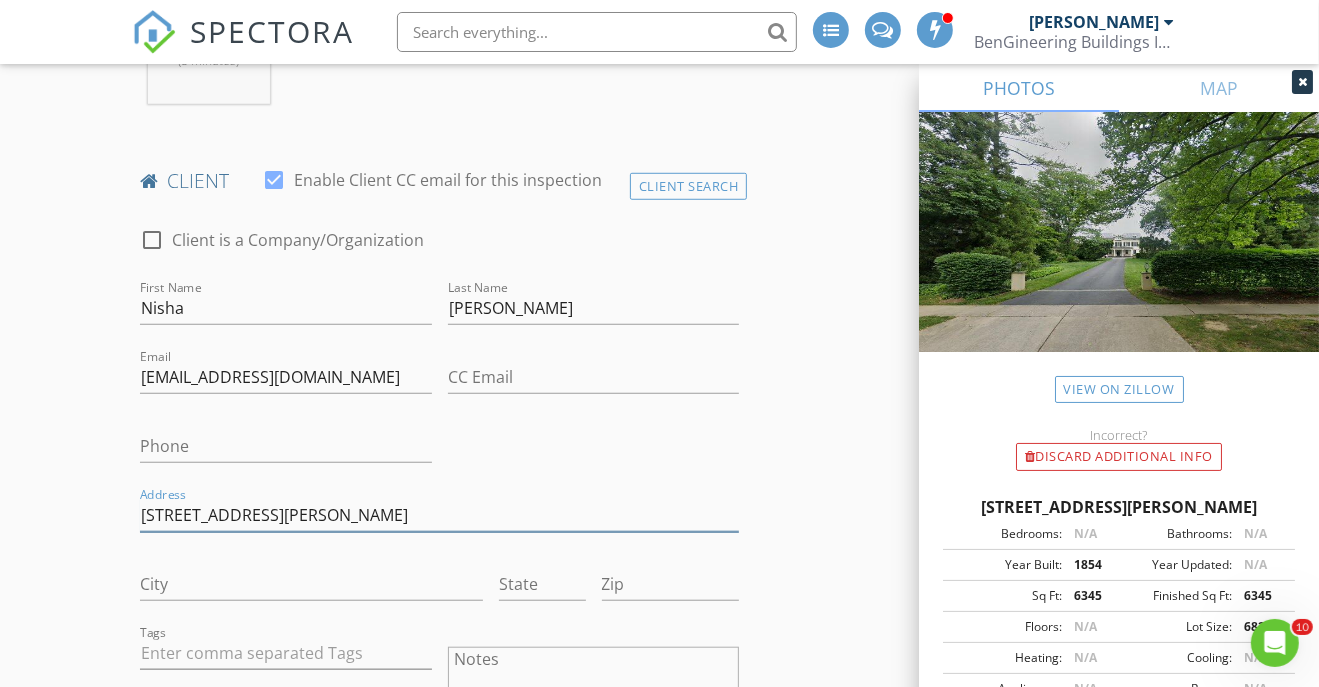 type on "[STREET_ADDRESS][PERSON_NAME]" 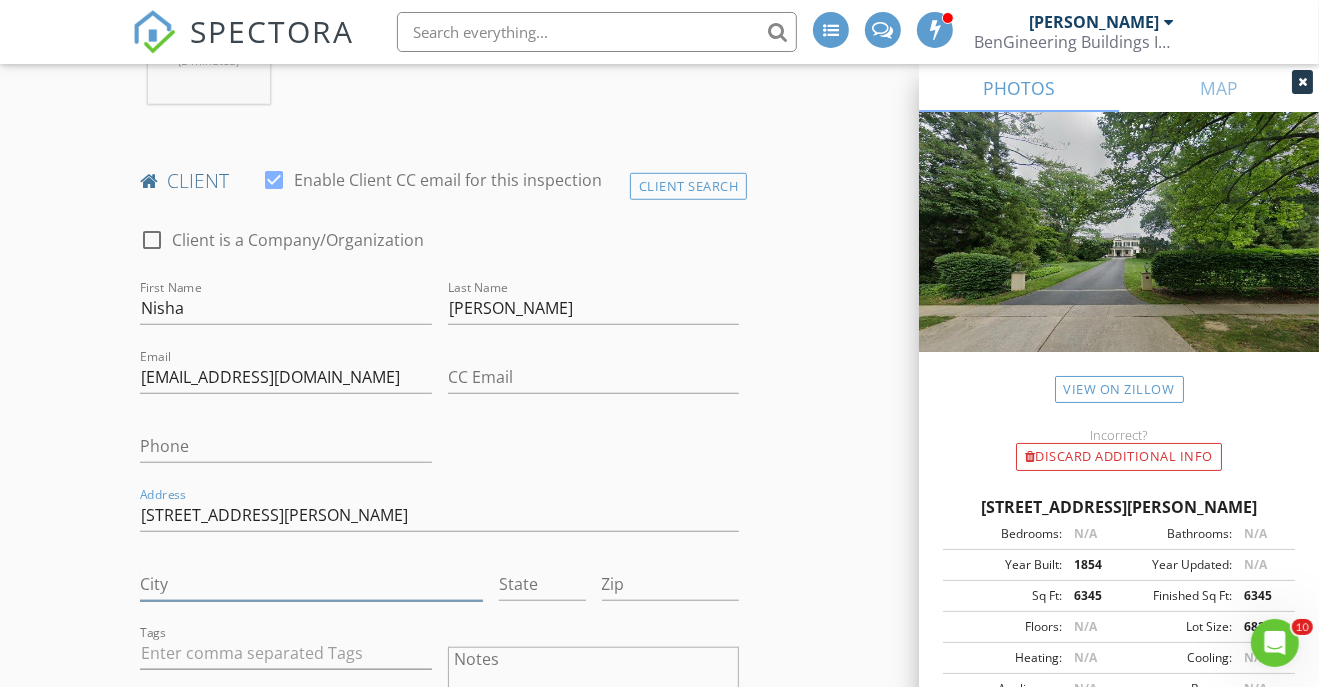 click on "City" at bounding box center (311, 584) 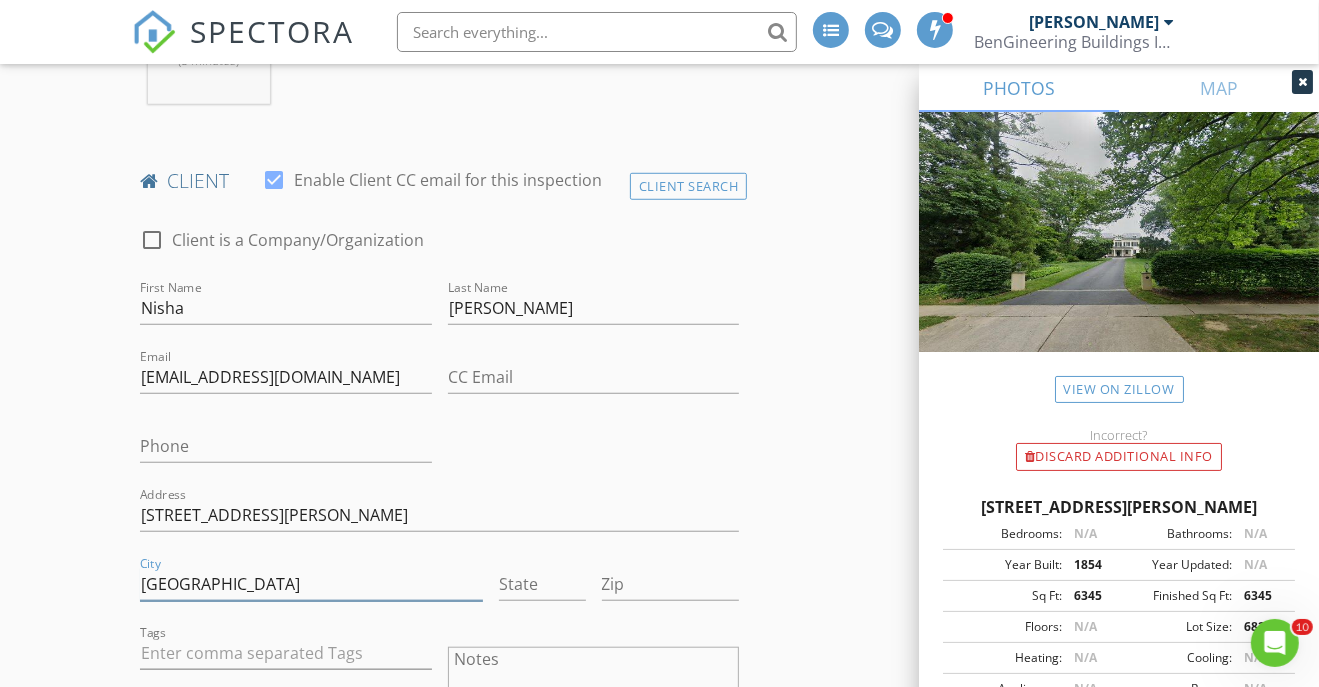 type on "[GEOGRAPHIC_DATA]" 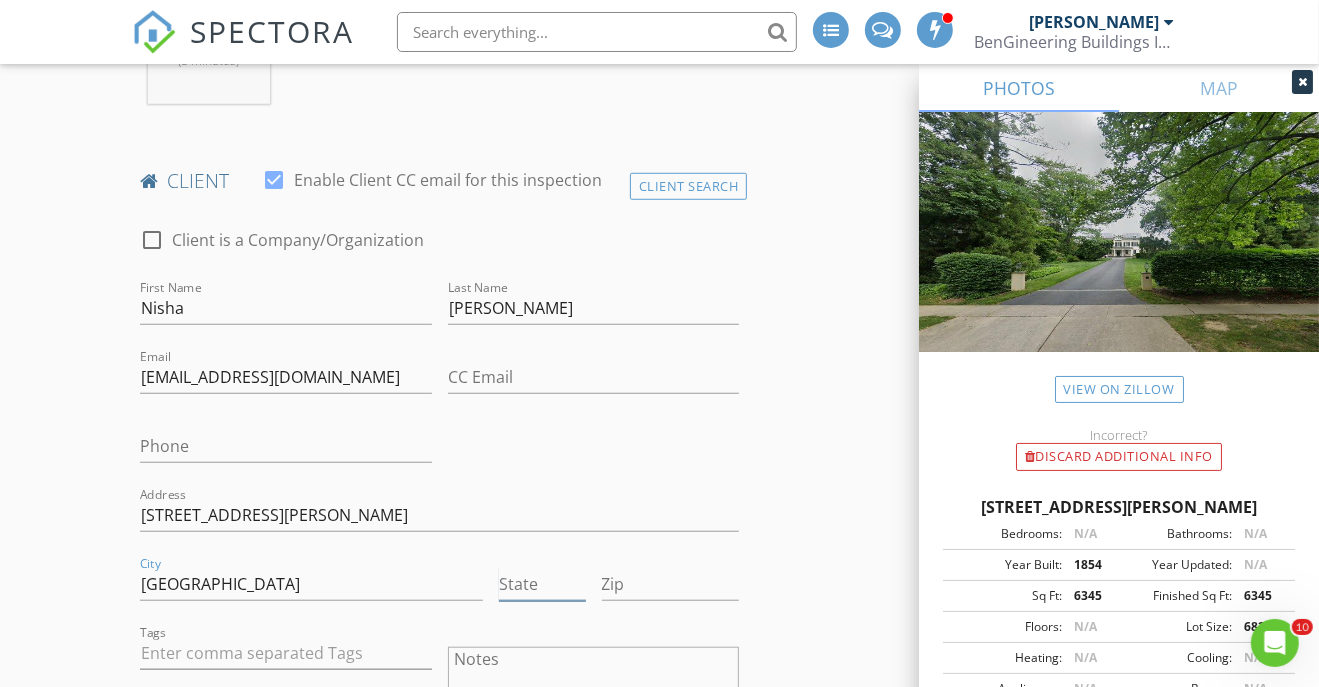 click on "State" at bounding box center [542, 584] 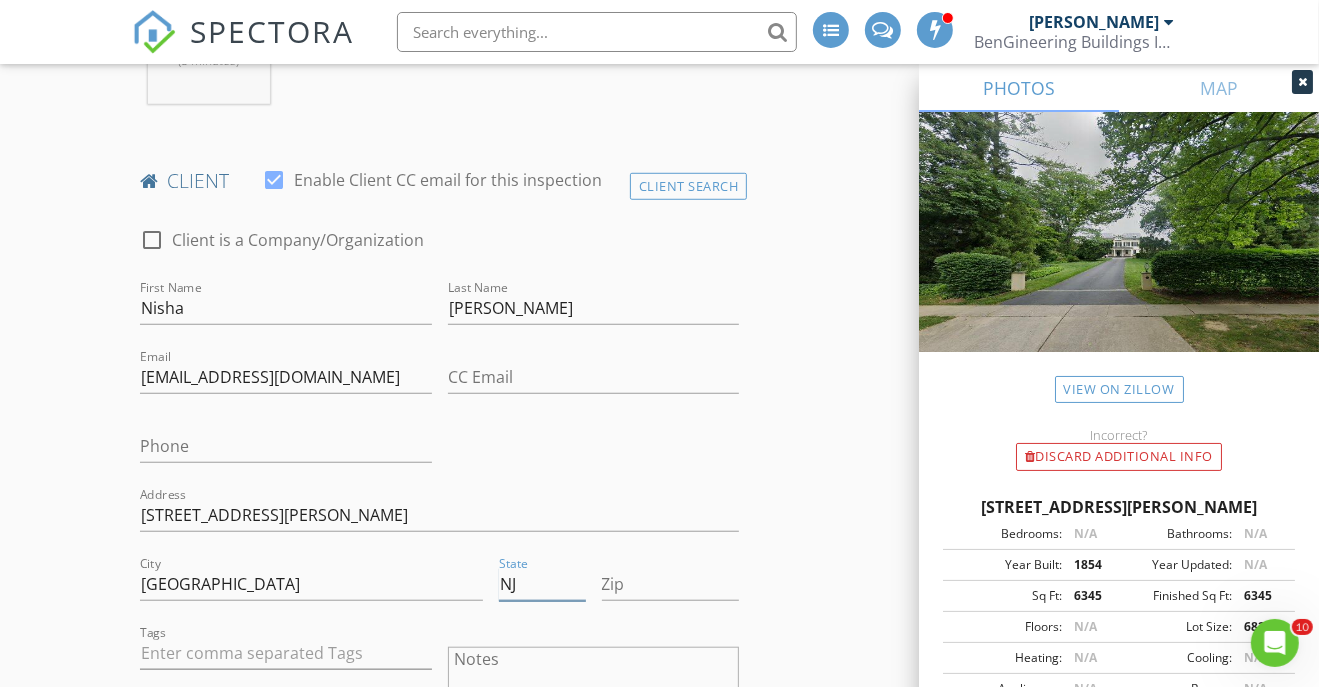 type on "NJ" 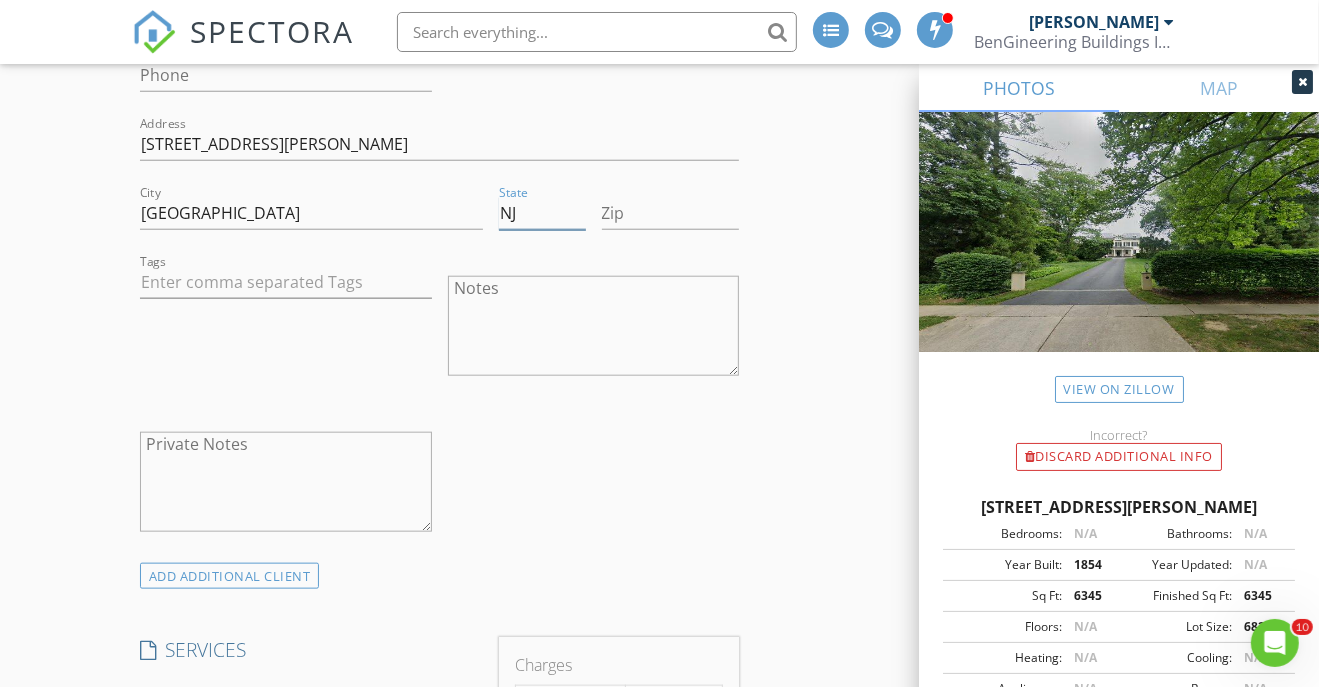 scroll, scrollTop: 1666, scrollLeft: 0, axis: vertical 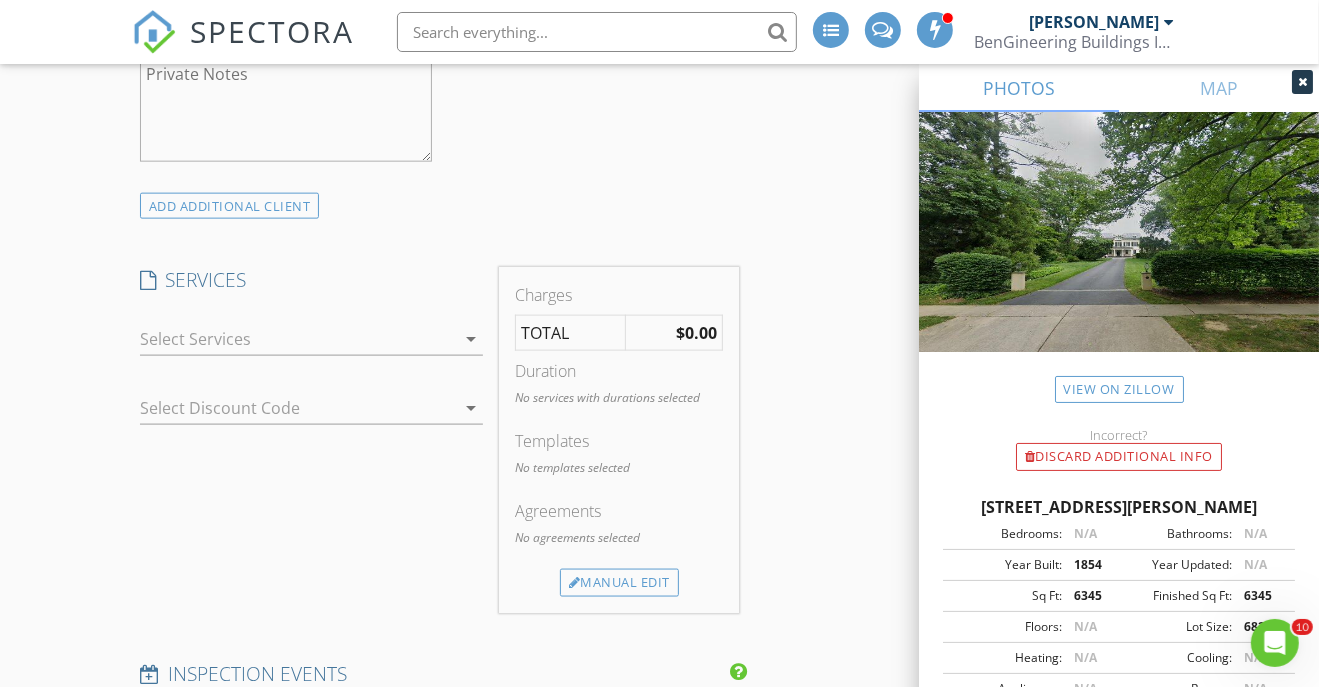 click at bounding box center (297, 339) 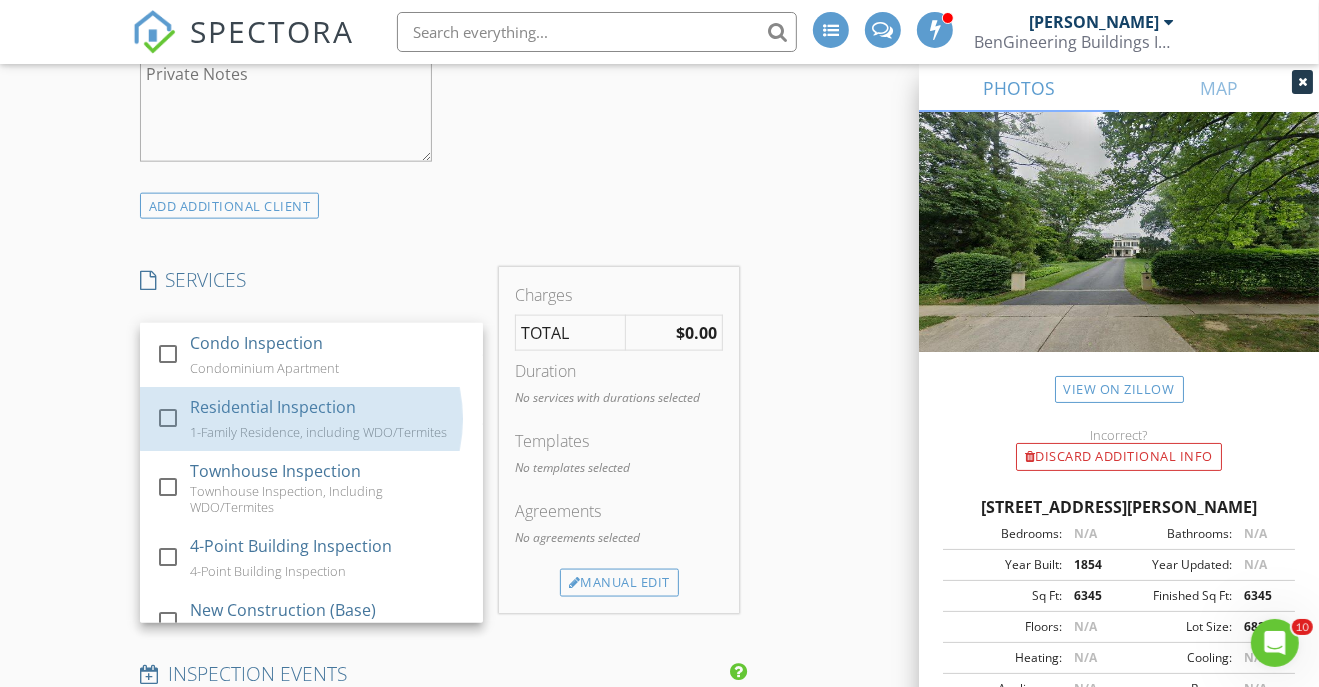click on "Residential Inspection" at bounding box center [273, 407] 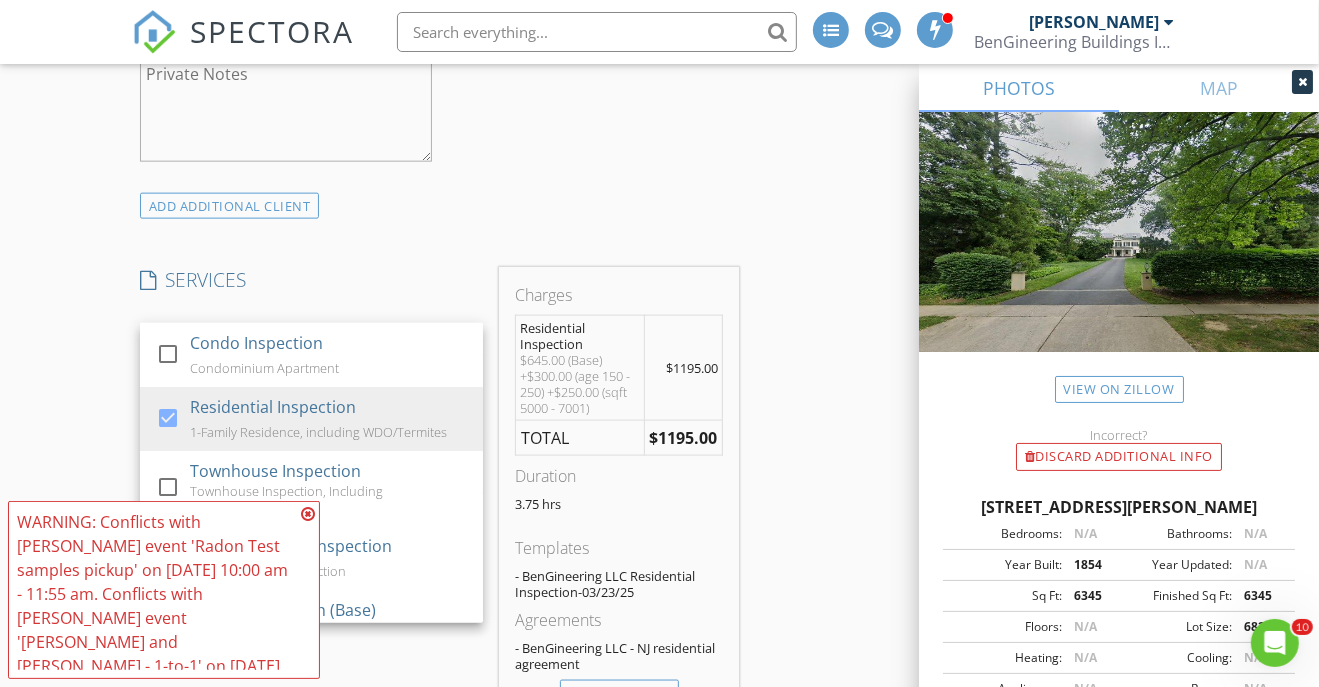 click on "ADD ADDITIONAL client" at bounding box center [440, 205] 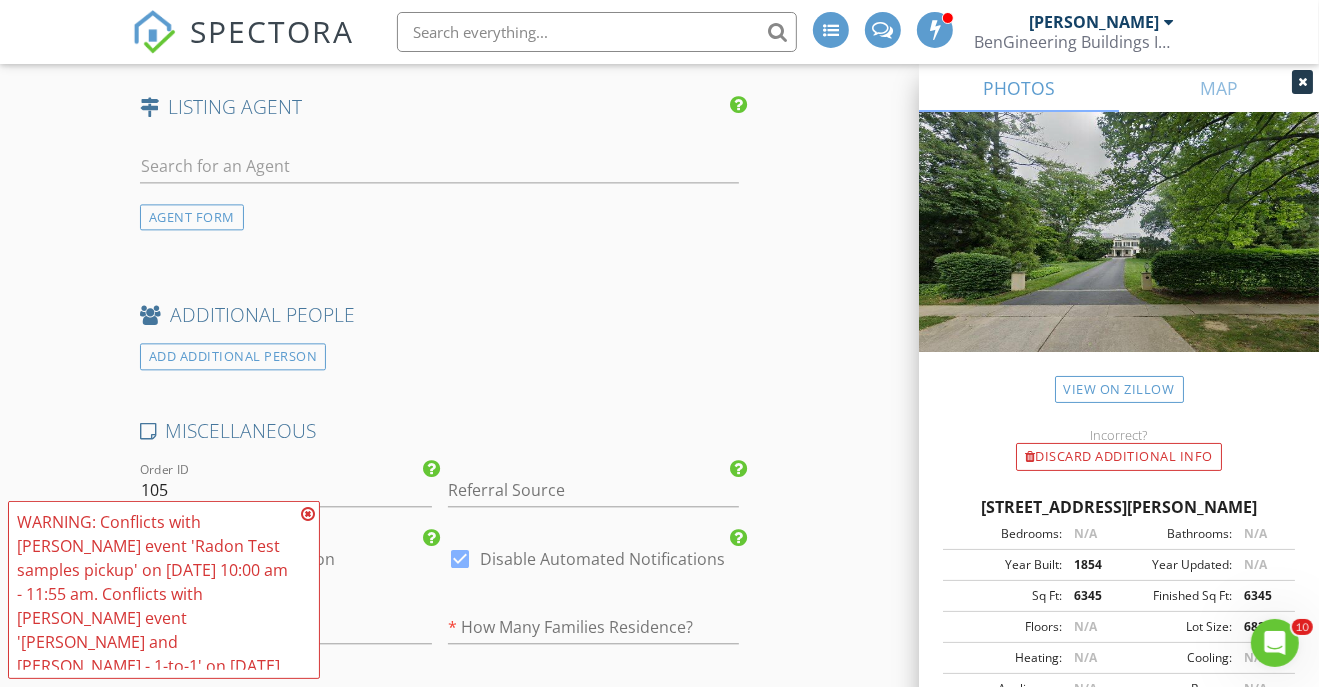 scroll, scrollTop: 3148, scrollLeft: 0, axis: vertical 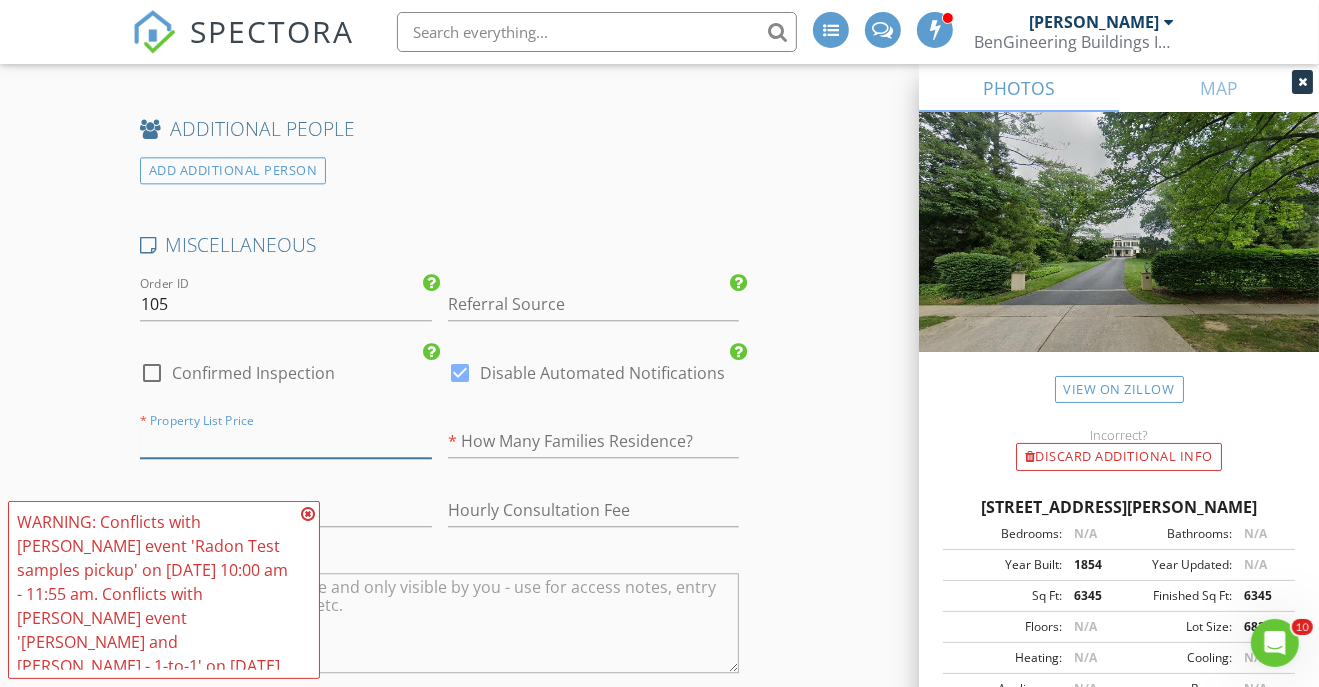 click at bounding box center (286, 441) 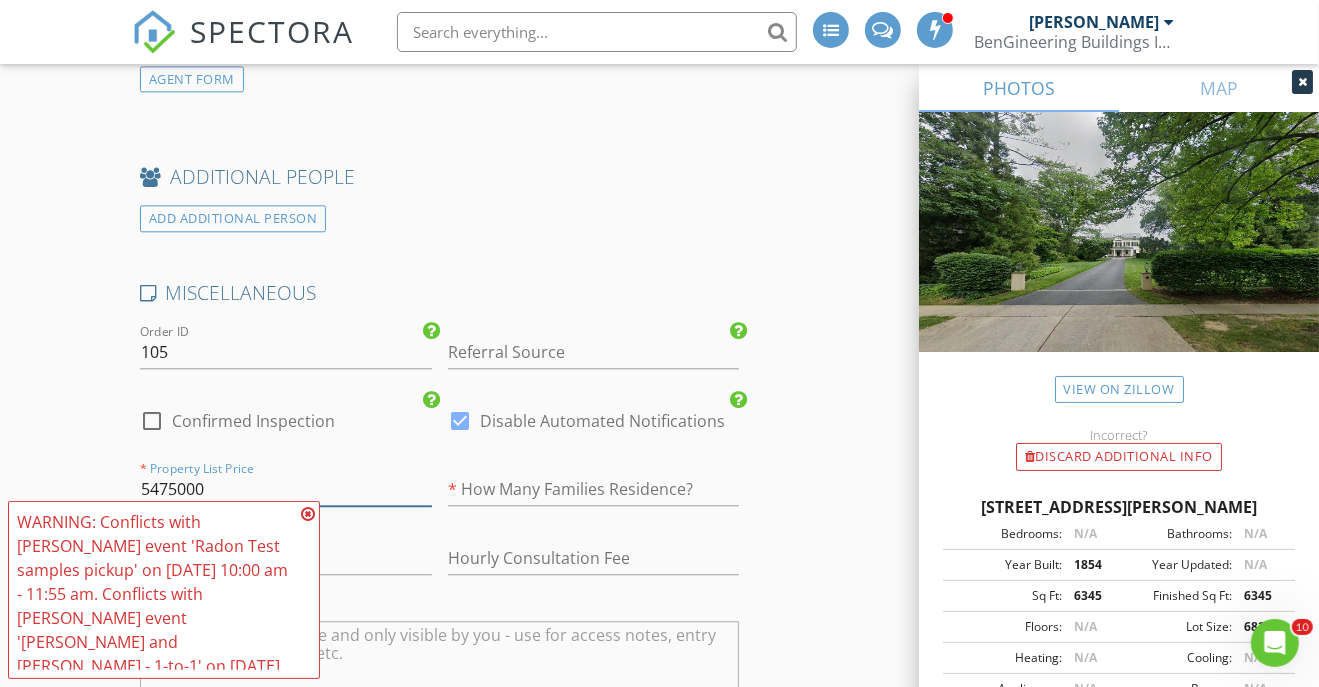 scroll, scrollTop: 3212, scrollLeft: 0, axis: vertical 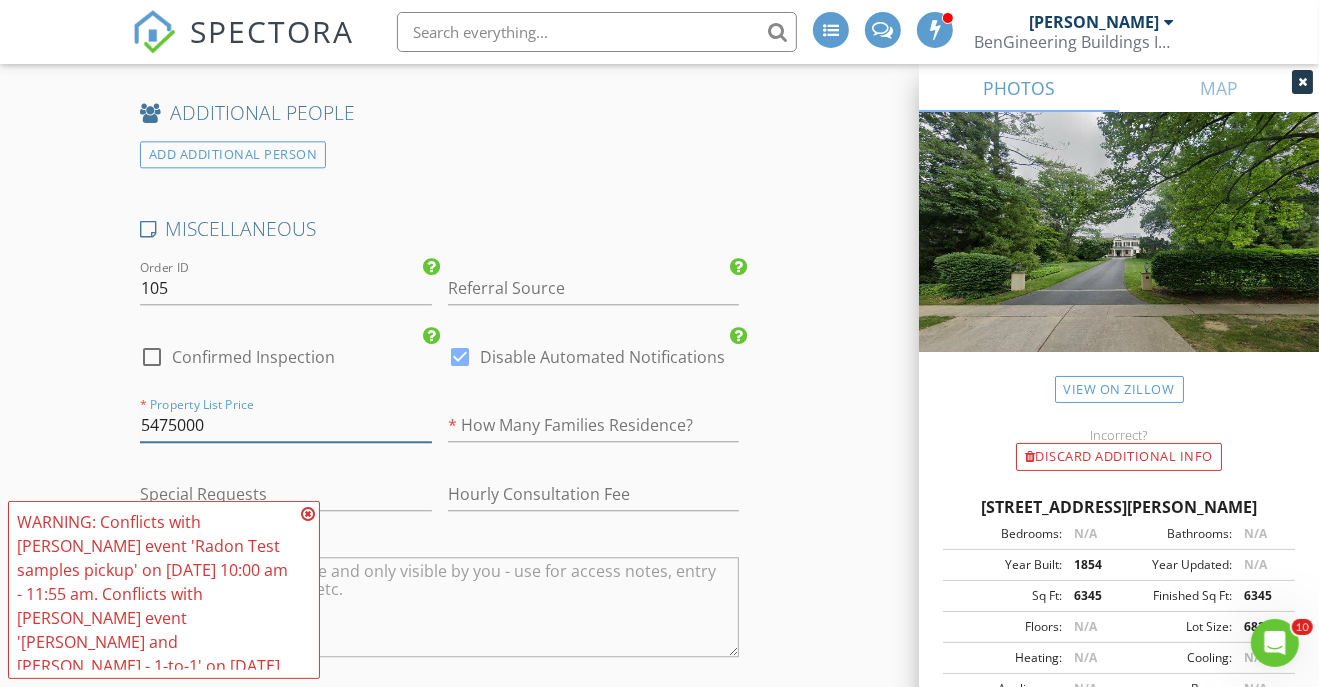 type on "5475000" 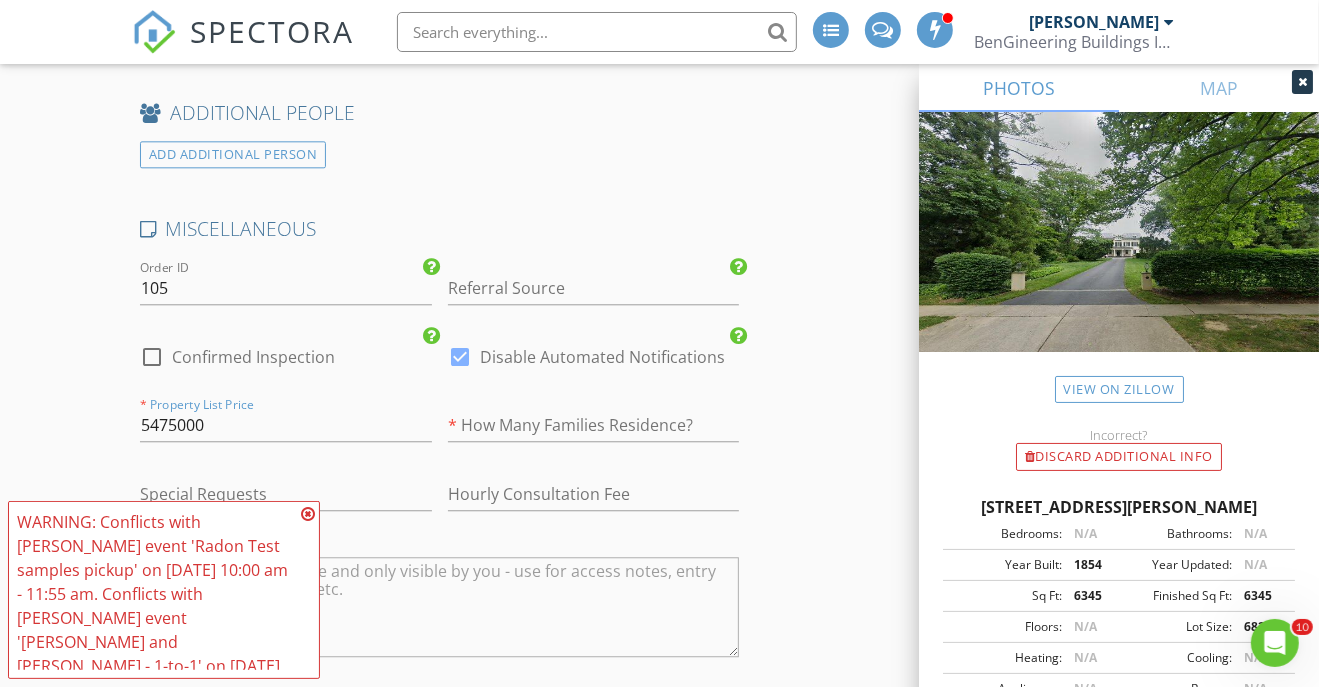 click on "*   How Many Families Residence?" at bounding box center (594, 429) 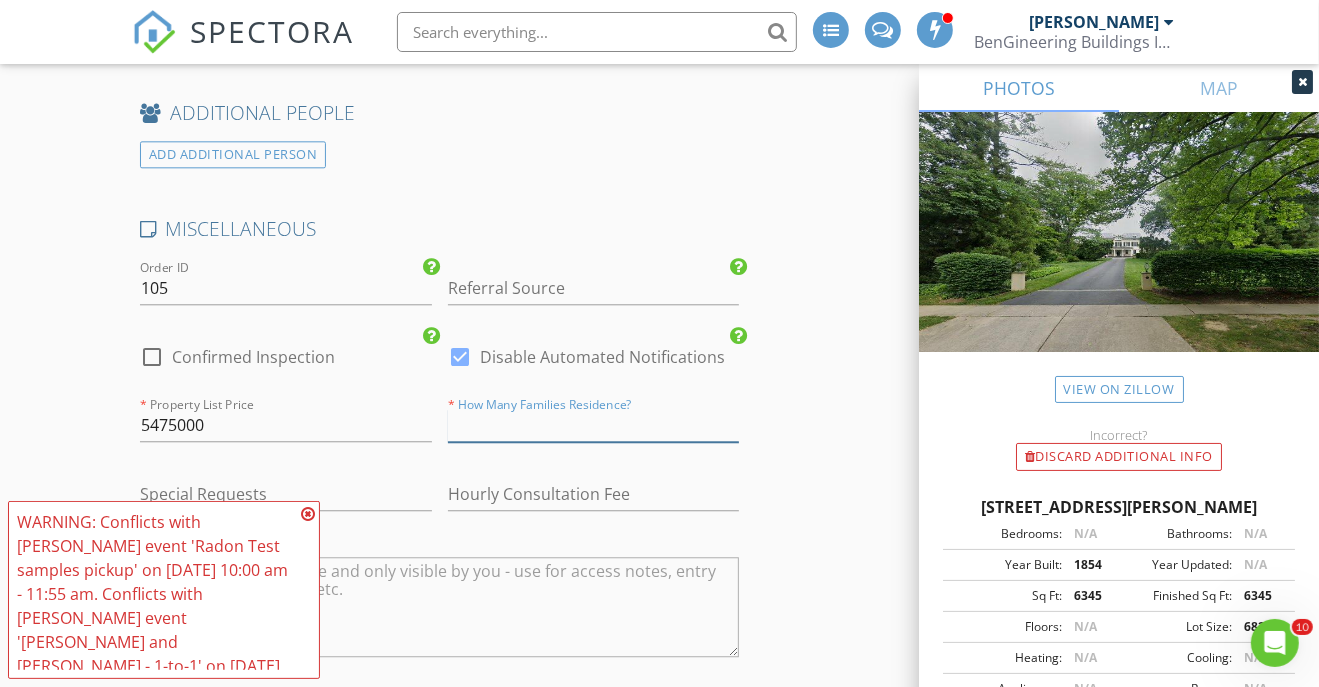 click at bounding box center (594, 425) 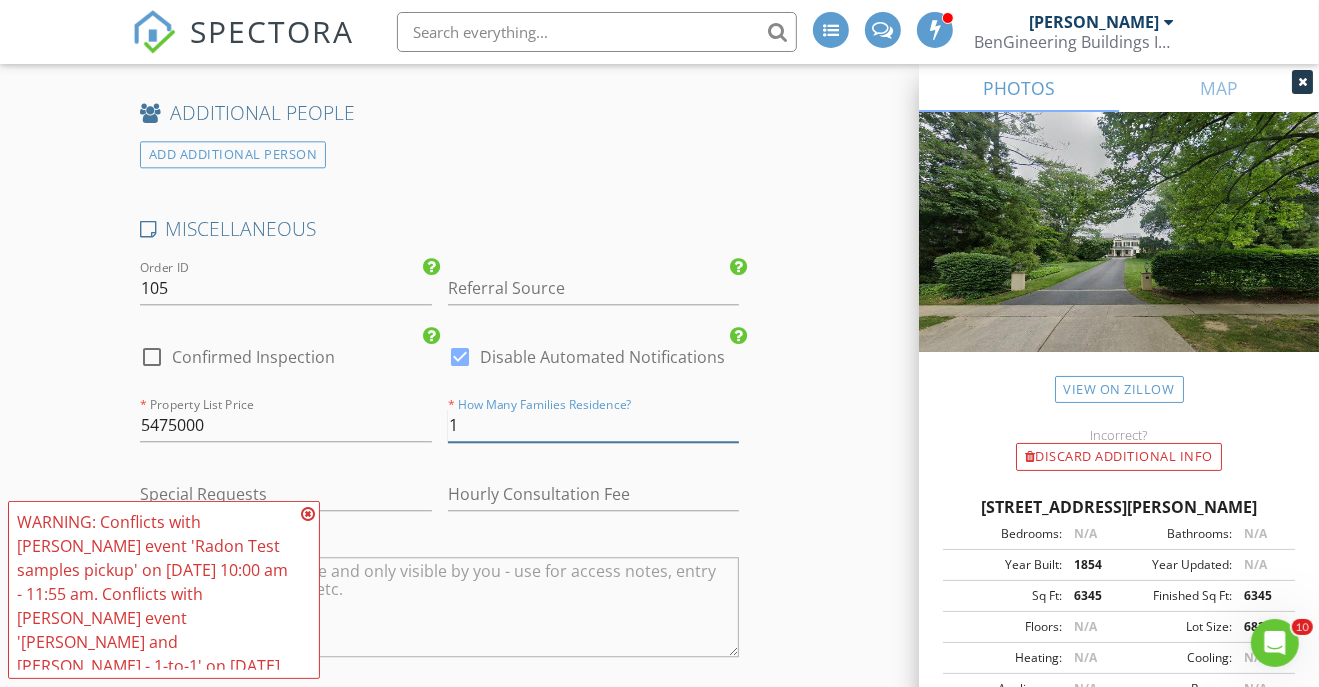 type on "1" 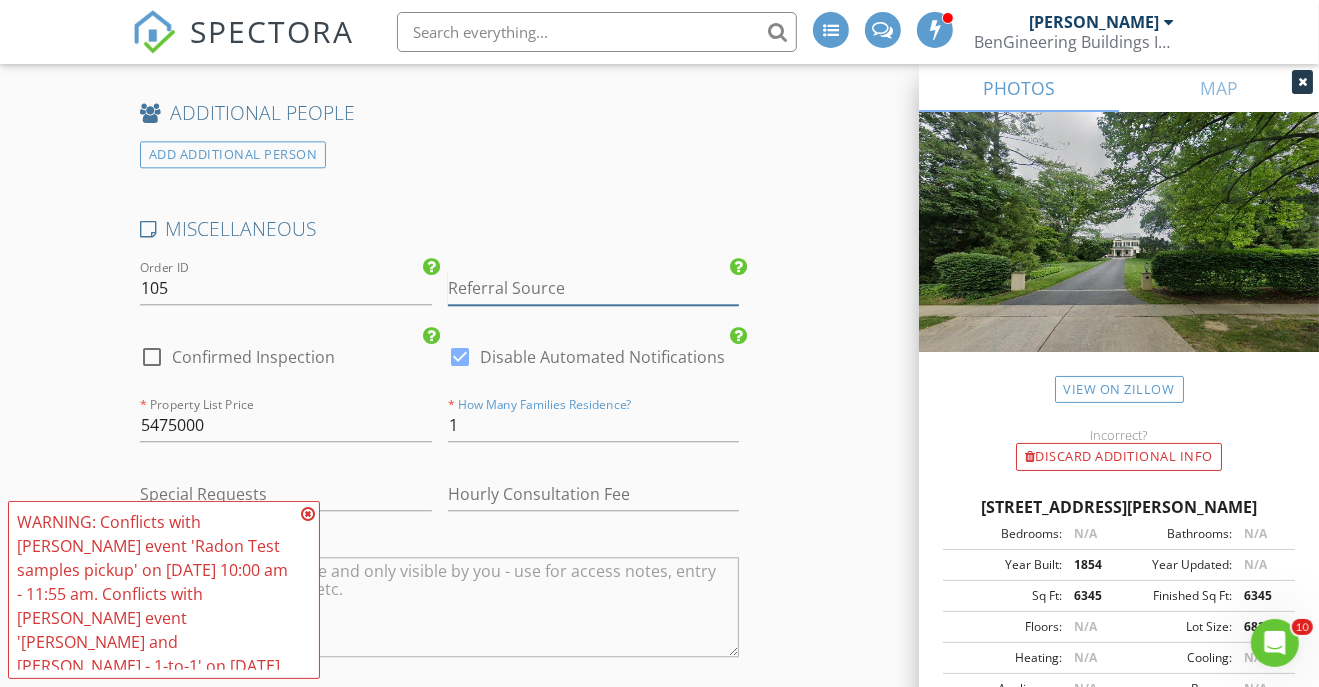 click at bounding box center [594, 288] 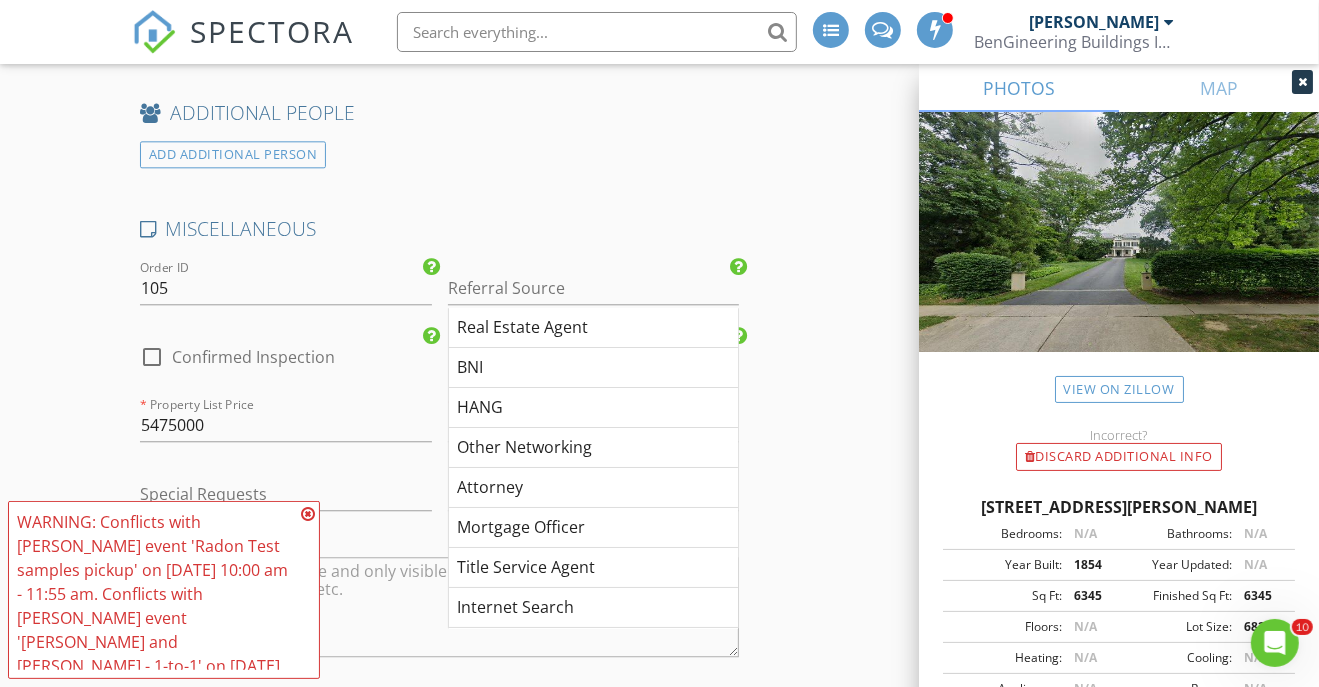 click on "Internet Search" at bounding box center (594, 608) 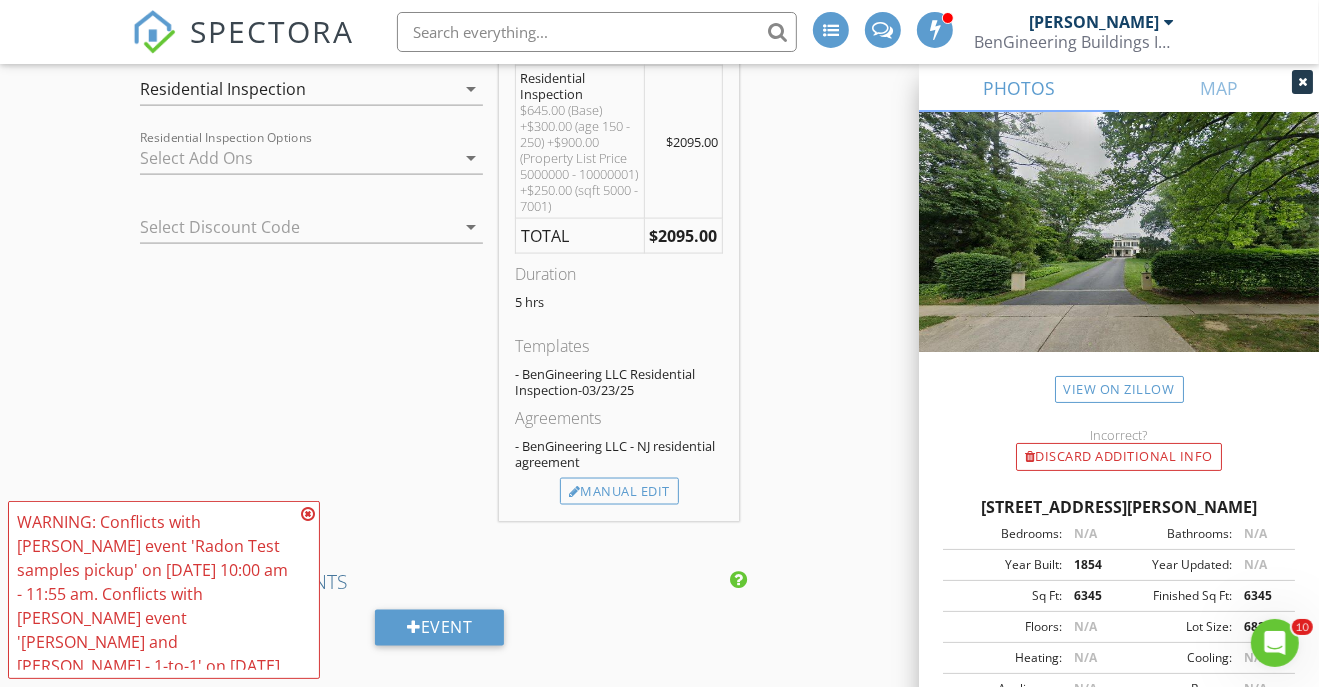 scroll, scrollTop: 1731, scrollLeft: 0, axis: vertical 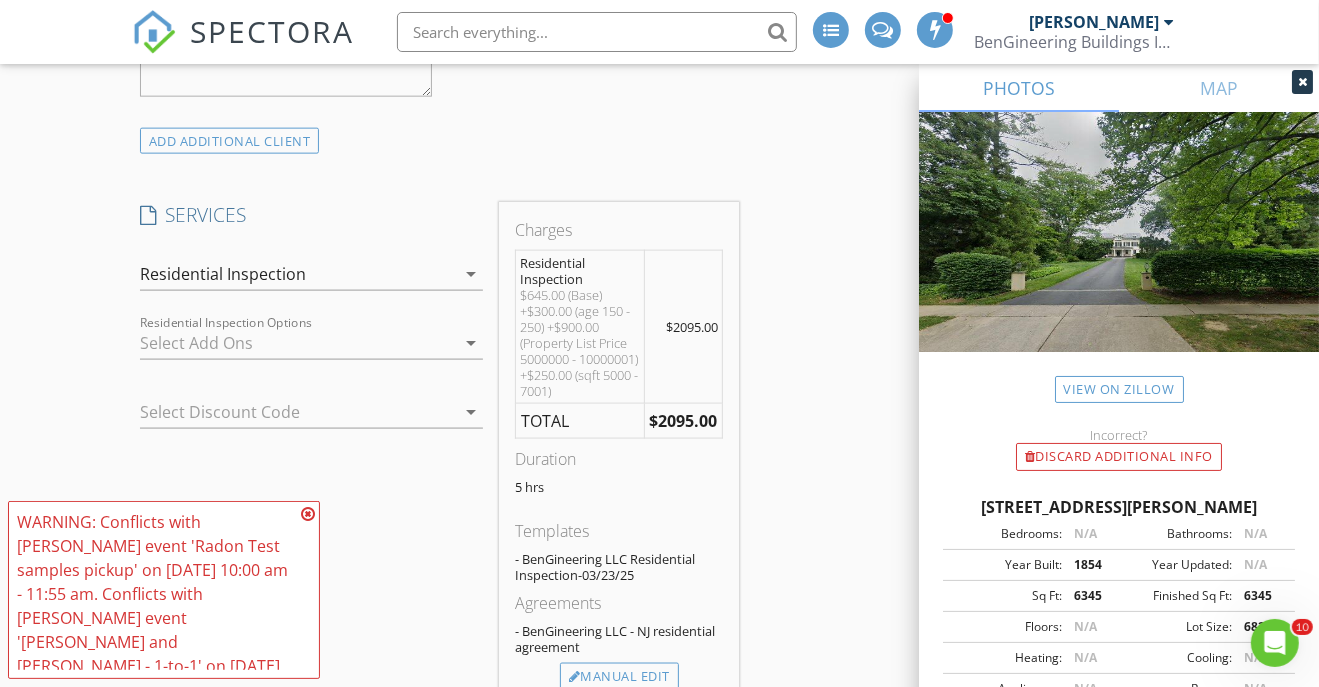 click on "arrow_drop_down" at bounding box center (471, 343) 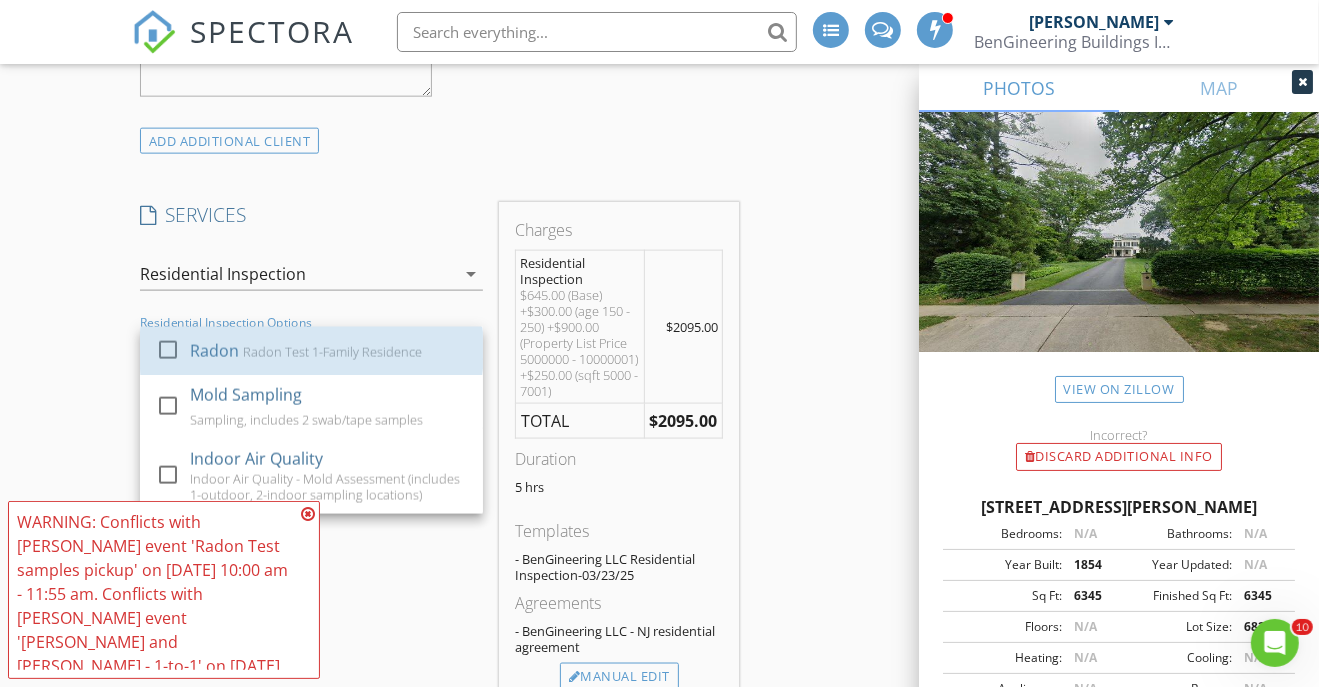 click on "Radon Test 1-Family Residence" at bounding box center (332, 352) 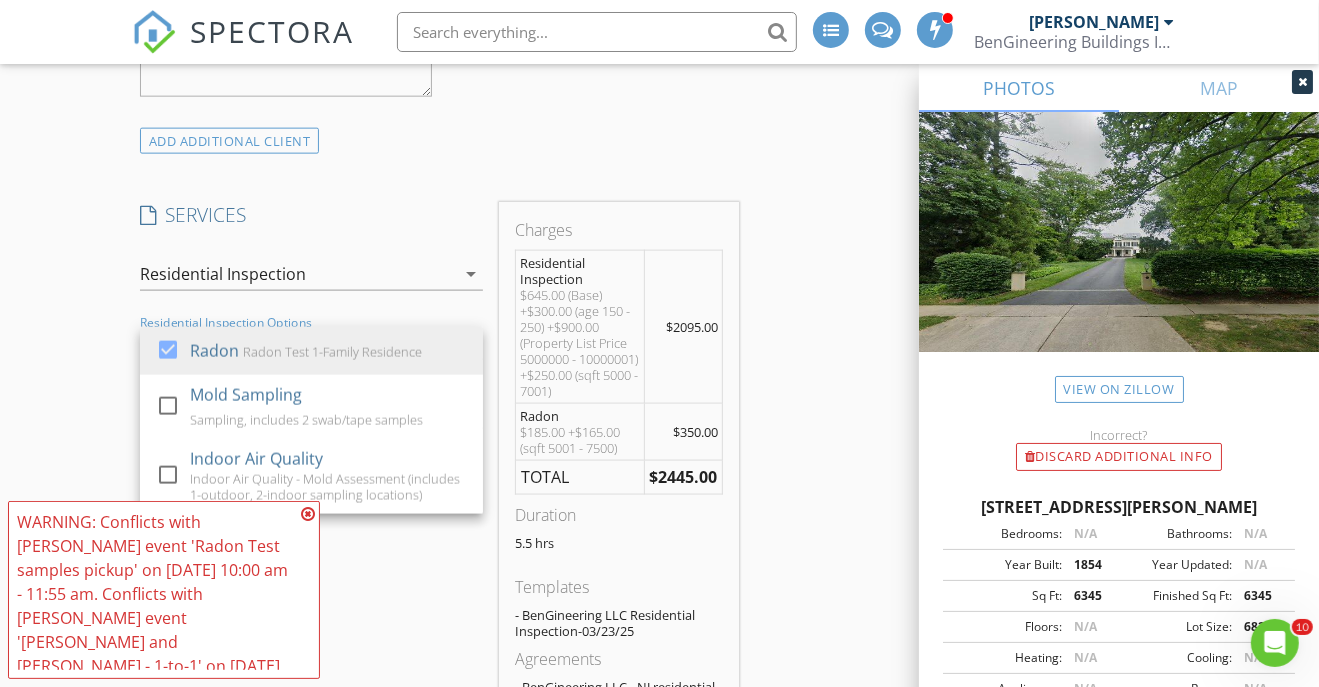 click on "INSPECTOR(S)
check_box   Ben Rozenblat   PRIMARY   Ben Rozenblat arrow_drop_down   check_box Ben Rozenblat specifically requested
Date/Time
07/14/2025 9:00 AM
Location
Address Search       Address 15 Hodge Rd   Unit   City Princeton   State NJ   Zip 08540   County Mercer     Square Feet 6345   Year Built 1854   Foundation arrow_drop_down     Ben Rozenblat     4.2 miles     (8 minutes)
client
check_box Enable Client CC email for this inspection   Client Search     check_box_outline_blank Client is a Company/Organization     First Name Nisha   Last Name Khanduja   Email nisha.rina@gmail.com   CC Email   Phone   Address 65 Charles Rd   City Bernardsville   State NJ   Zip     Tags         Notes   Private Notes
ADD ADDITIONAL client
SERVICES
check_box_outline_blank     check_box" at bounding box center (659, 850) 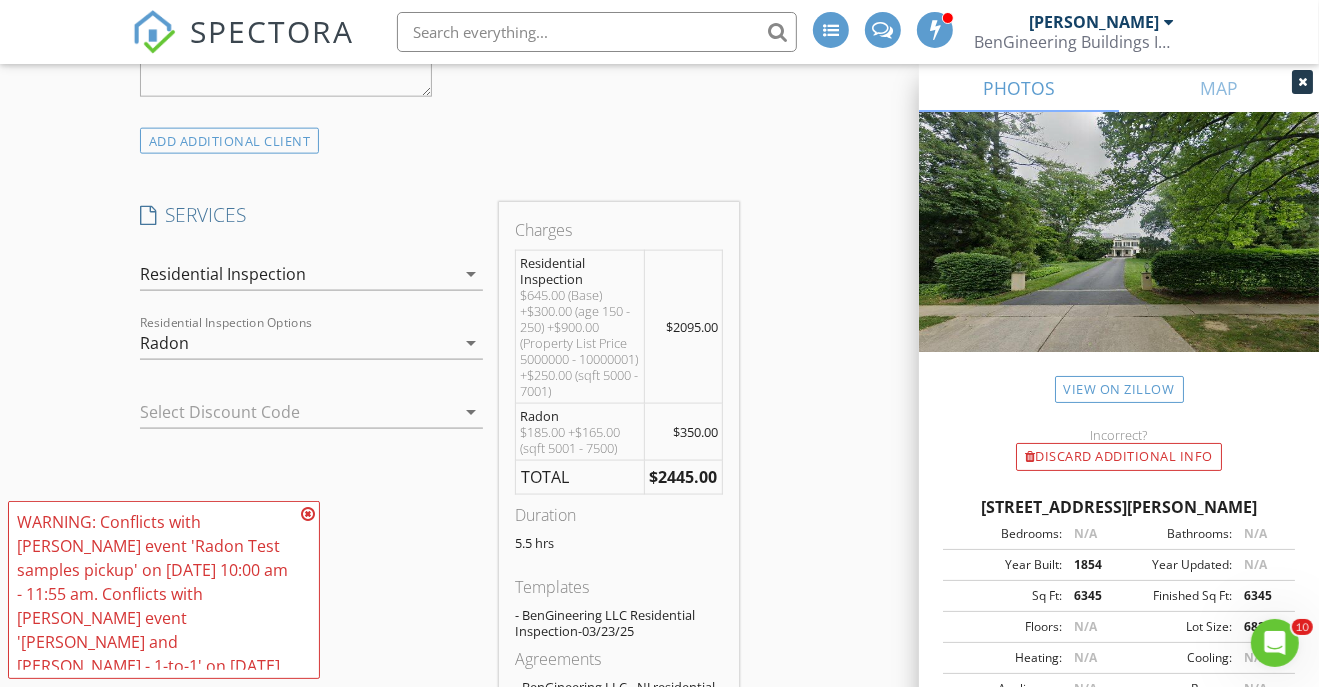 scroll, scrollTop: 1916, scrollLeft: 0, axis: vertical 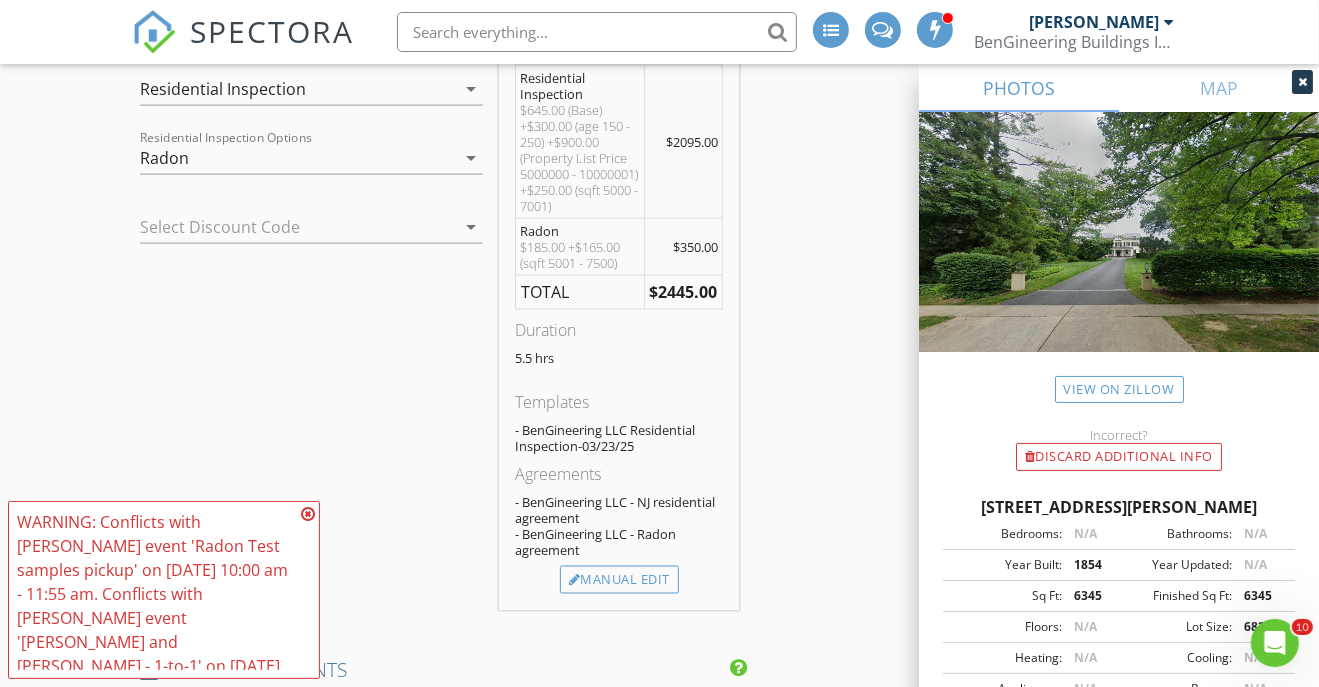 click on "Manual Edit" at bounding box center (619, 580) 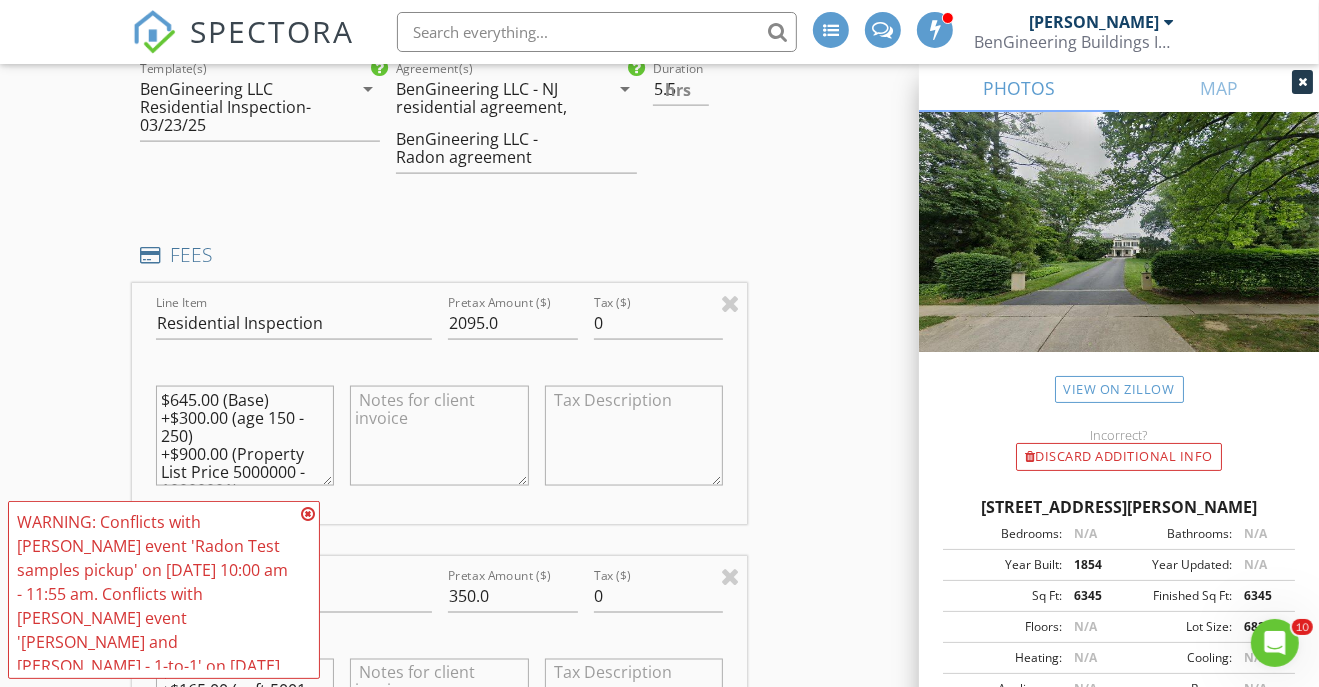 scroll, scrollTop: 44, scrollLeft: 0, axis: vertical 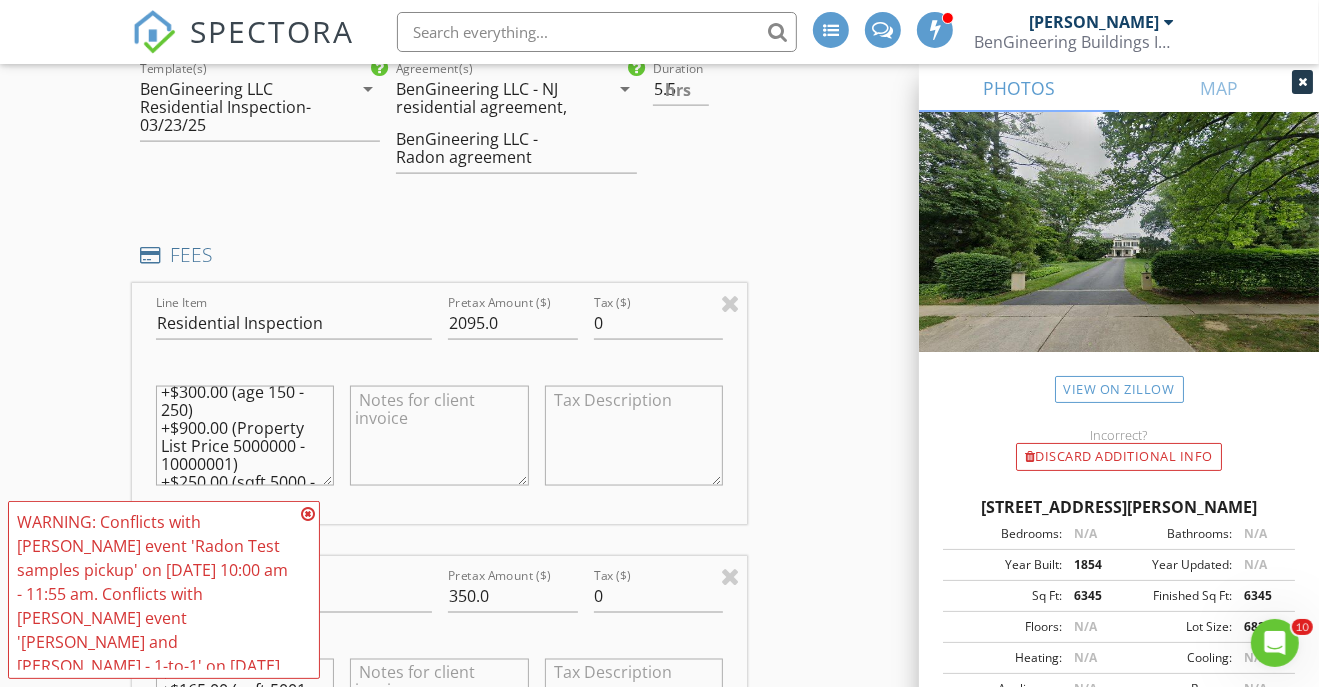 click at bounding box center [439, 436] 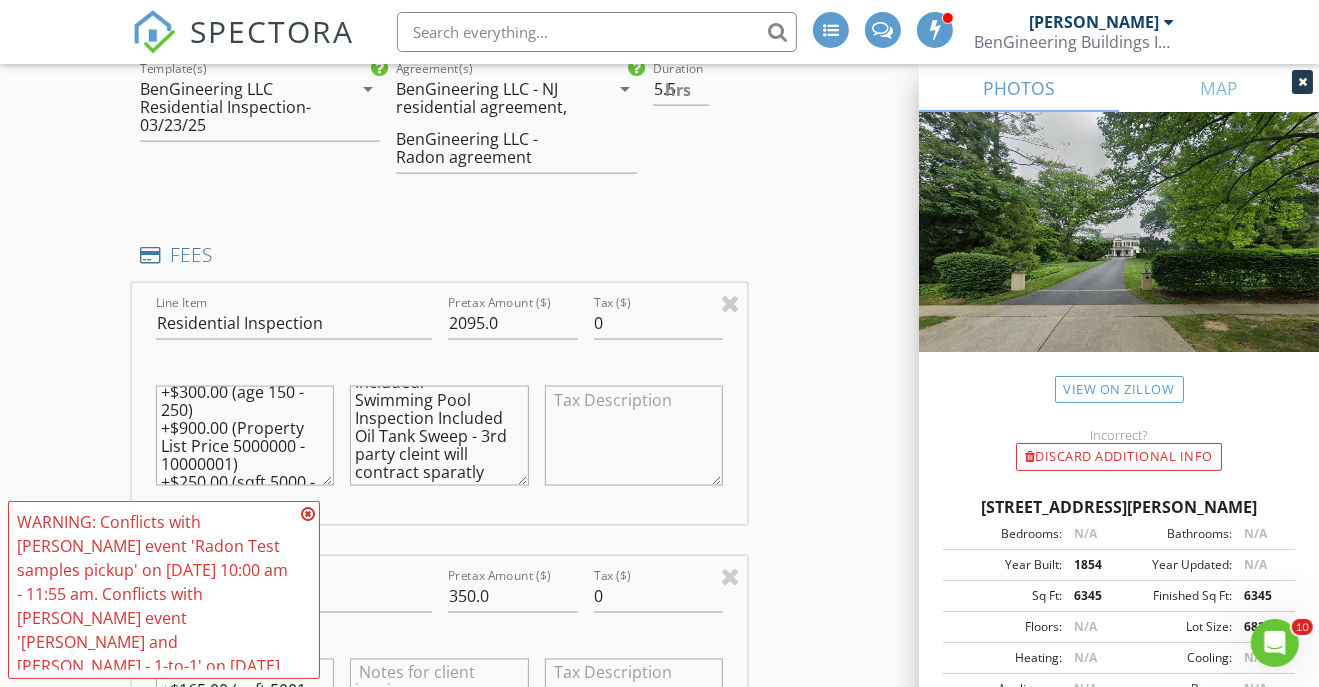 scroll, scrollTop: 122, scrollLeft: 0, axis: vertical 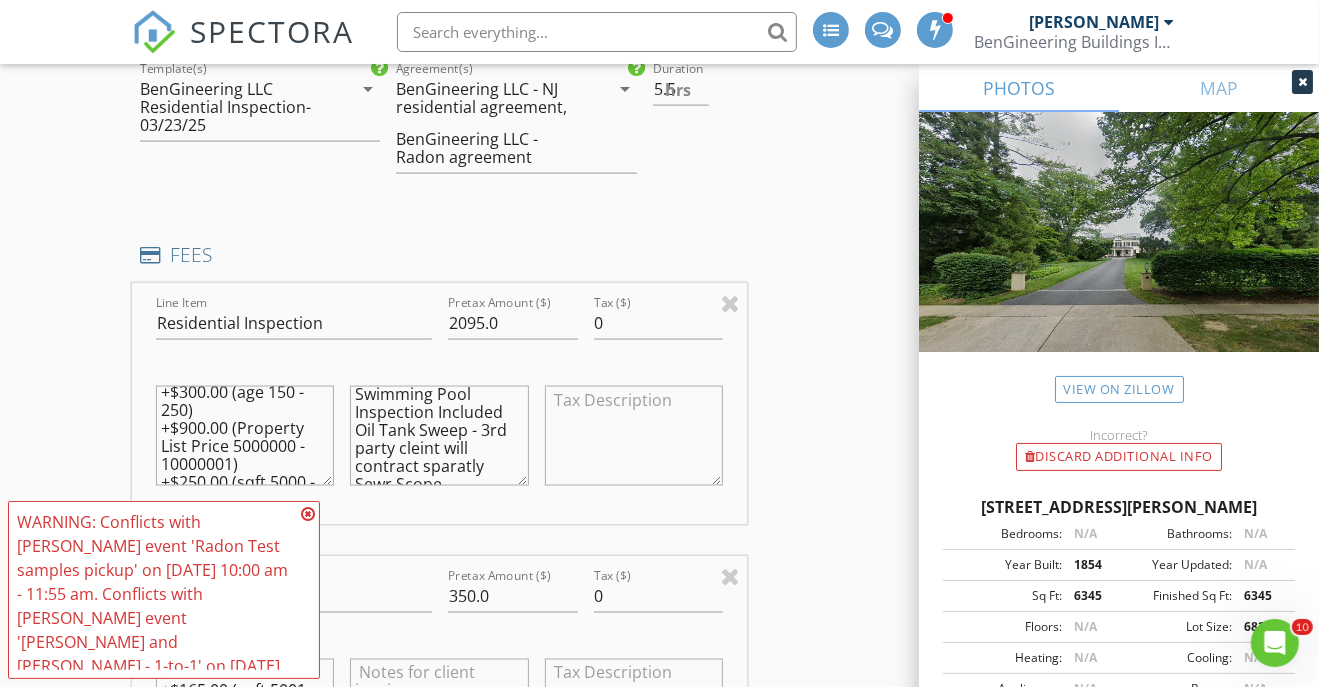 click on "Rwsidentail Inspection.
Termite Inspection Included.
Swimming Pool Inspection Included
Oil Tank Sweep - 3rd  party cleint will contract sparatly
Sewr Scope" at bounding box center (439, 436) 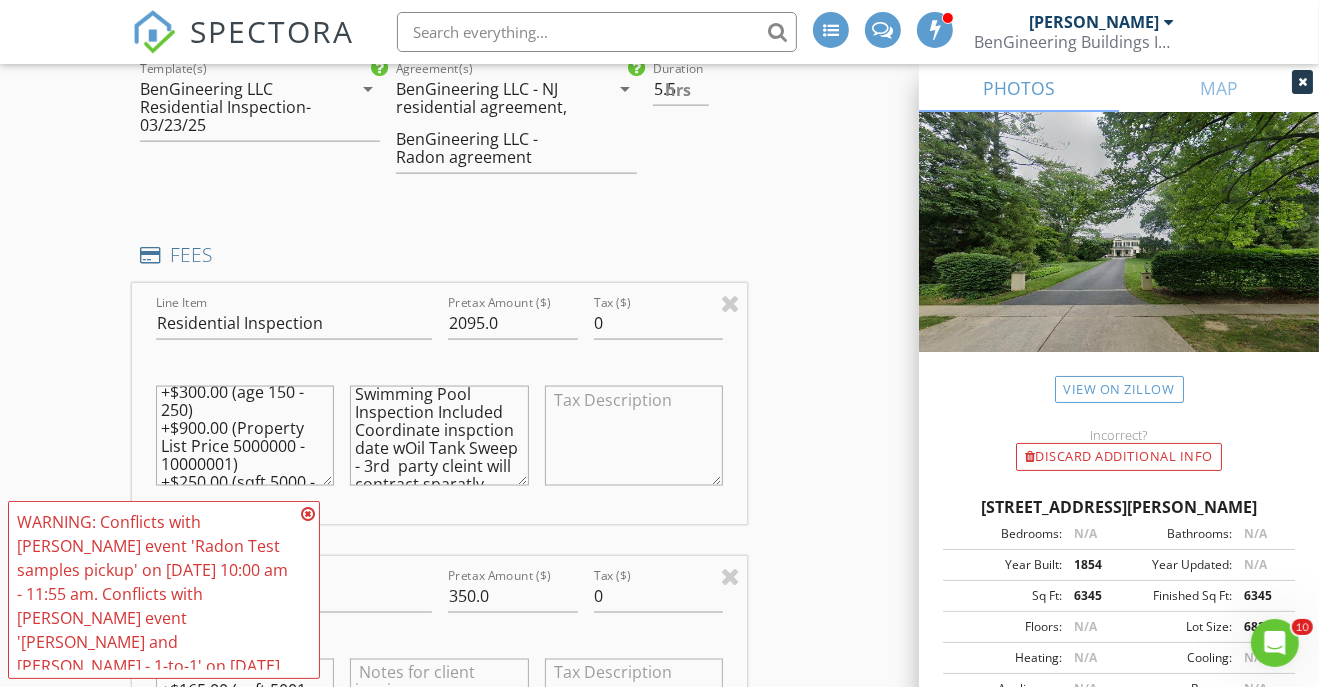scroll, scrollTop: 86, scrollLeft: 0, axis: vertical 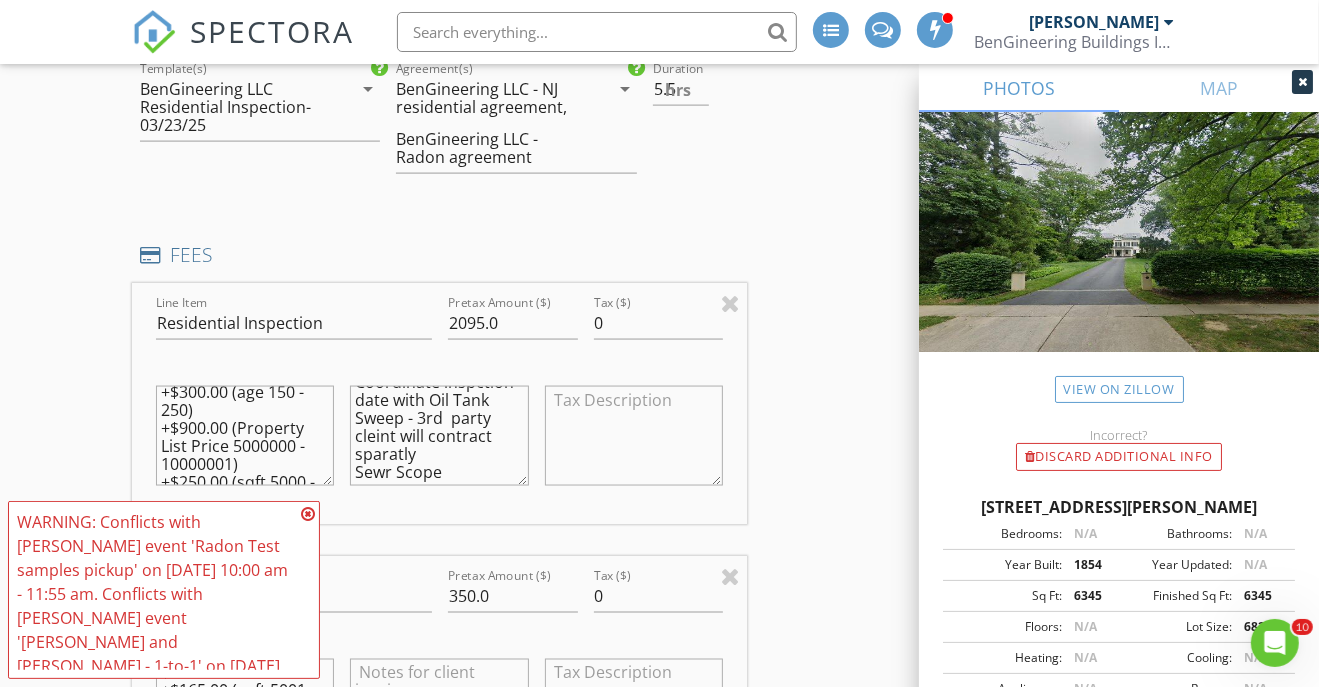 drag, startPoint x: 474, startPoint y: 408, endPoint x: 353, endPoint y: 417, distance: 121.33425 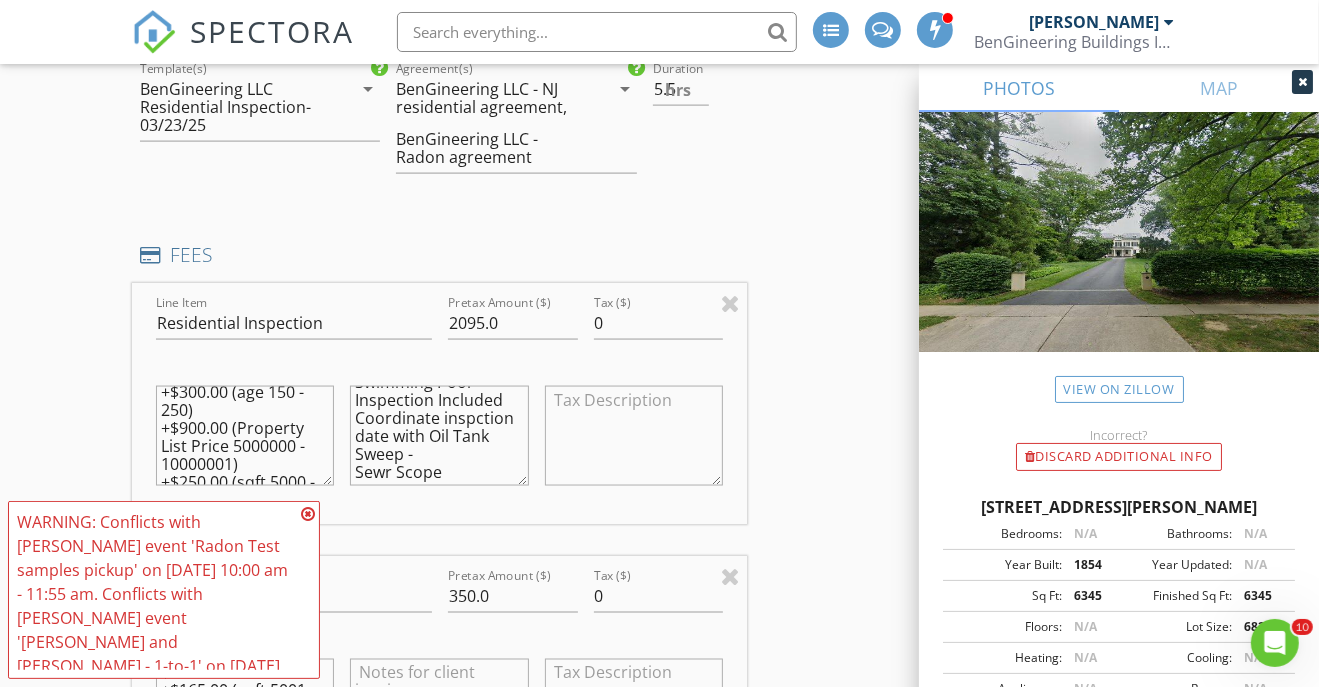 scroll, scrollTop: 108, scrollLeft: 0, axis: vertical 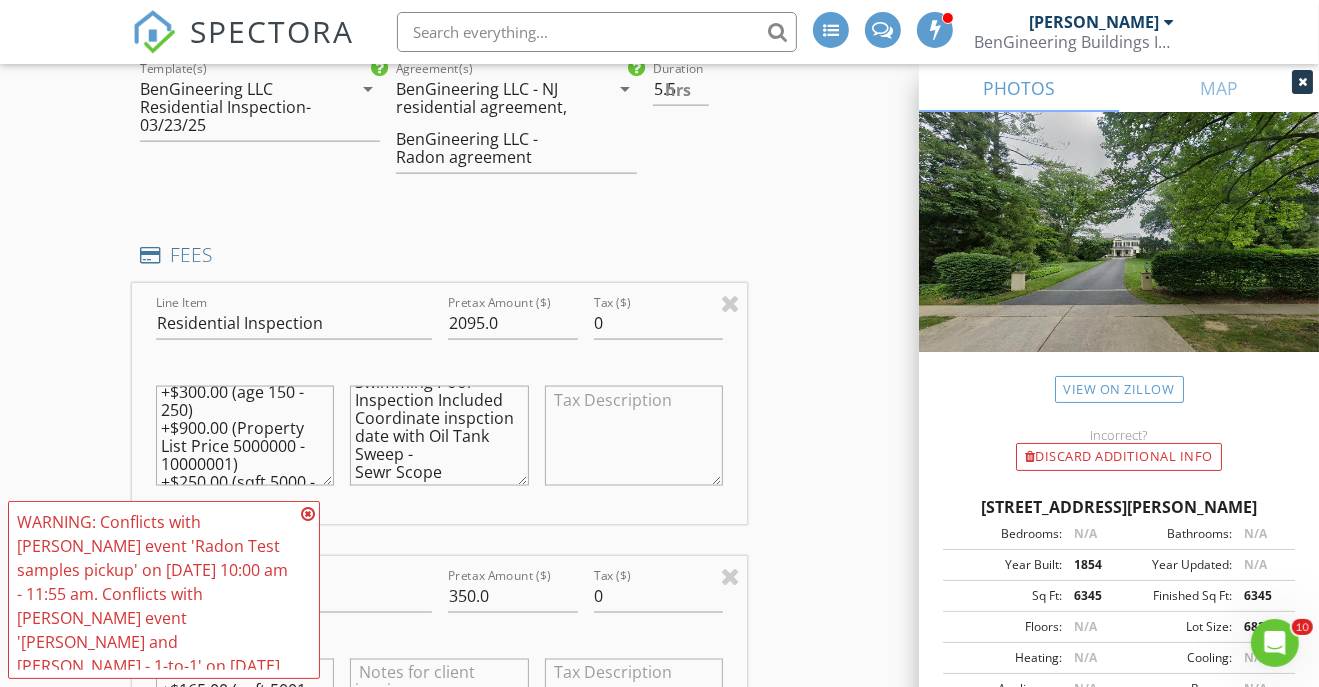 paste on "3rd  party cleint will contract sparatly" 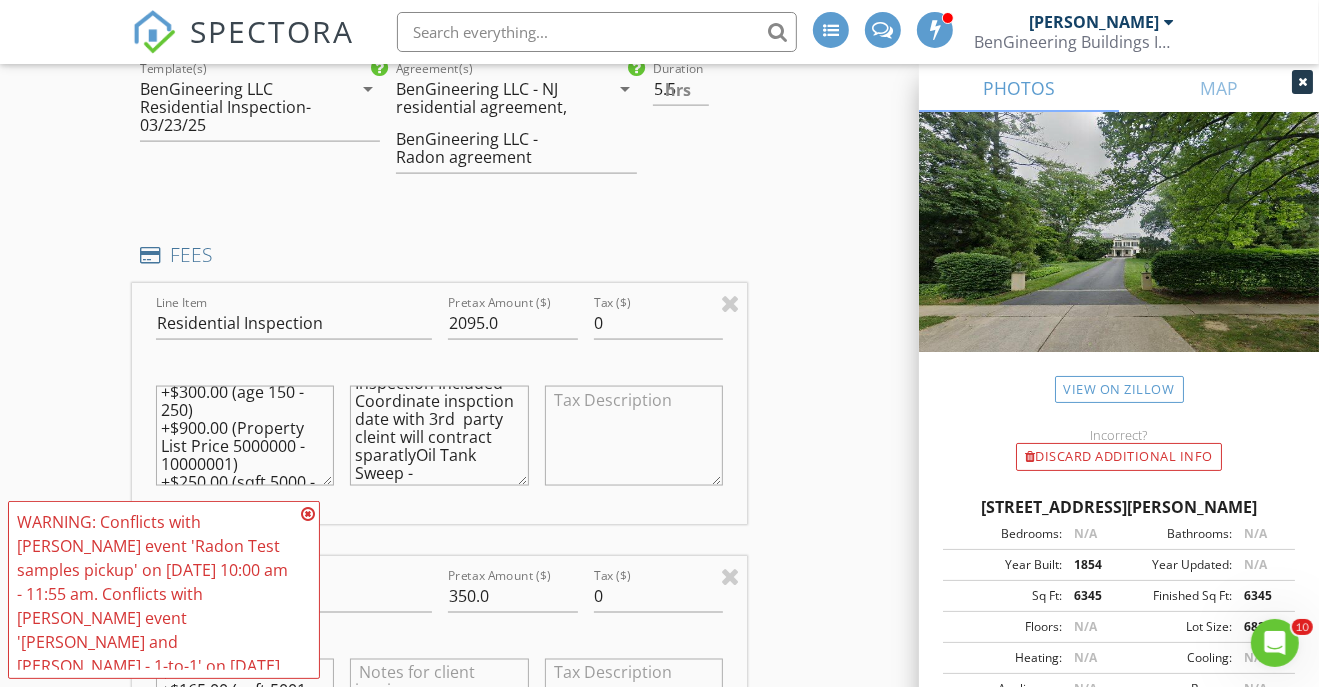 scroll, scrollTop: 122, scrollLeft: 0, axis: vertical 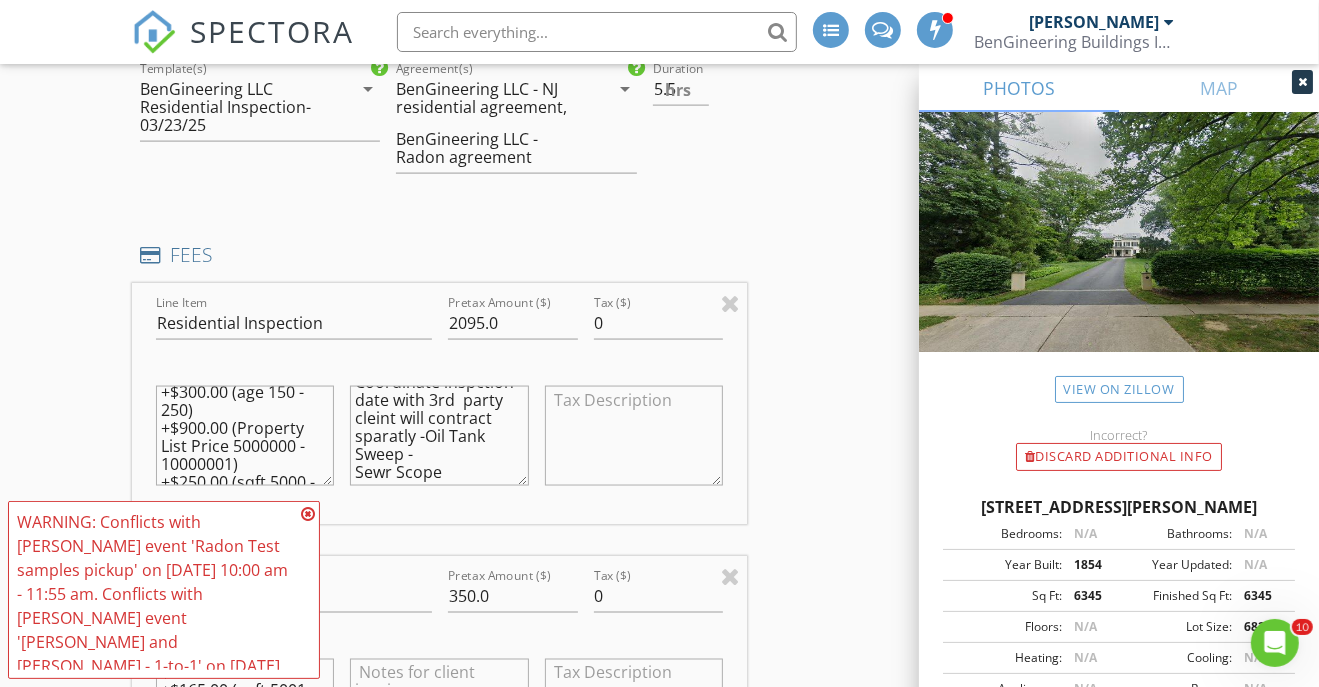 click on "Rwsidentail Inspection.
Termite Inspection Included.
Swimming Pool Inspection Included
Coordinate inspction date with 3rd  party cleint will contract sparatly -Oil Tank Sweep -
Sewr Scope" at bounding box center (439, 436) 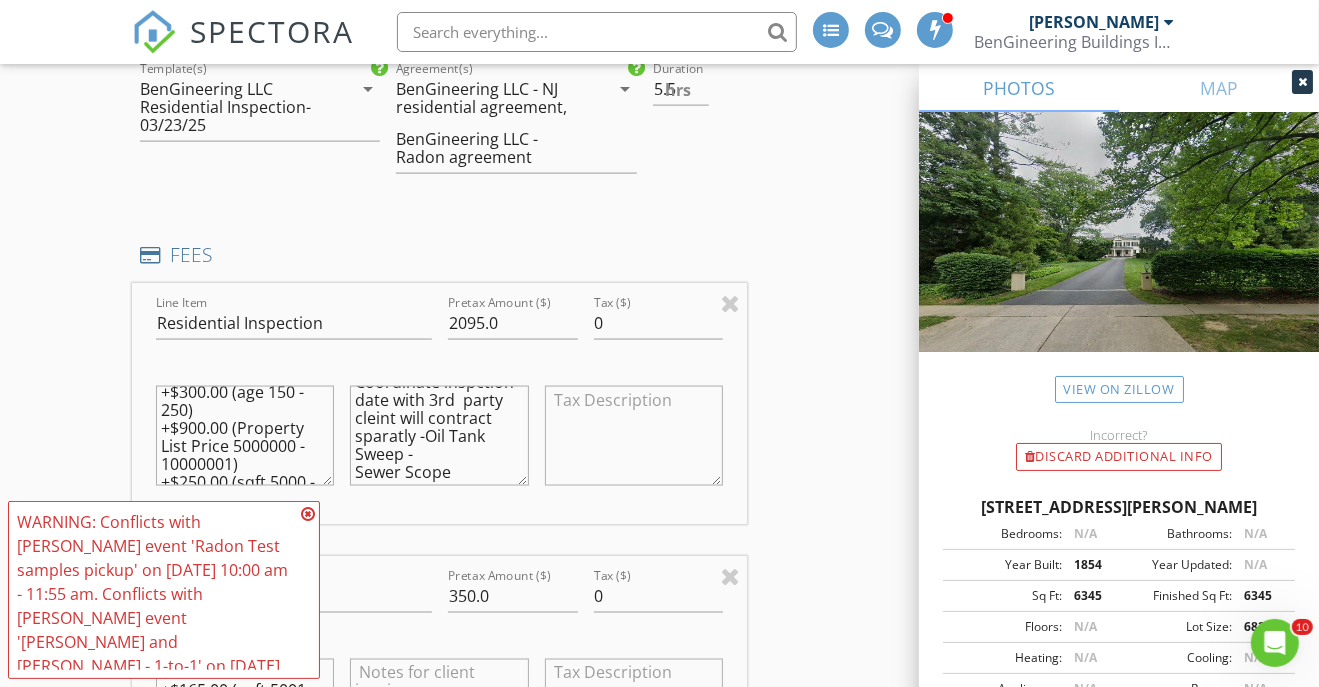 click on "Rwsidentail Inspection.
Termite Inspection Included.
Swimming Pool Inspection Included
Coordinate inspction date with 3rd  party cleint will contract sparatly -Oil Tank Sweep -
Sewer Scope" at bounding box center [439, 436] 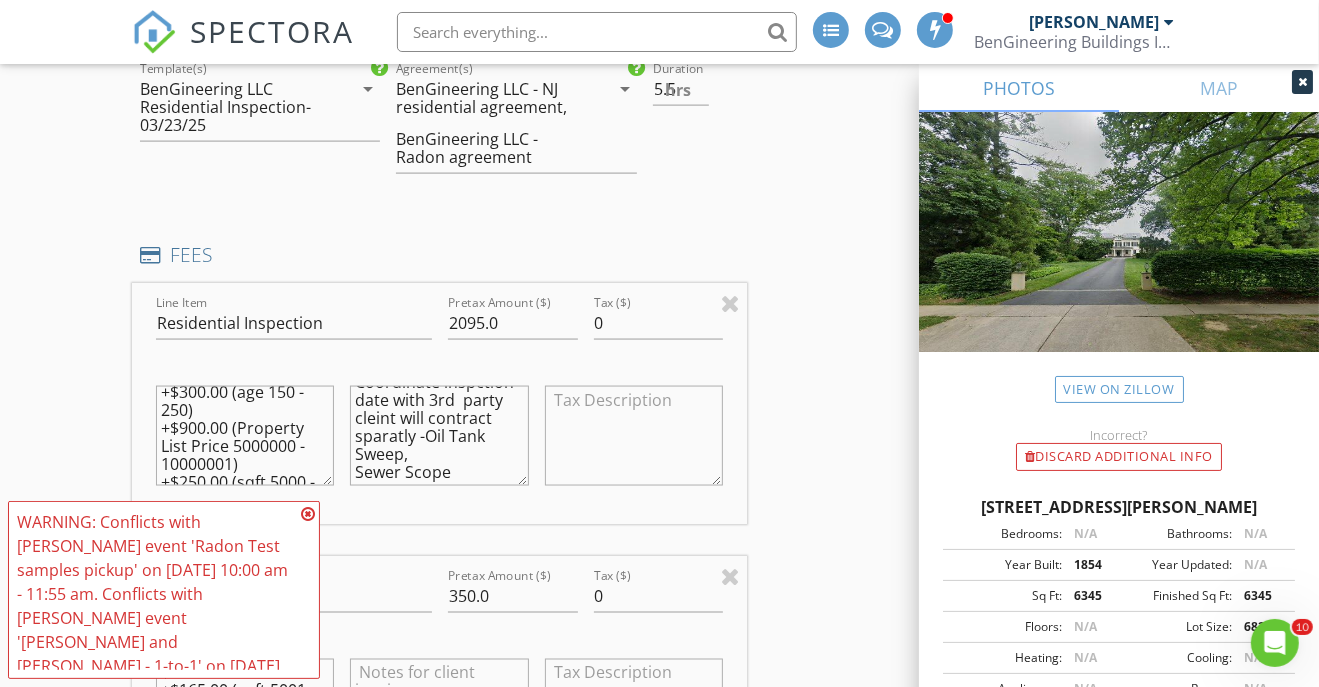 click on "Rwsidentail Inspection.
Termite Inspection Included.
Swimming Pool Inspection Included
Coordinate inspction date with 3rd  party cleint will contract sparatly -Oil Tank Sweep,
Sewer Scope" at bounding box center (439, 436) 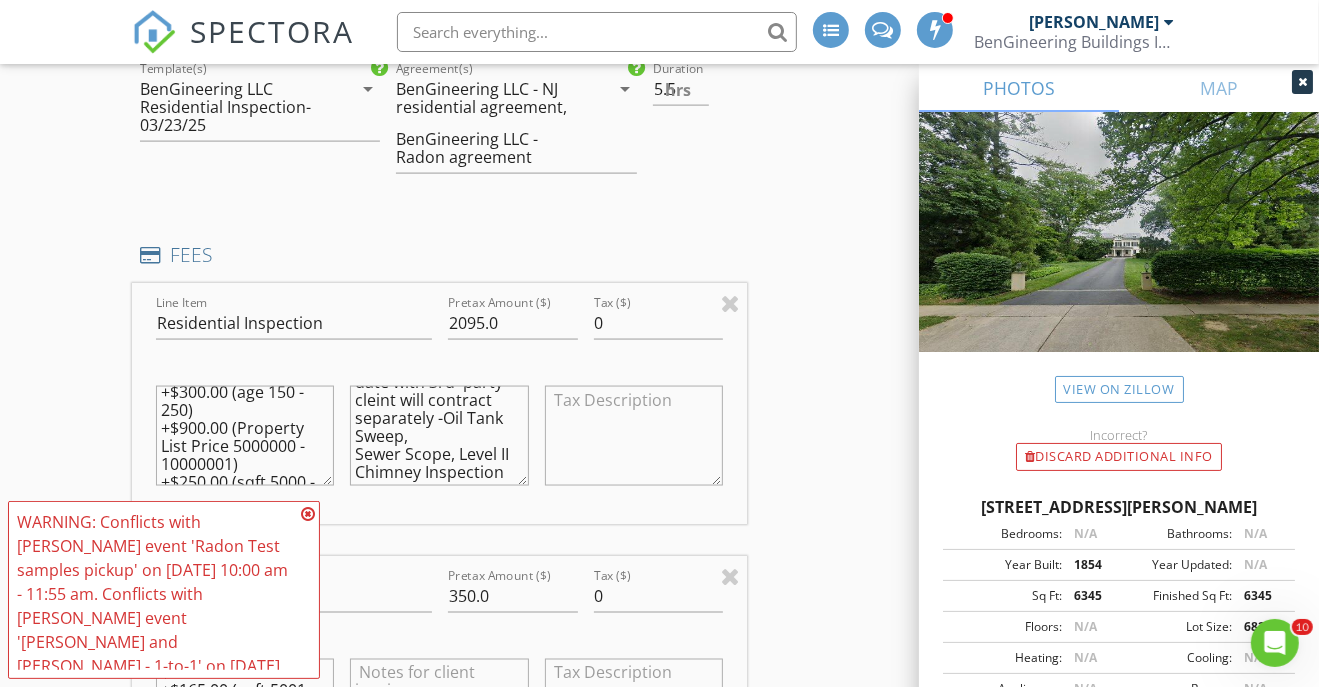 scroll, scrollTop: 108, scrollLeft: 0, axis: vertical 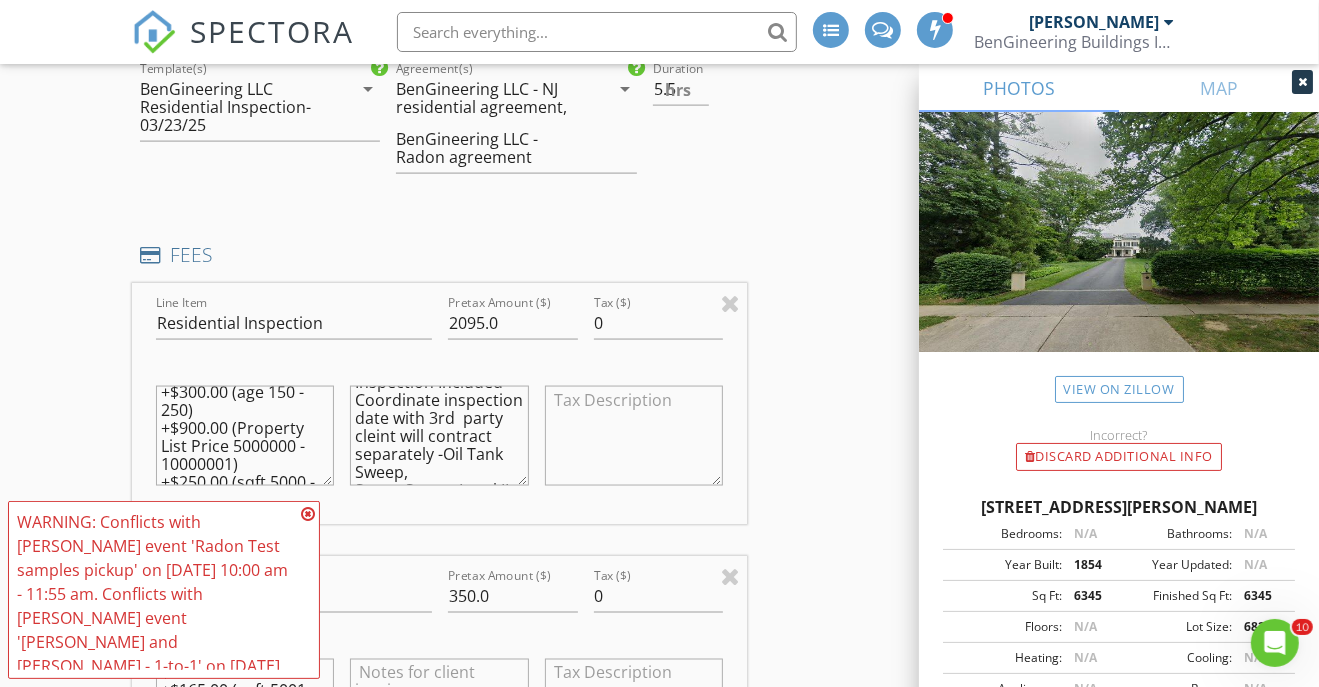 drag, startPoint x: 380, startPoint y: 461, endPoint x: 391, endPoint y: 448, distance: 17.029387 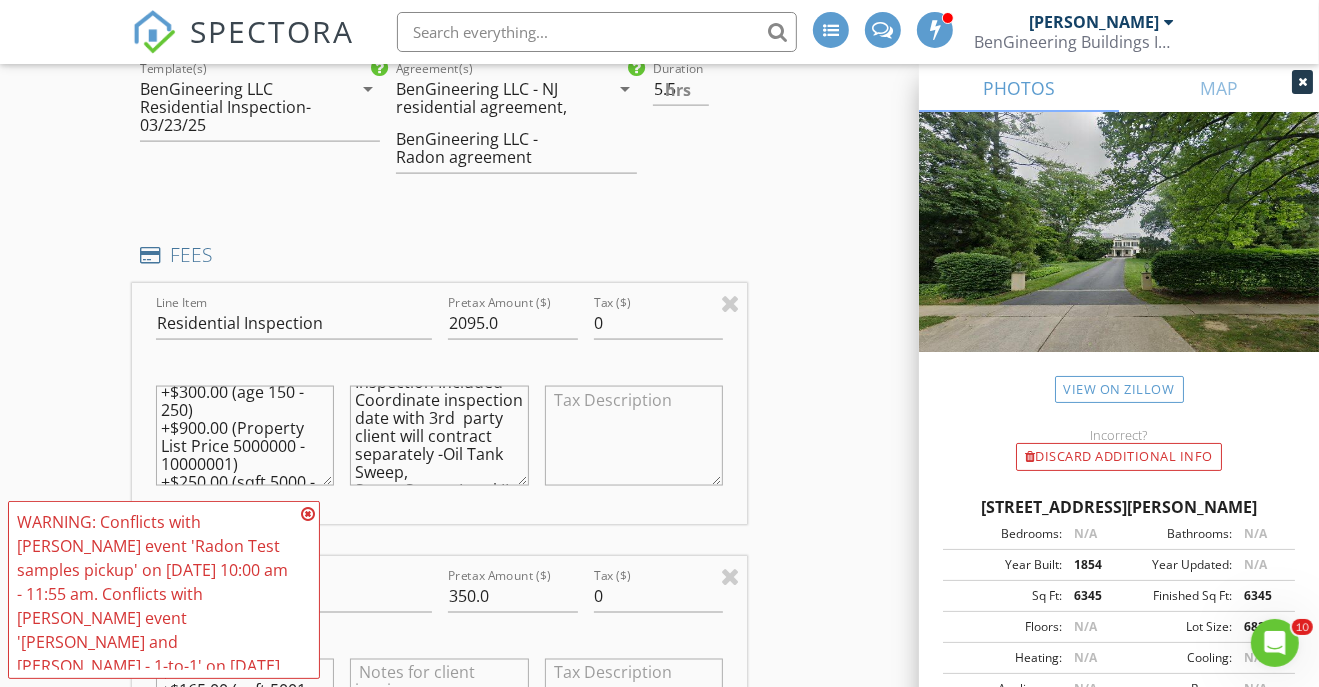 scroll, scrollTop: 152, scrollLeft: 0, axis: vertical 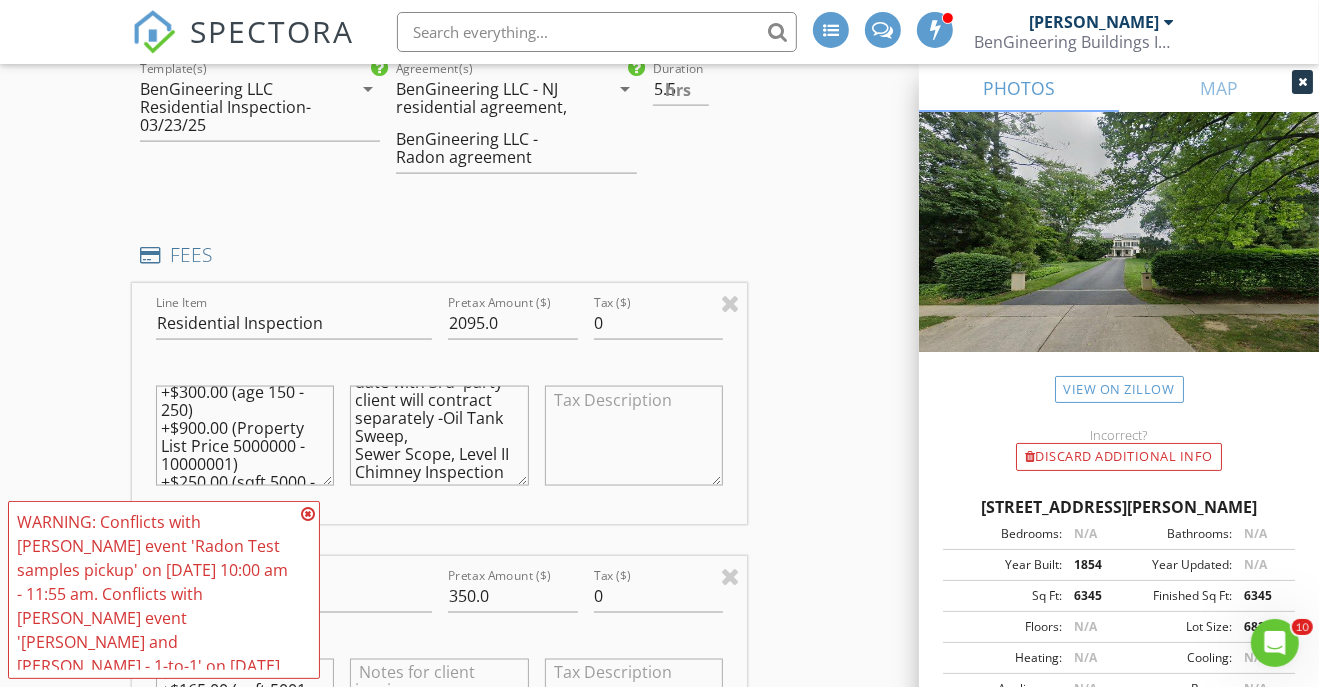 click on "Rwsidentail Inspection.
Termite Inspection Included.
Swimming Pool Inspection Included
Coordinate inspection date with 3rd  party client will contract separately -Oil Tank Sweep,
Sewer Scope, Level II Chimney Inspection" at bounding box center [439, 436] 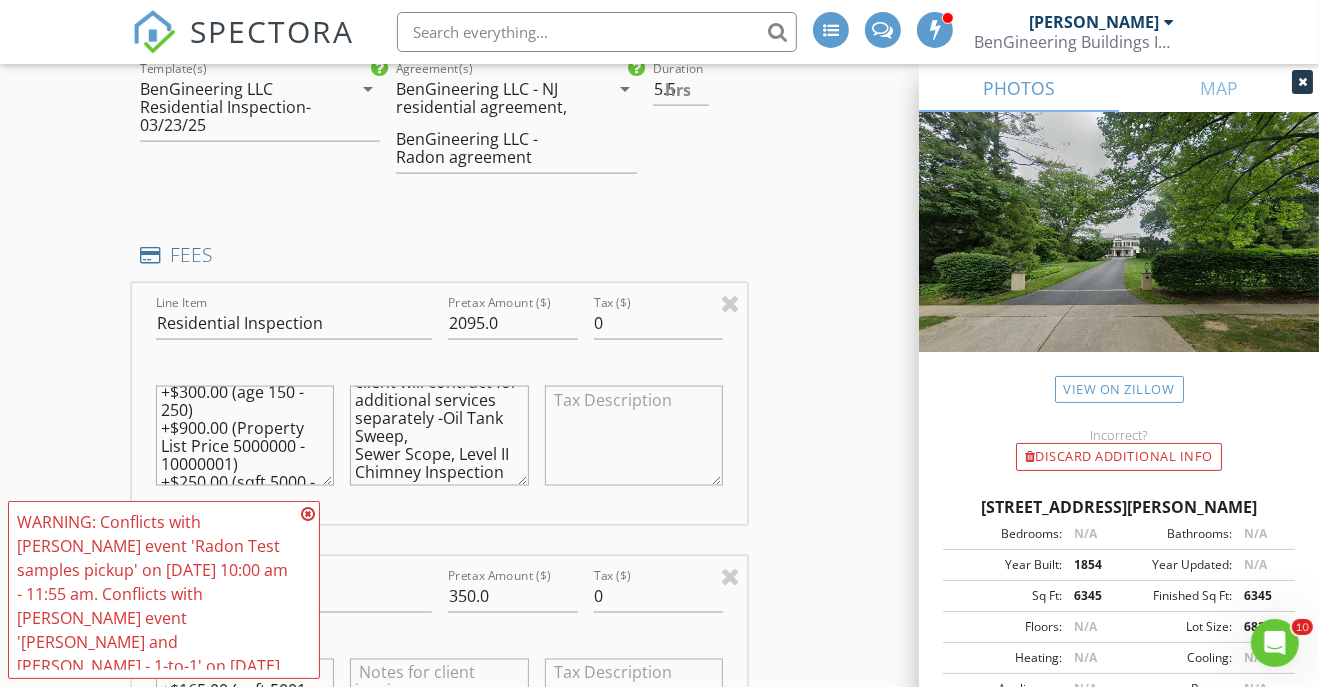 scroll, scrollTop: 0, scrollLeft: 0, axis: both 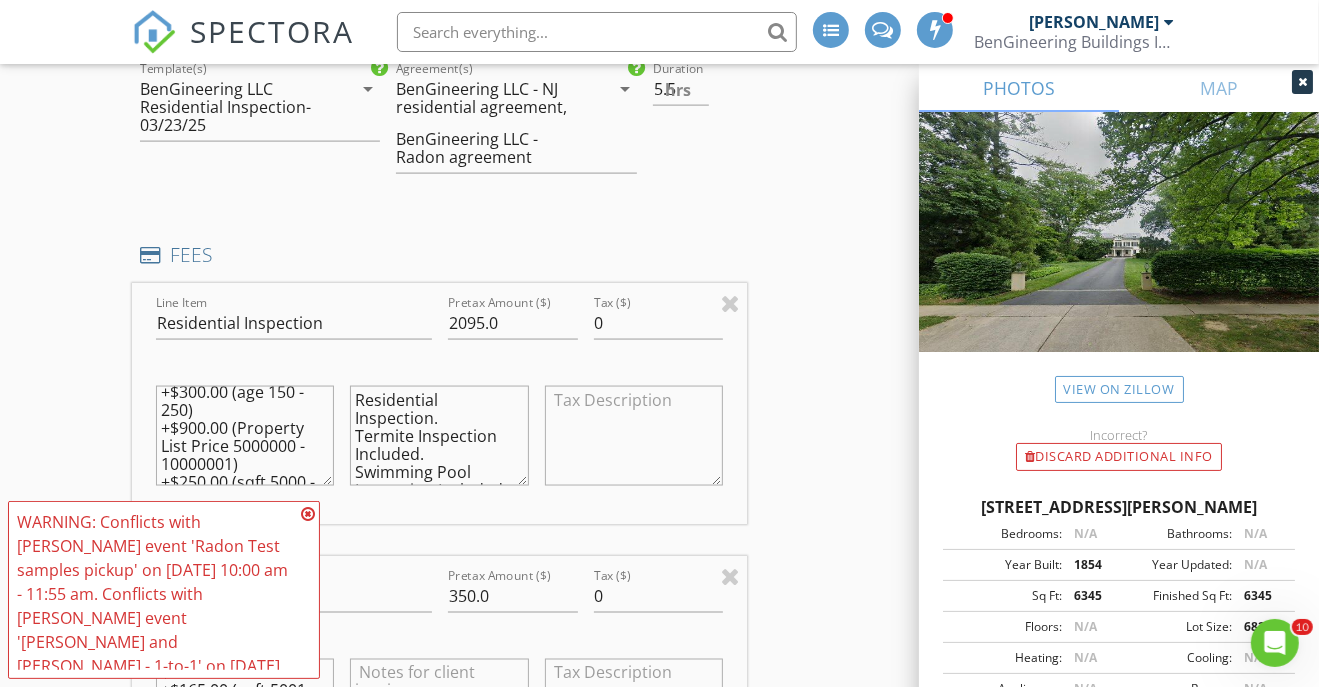 type on "Residential Inspection.
Termite Inspection Included.
Swimming Pool Inspection Included
Coordinate inspection date with 3rd  party client will contract for additional services separately -Oil Tank Sweep,
Sewer Scope, Level II Chimney Inspection" 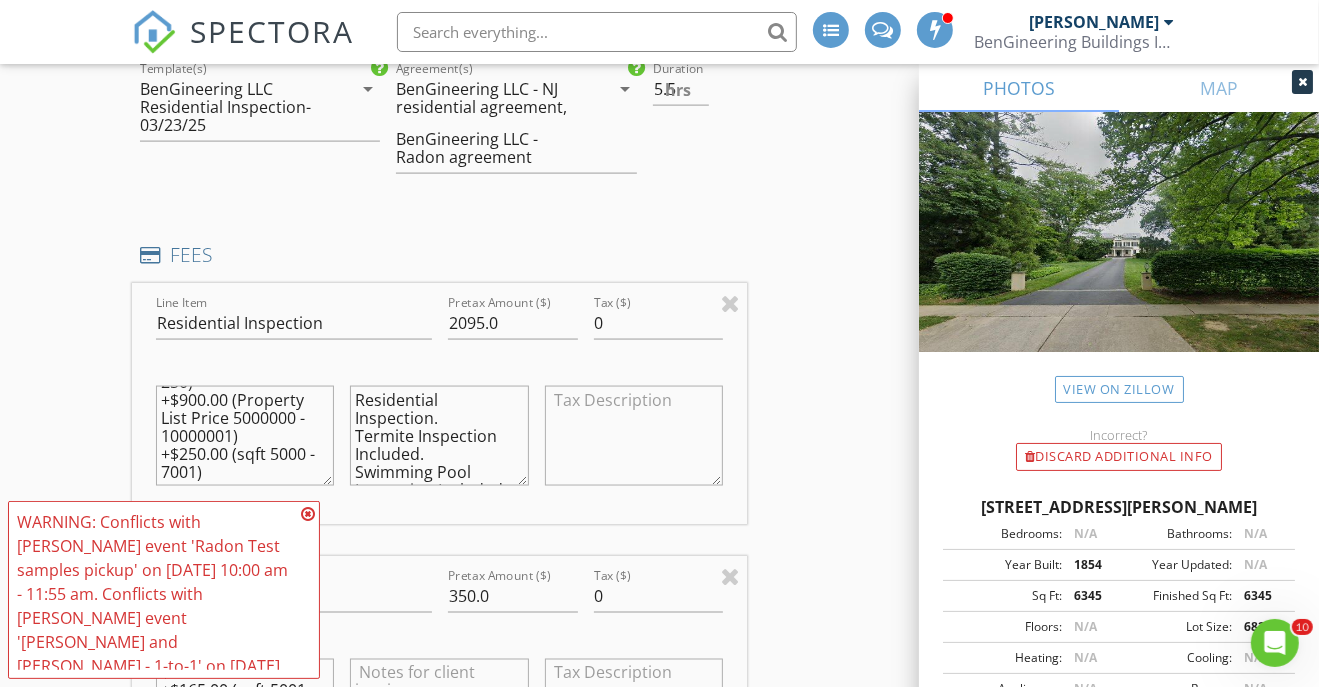 click on "$645.00 (Base)
+$300.00 (age 150 - 250)
+$900.00 (Property List Price 5000000 - 10000001)
+$250.00 (sqft 5000 - 7001)" at bounding box center [245, 436] 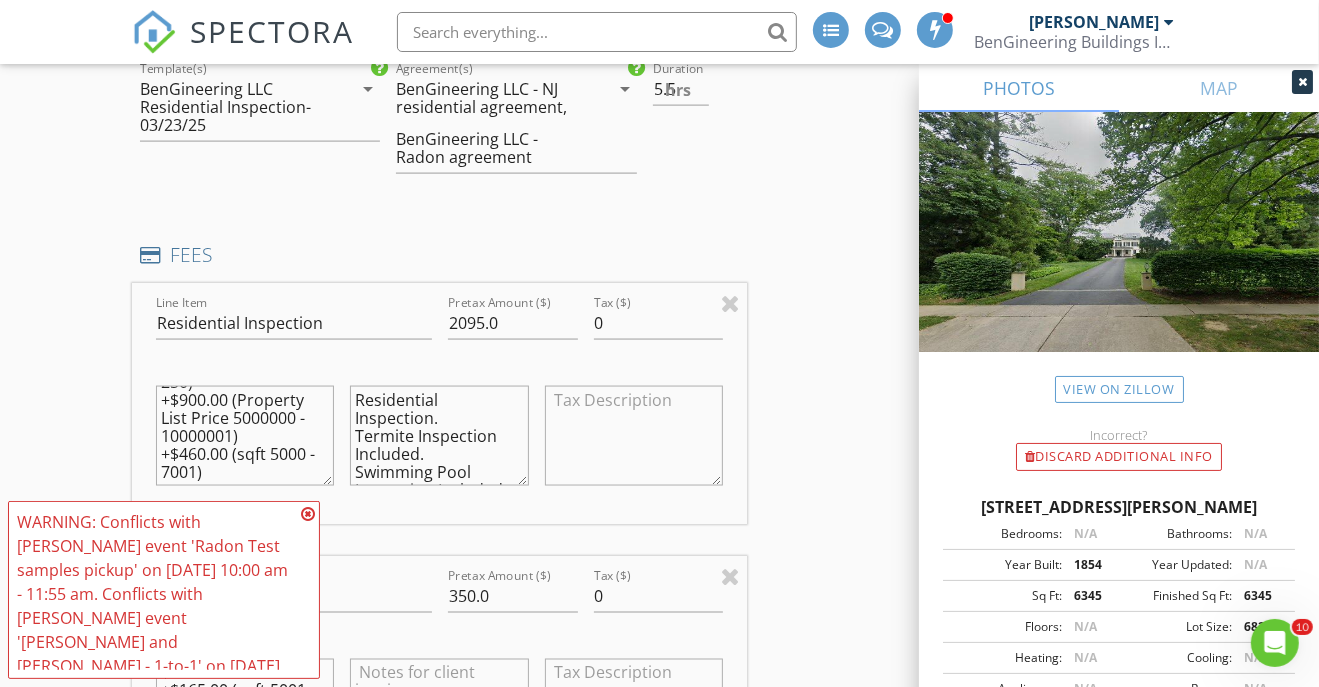 scroll, scrollTop: 0, scrollLeft: 0, axis: both 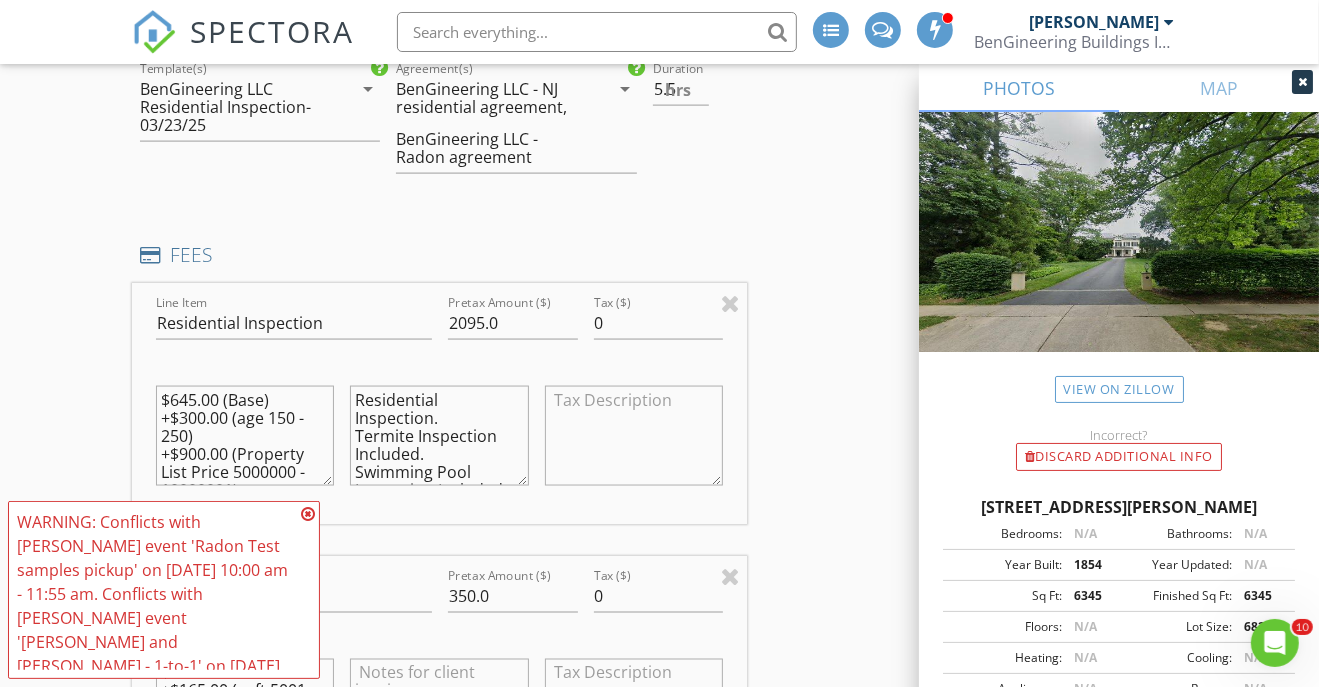 click on "$645.00 (Base)
+$300.00 (age 150 - 250)
+$900.00 (Property List Price 5000000 - 10000001)
+$460.00 (sqft 5000 - 7001)" at bounding box center [245, 436] 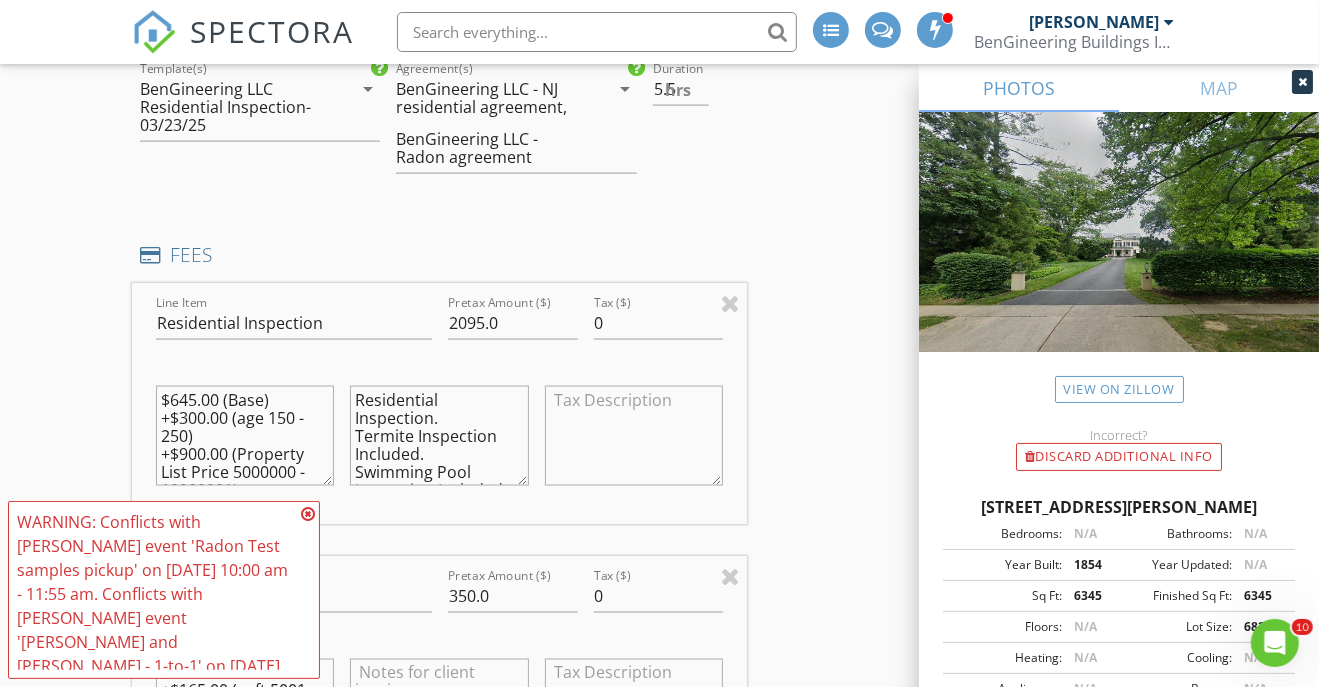 click on "$645.00 (Base)
+$300.00 (age 150 - 250)
+$900.00 (Property List Price 5000000 - 10000001)
+$460.00 (sqft 5000 - 7001)" at bounding box center [245, 436] 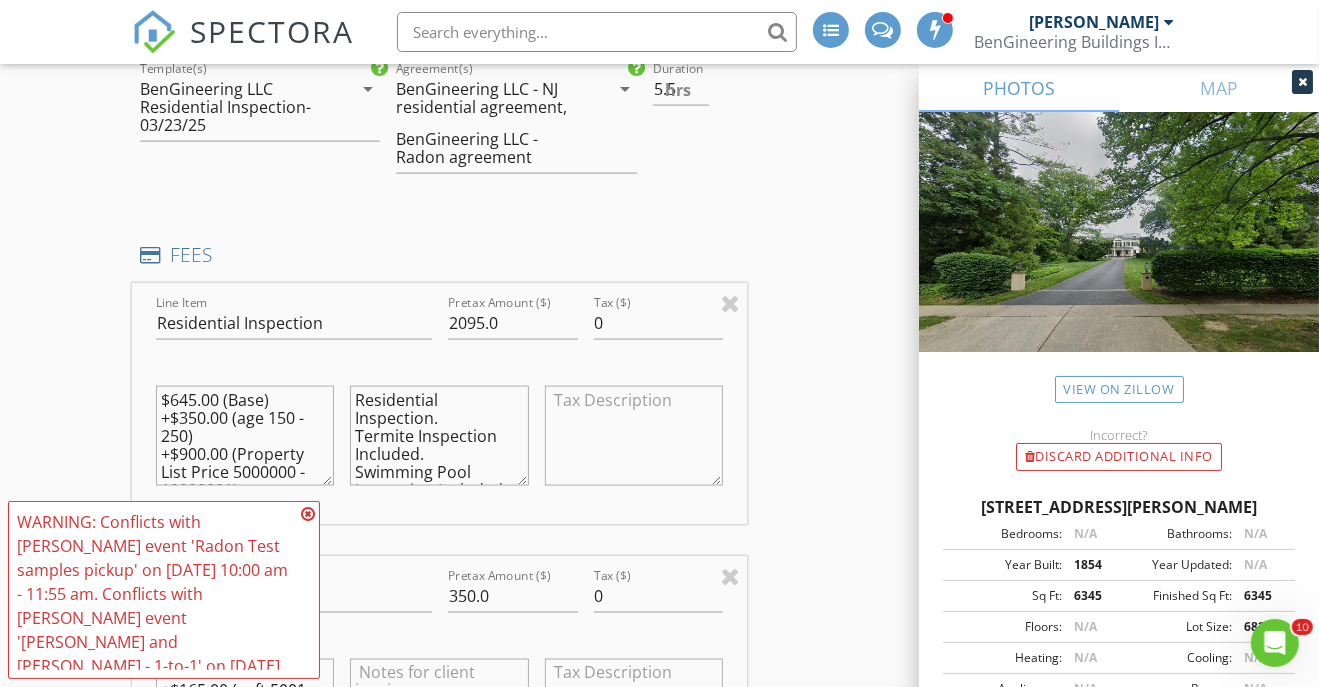 scroll, scrollTop: 44, scrollLeft: 0, axis: vertical 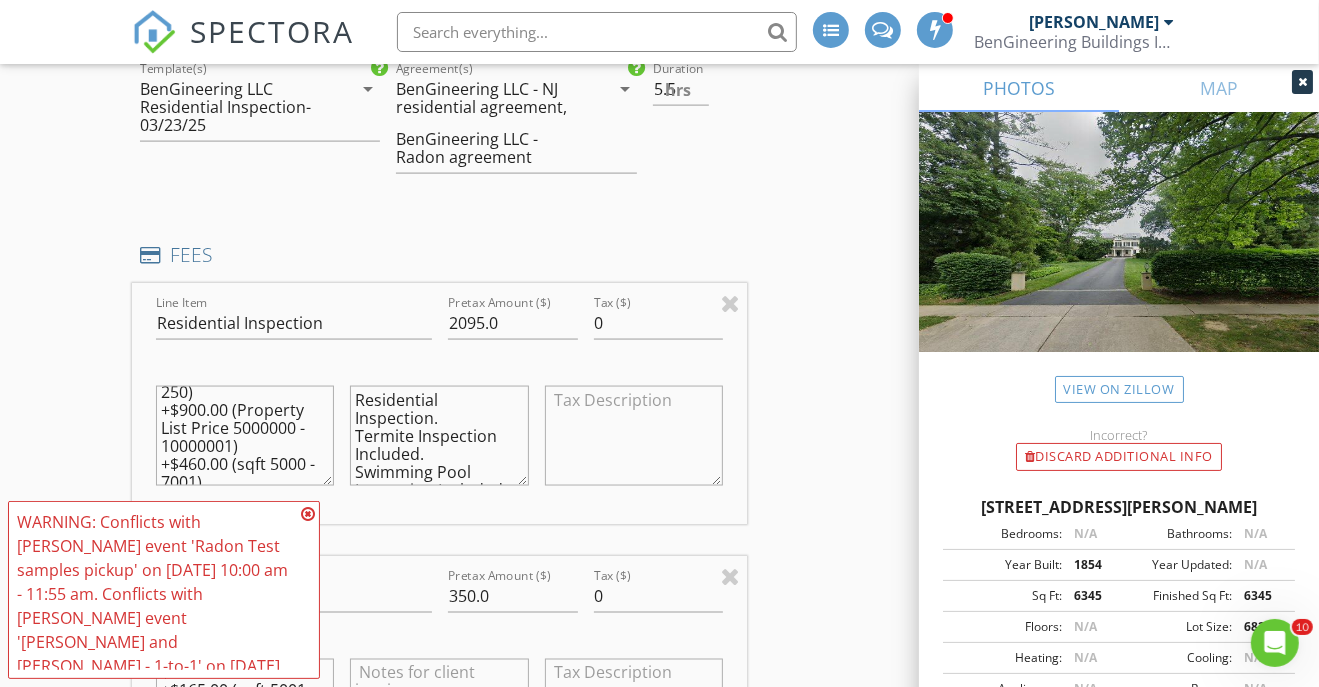 click on "$645.00 (Base)
+$460.00 (age 150 - 250)
+$900.00 (Property List Price 5000000 - 10000001)
+$460.00 (sqft 5000 - 7001)" at bounding box center (245, 436) 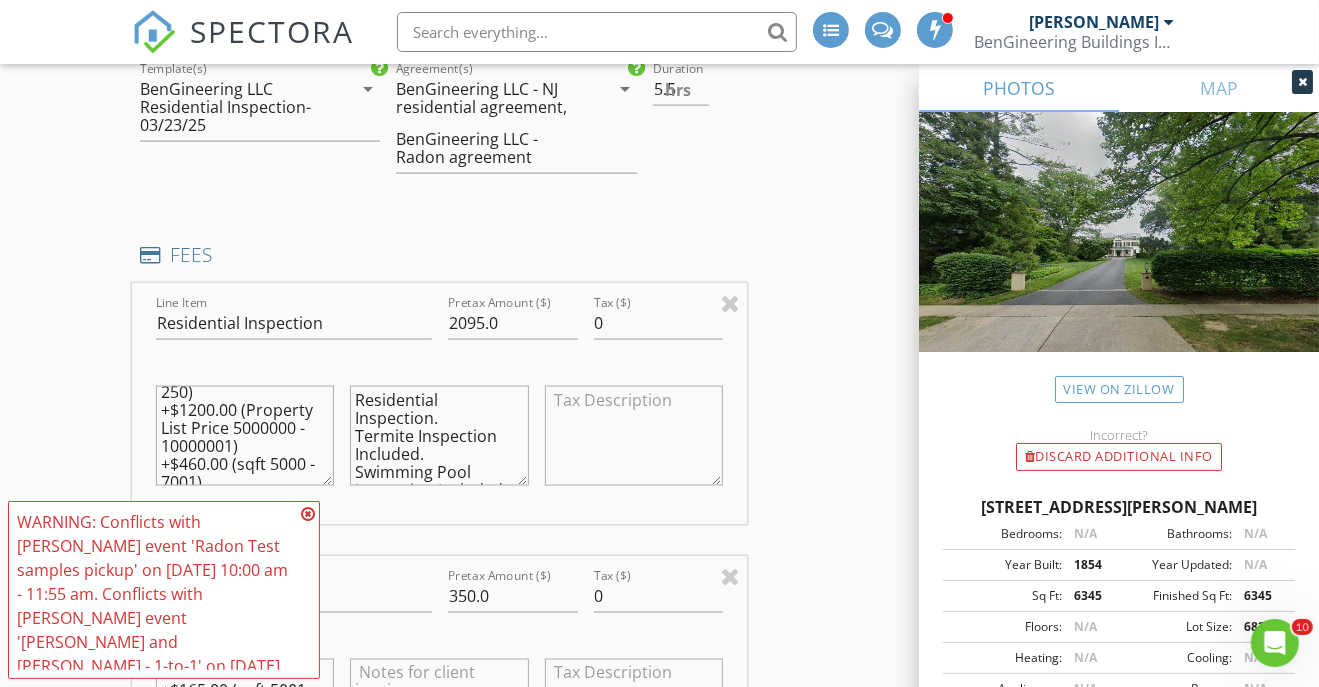 type on "$645.00 (Base)
+$460.00 (age 150 - 250)
+$1200.00 (Property List Price 5000000 - 10000001)
+$460.00 (sqft 5000 - 7001)" 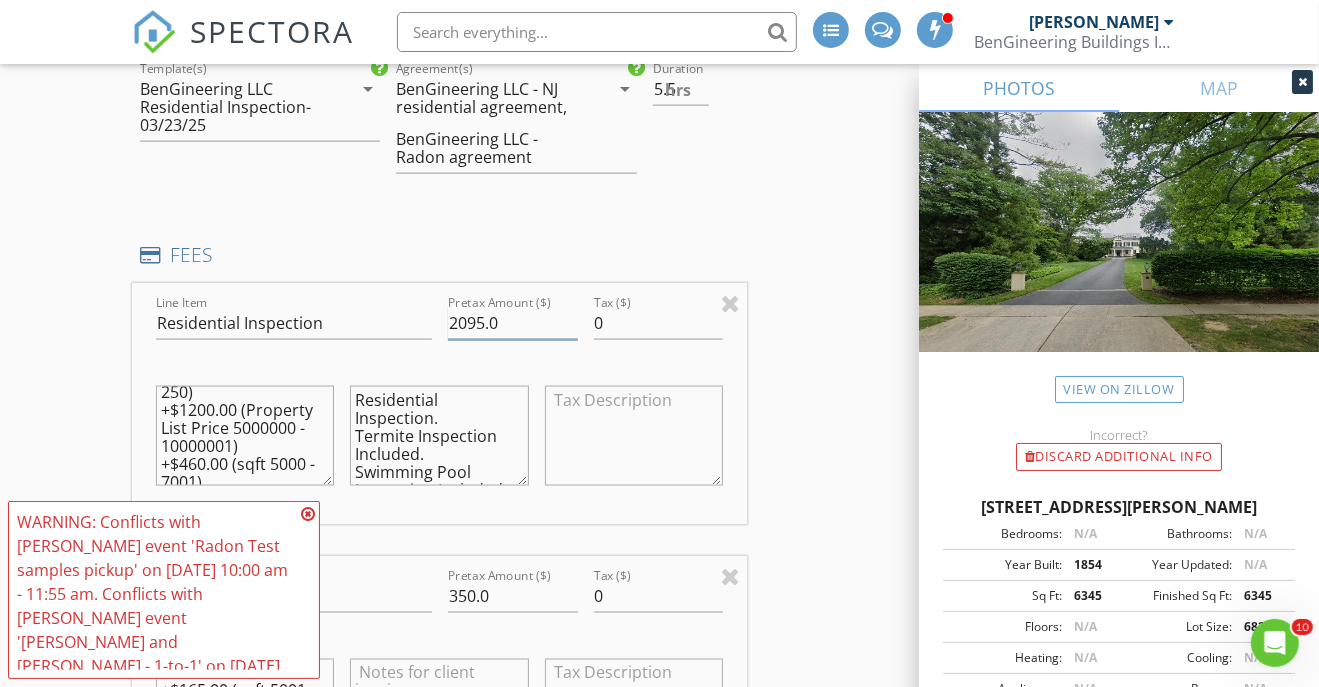 click on "2095.0" at bounding box center (513, 323) 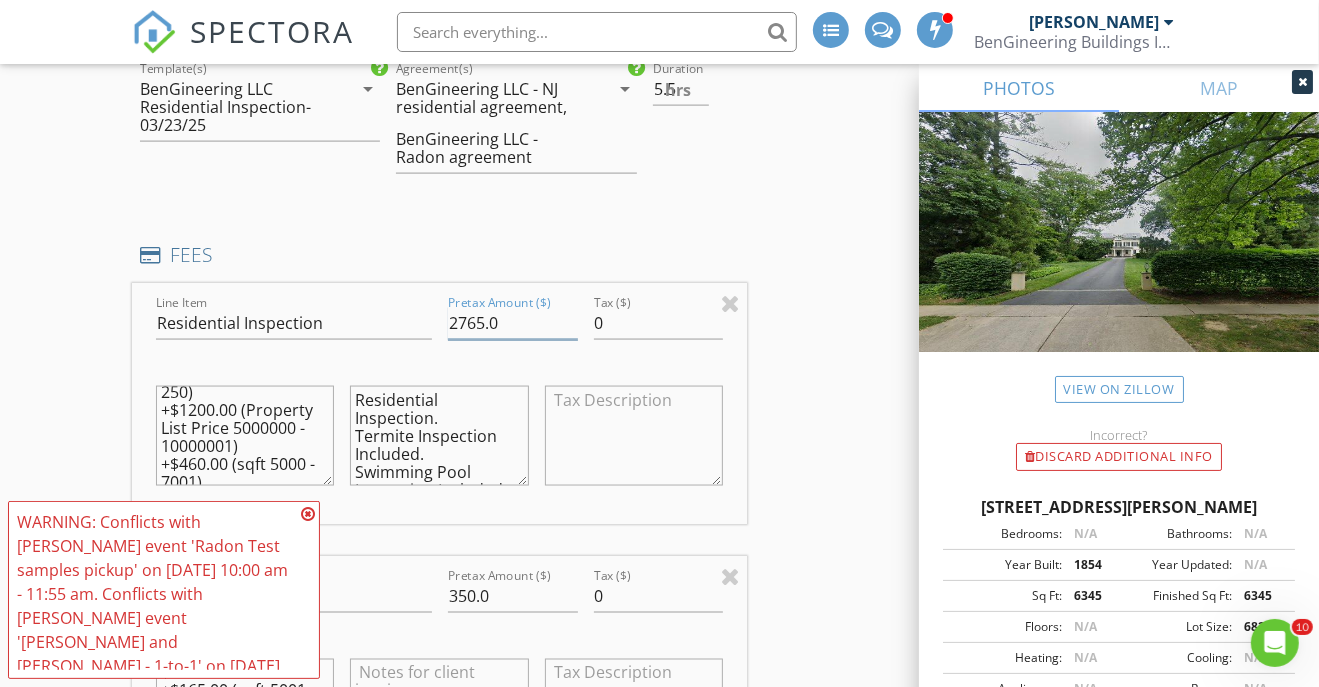 type on "2765.0" 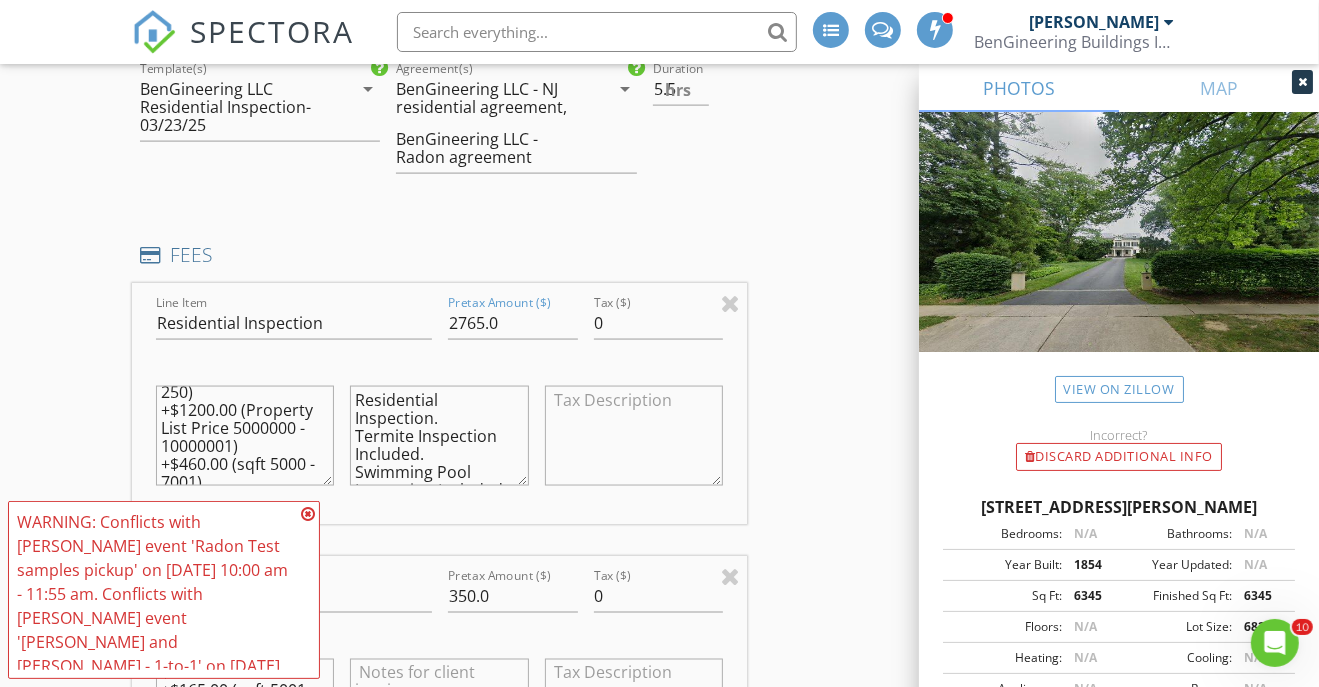 click on "INSPECTOR(S)
check_box   Ben Rozenblat   PRIMARY   Ben Rozenblat arrow_drop_down   check_box Ben Rozenblat specifically requested
Date/Time
07/14/2025 9:00 AM
Location
Address Search       Address 15 Hodge Rd   Unit   City Princeton   State NJ   Zip 08540   County Mercer     Square Feet 6345   Year Built 1854   Foundation arrow_drop_down     Ben Rozenblat     4.2 miles     (8 minutes)
client
check_box Enable Client CC email for this inspection   Client Search     check_box_outline_blank Client is a Company/Organization     First Name Nisha   Last Name Khanduja   Email nisha.rina@gmail.com   CC Email   Phone   Address 65 Charles Rd   City Bernardsville   State NJ   Zip     Tags         Notes   Private Notes
ADD ADDITIONAL client
SERVICES
check_box_outline_blank     check_box" at bounding box center [659, 821] 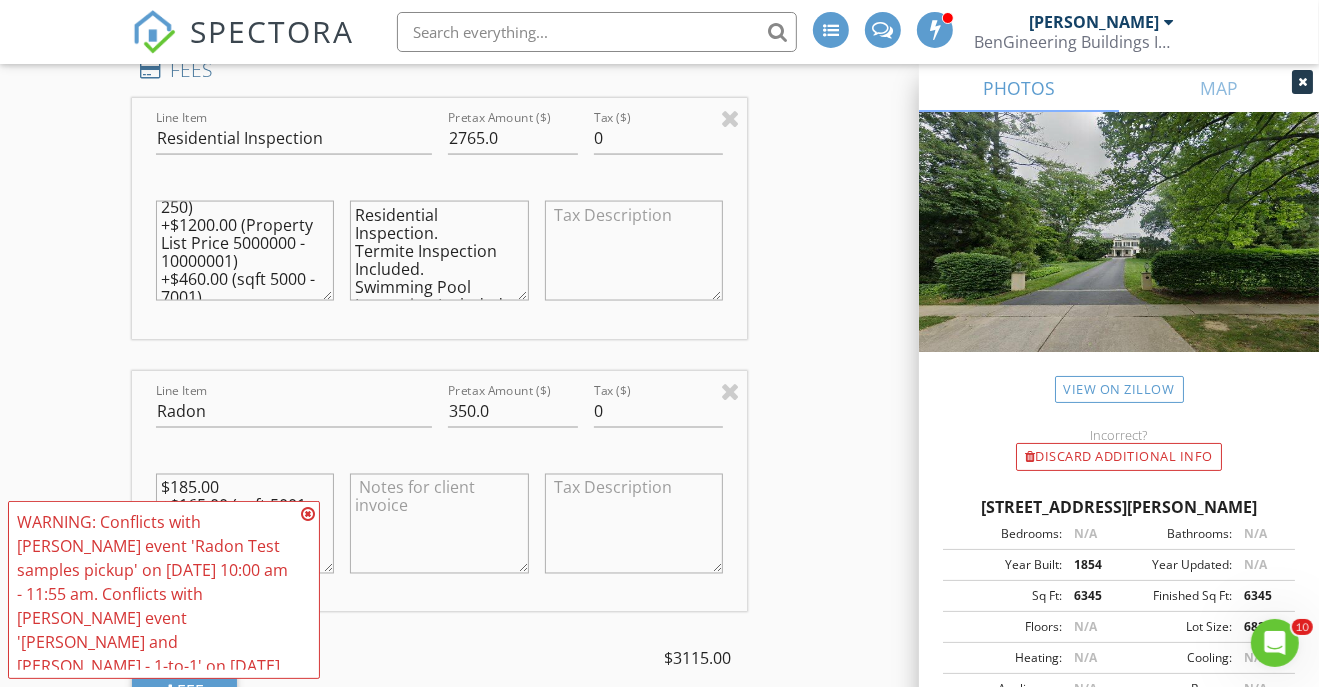 scroll, scrollTop: 2286, scrollLeft: 0, axis: vertical 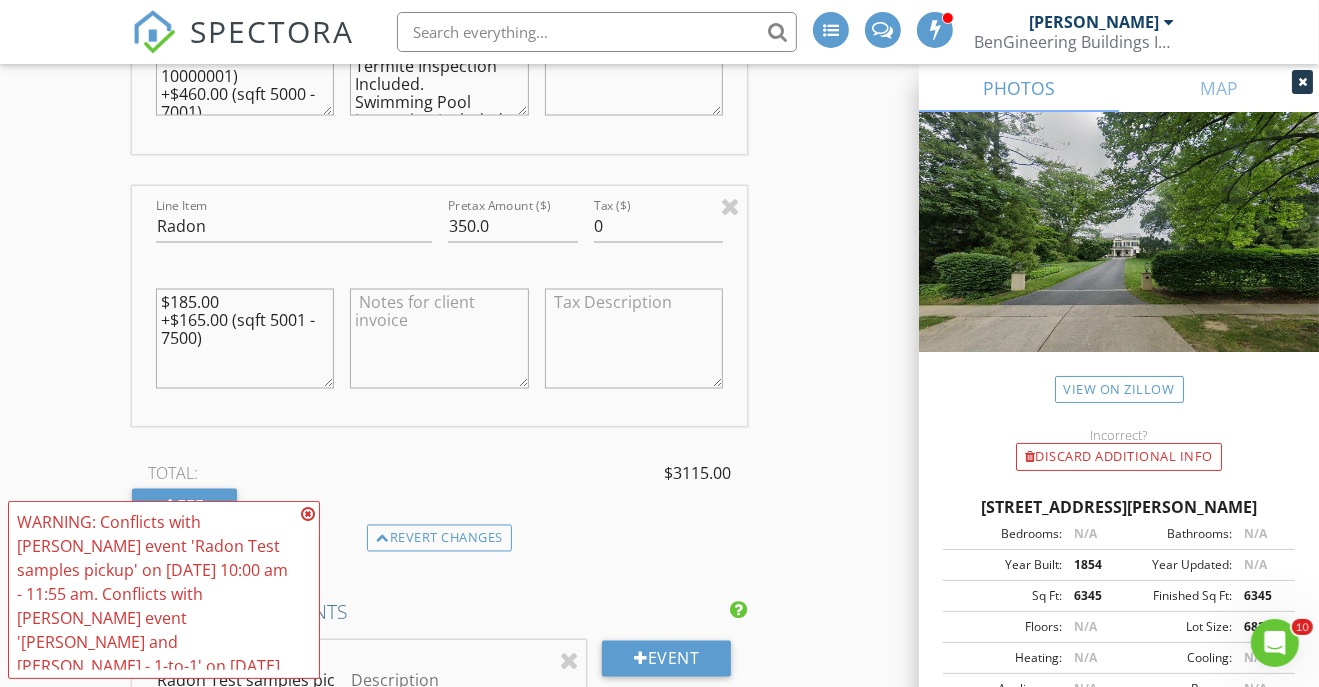 click at bounding box center (439, 339) 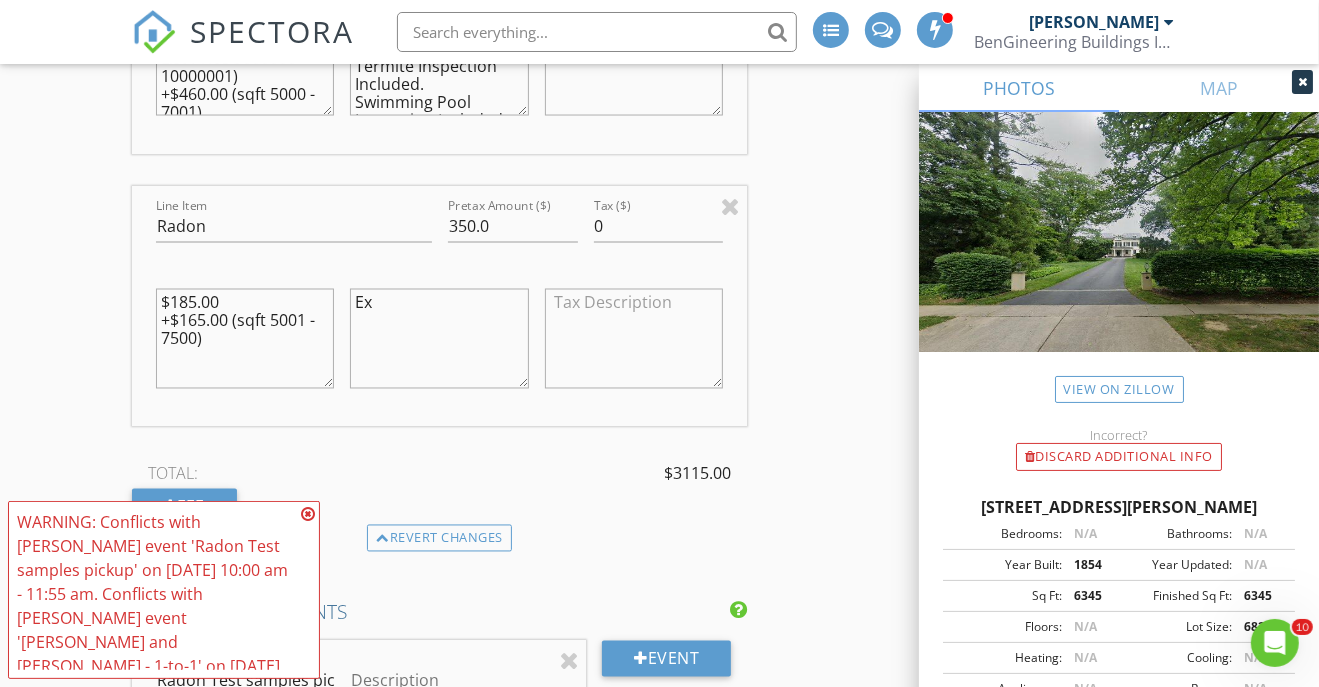 type on "E" 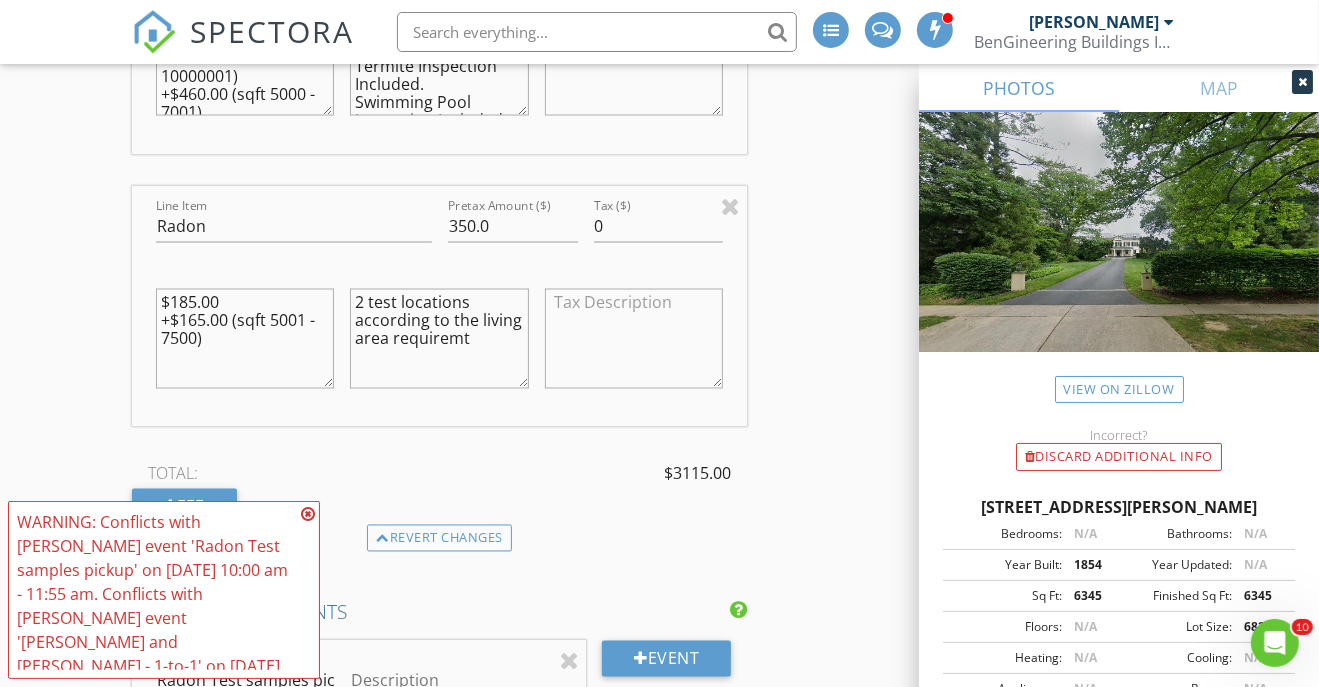 drag, startPoint x: 496, startPoint y: 334, endPoint x: 463, endPoint y: 327, distance: 33.734257 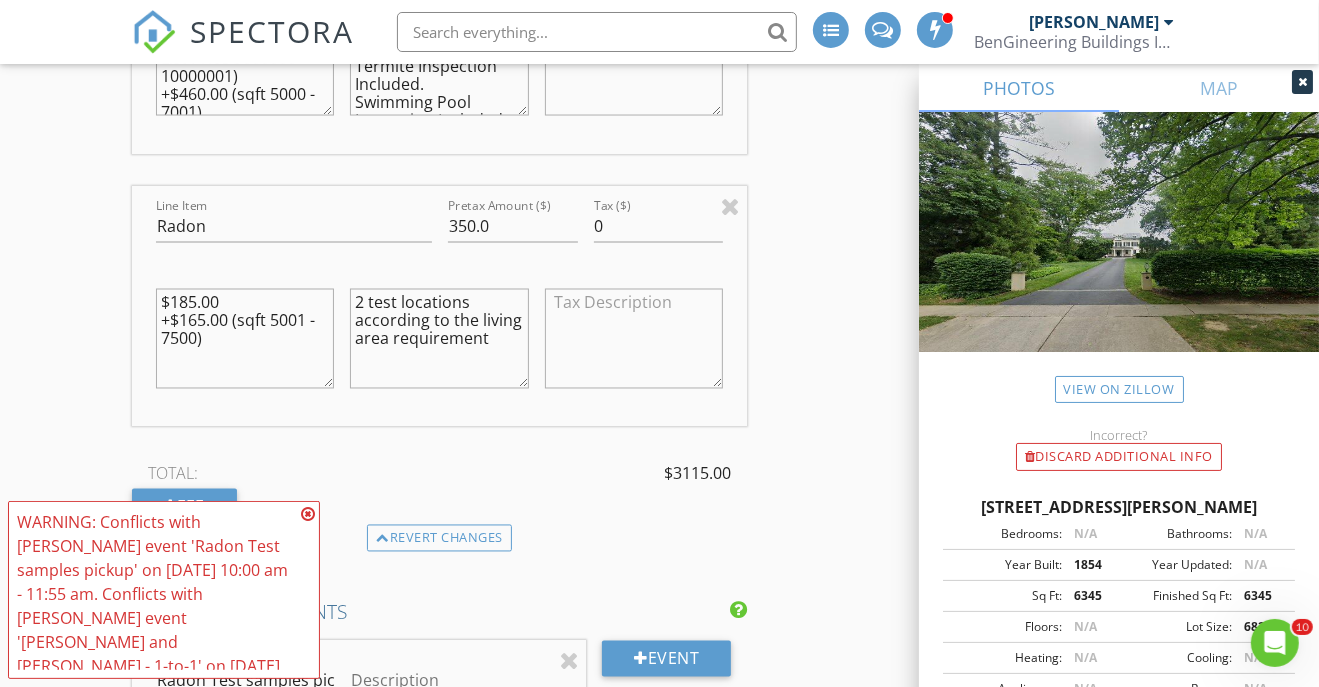 type on "2 test locations according to the living area requirement" 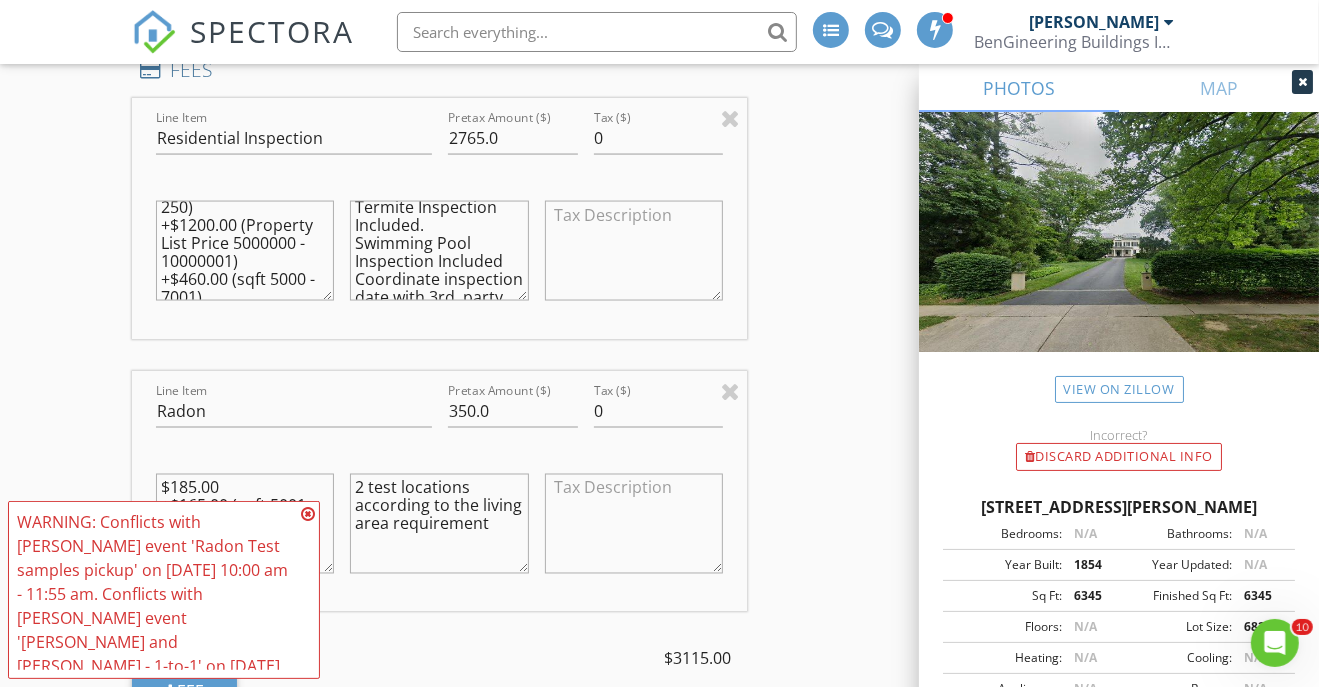 scroll, scrollTop: 88, scrollLeft: 0, axis: vertical 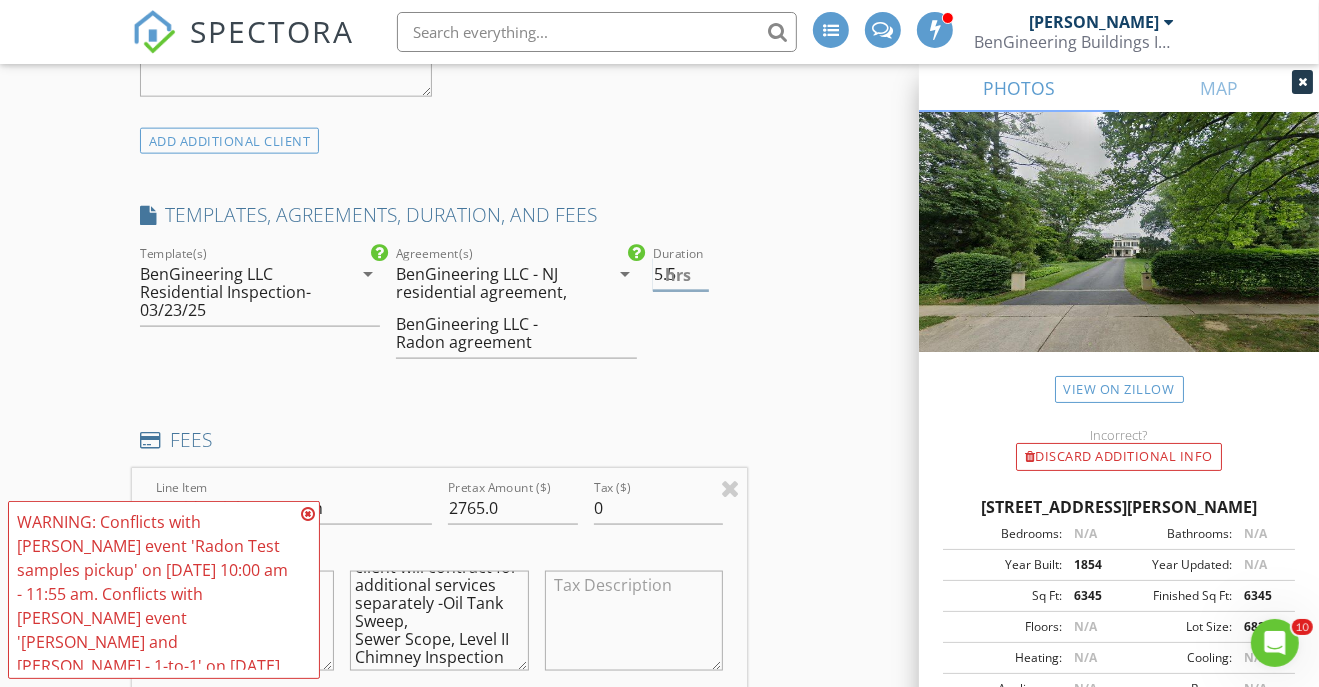 click on "hrs" at bounding box center [678, 275] 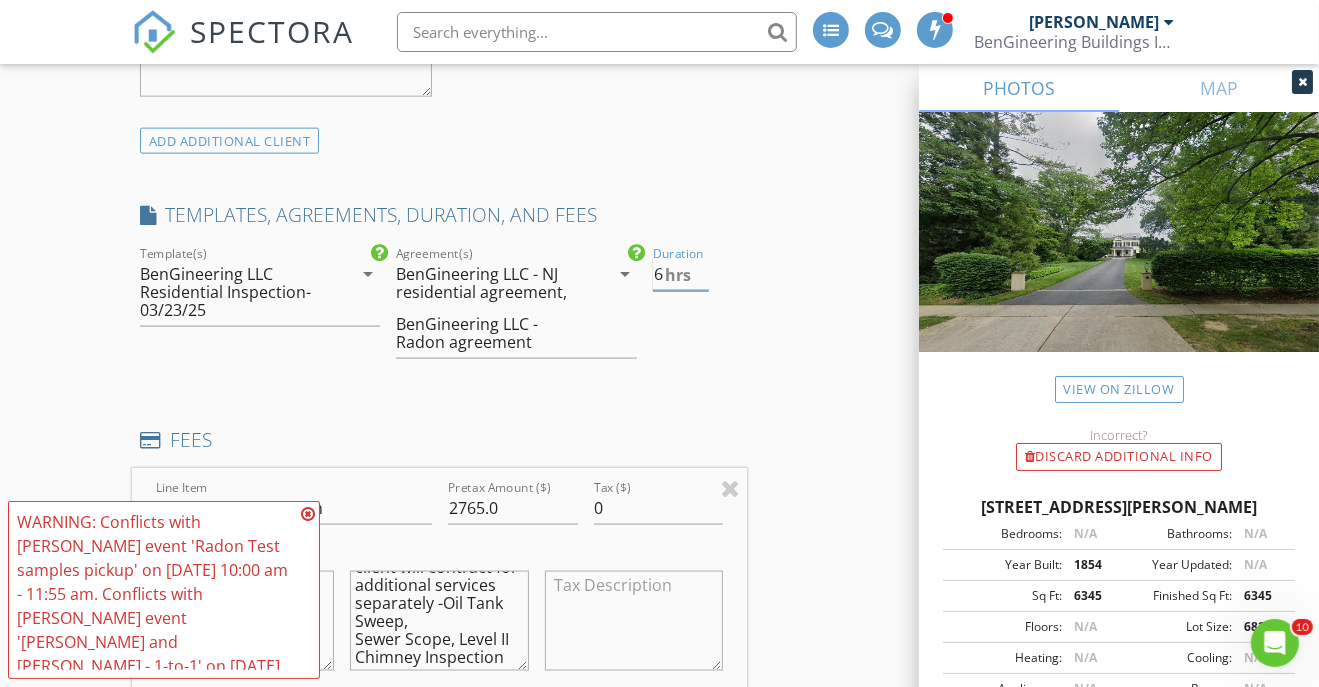 type on "6" 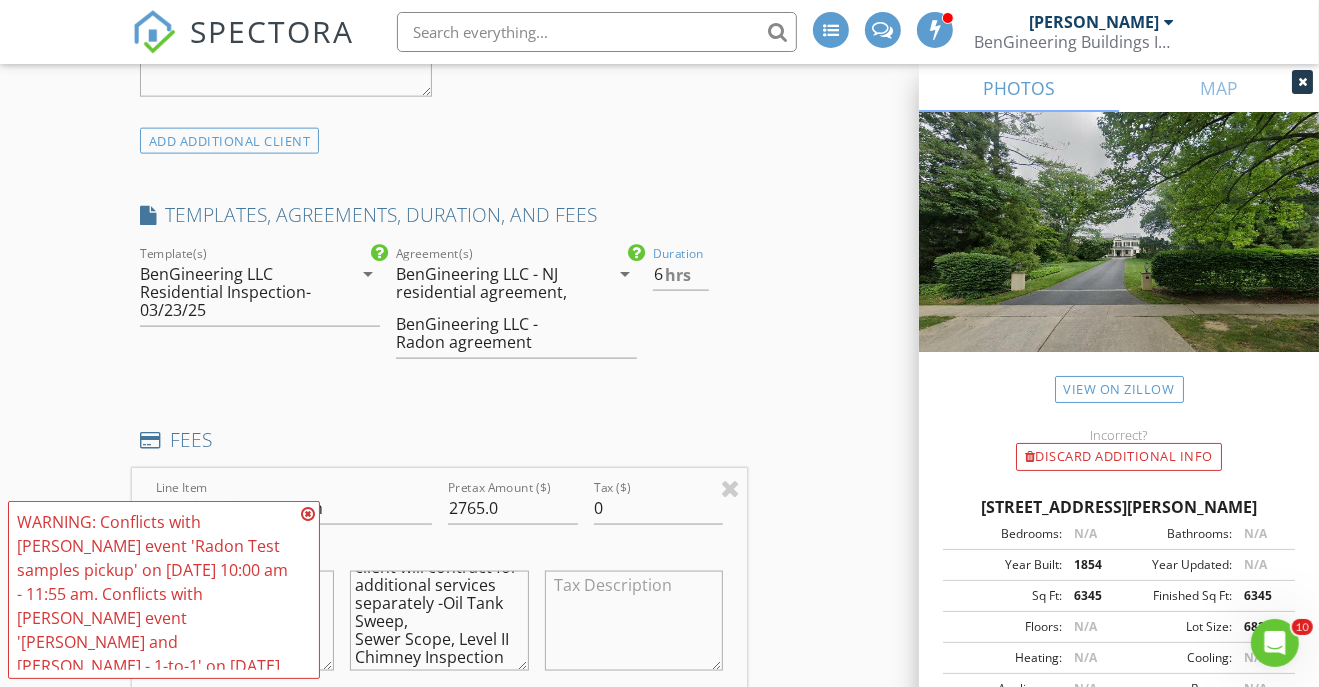 click on "Duration 6 hrs" at bounding box center [696, 310] 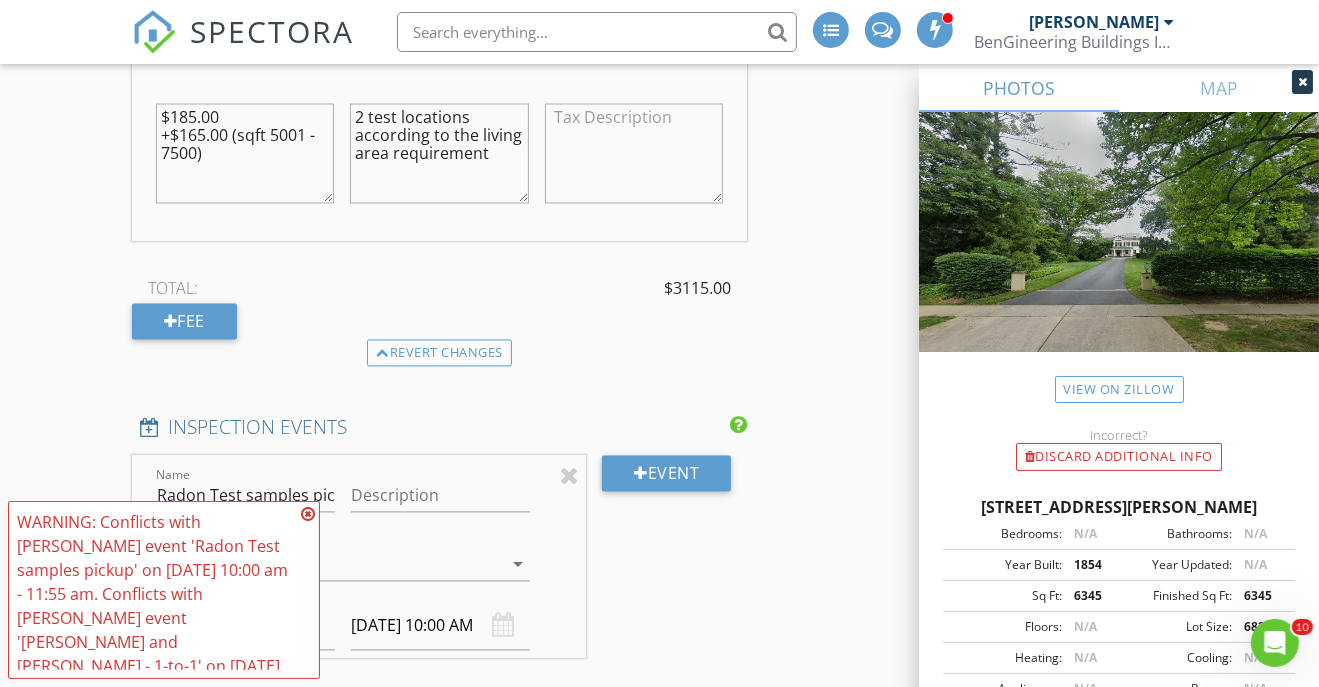 scroll, scrollTop: 2657, scrollLeft: 0, axis: vertical 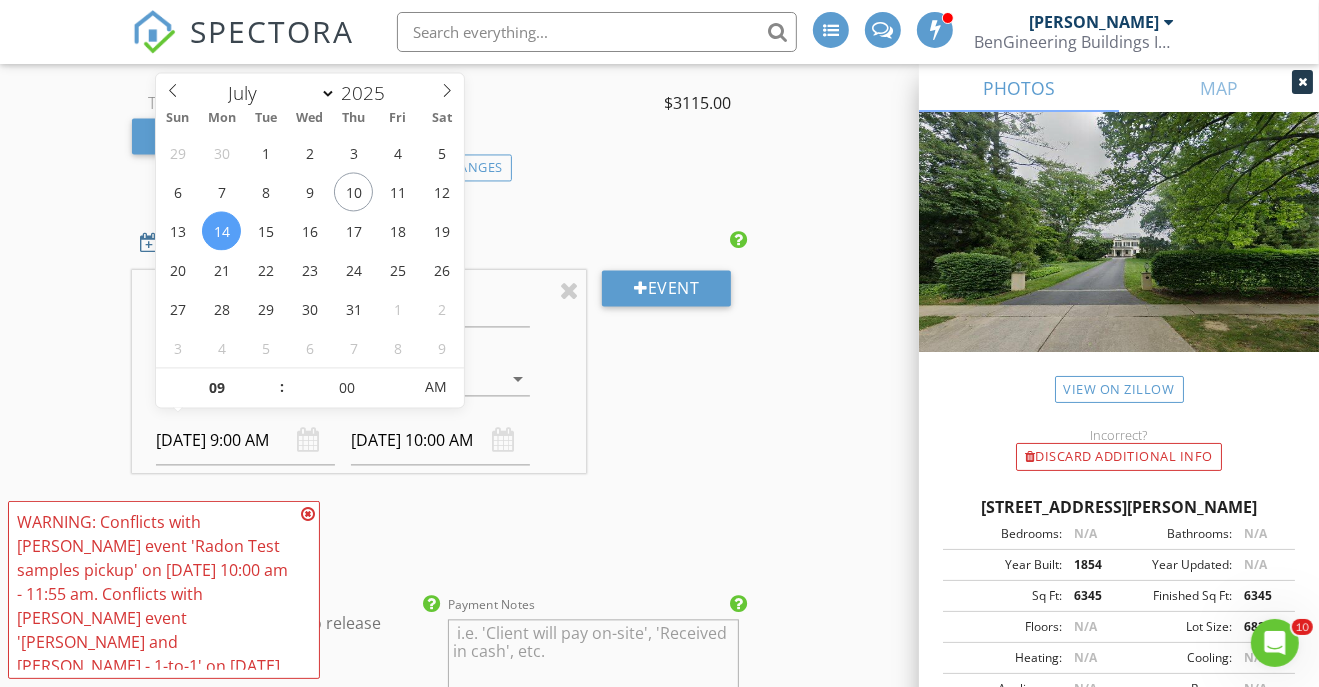 click on "[DATE] 9:00 AM" at bounding box center [245, 440] 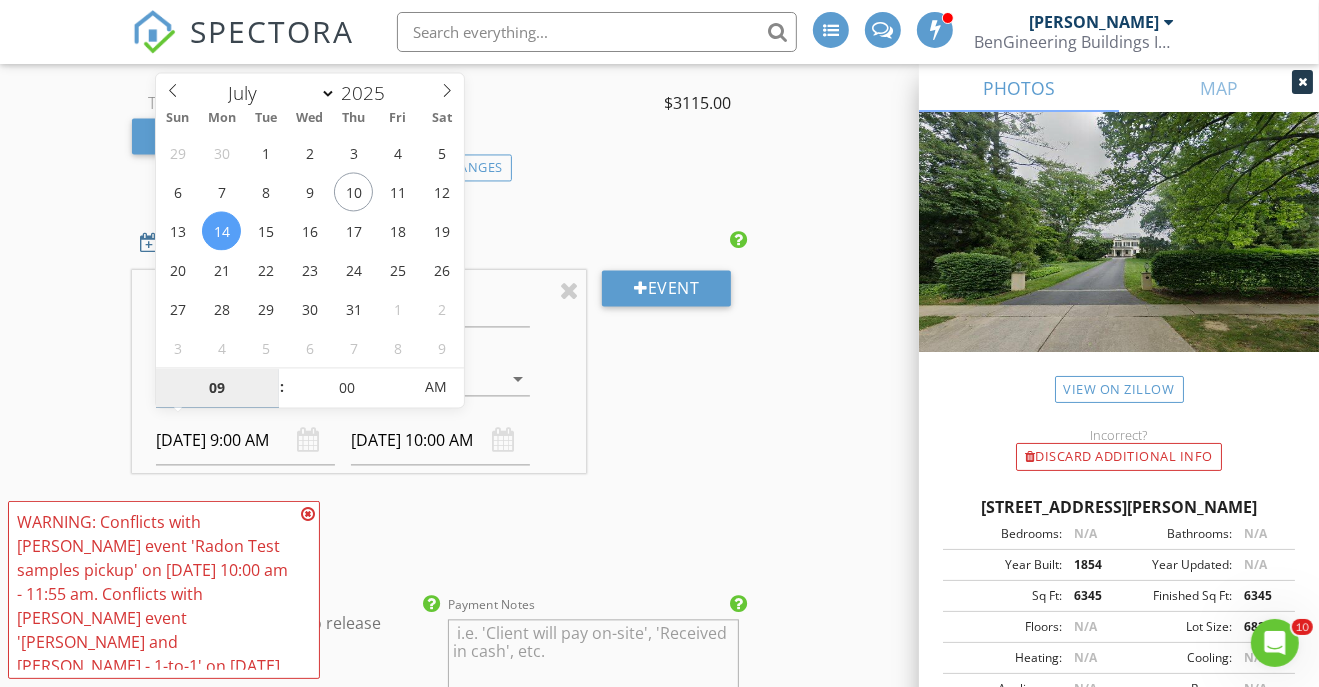 type on "07/17/2025 9:00 AM" 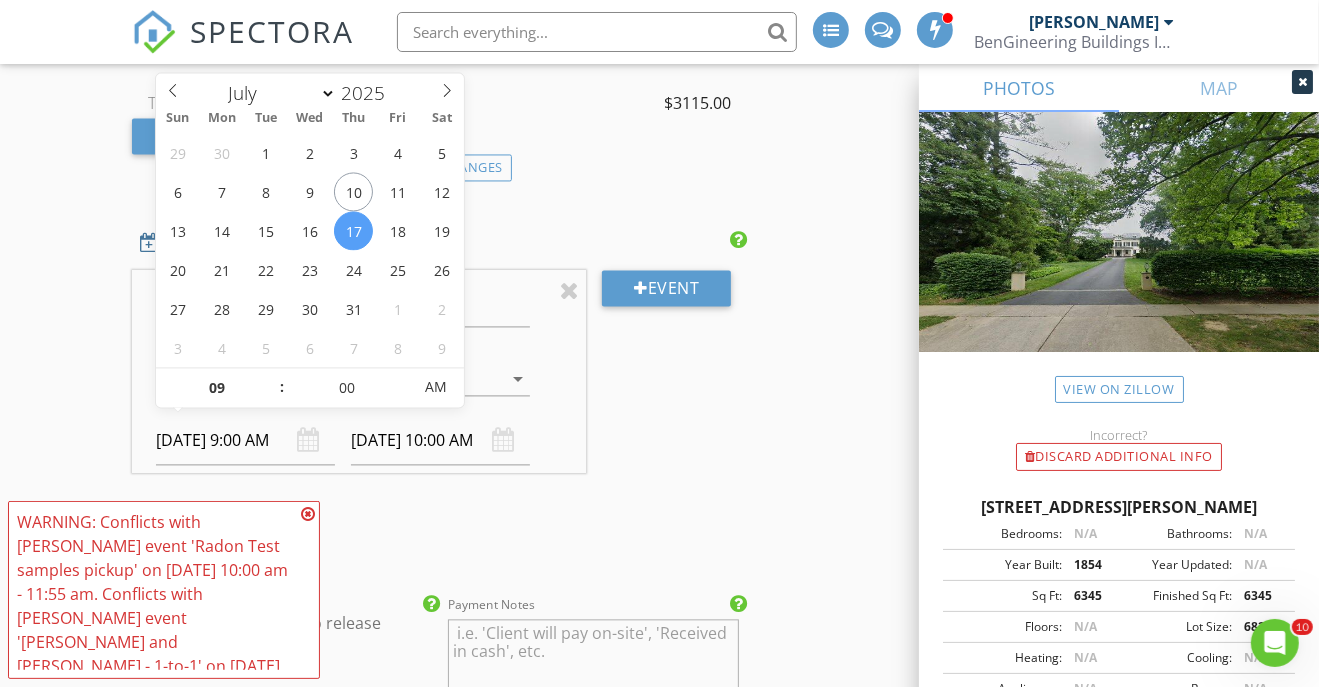 click on "07/17/2025 9:00 AM" at bounding box center (245, 440) 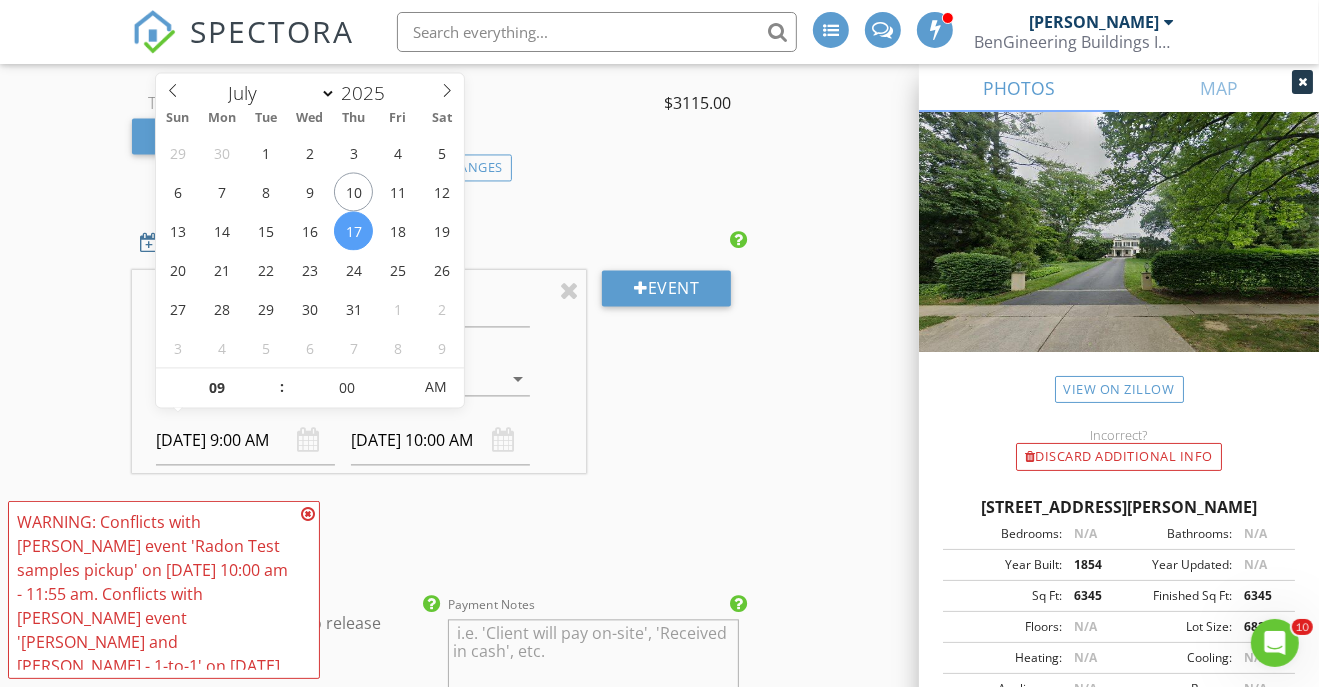 click on "07/17/2025 9:00 AM" at bounding box center [245, 440] 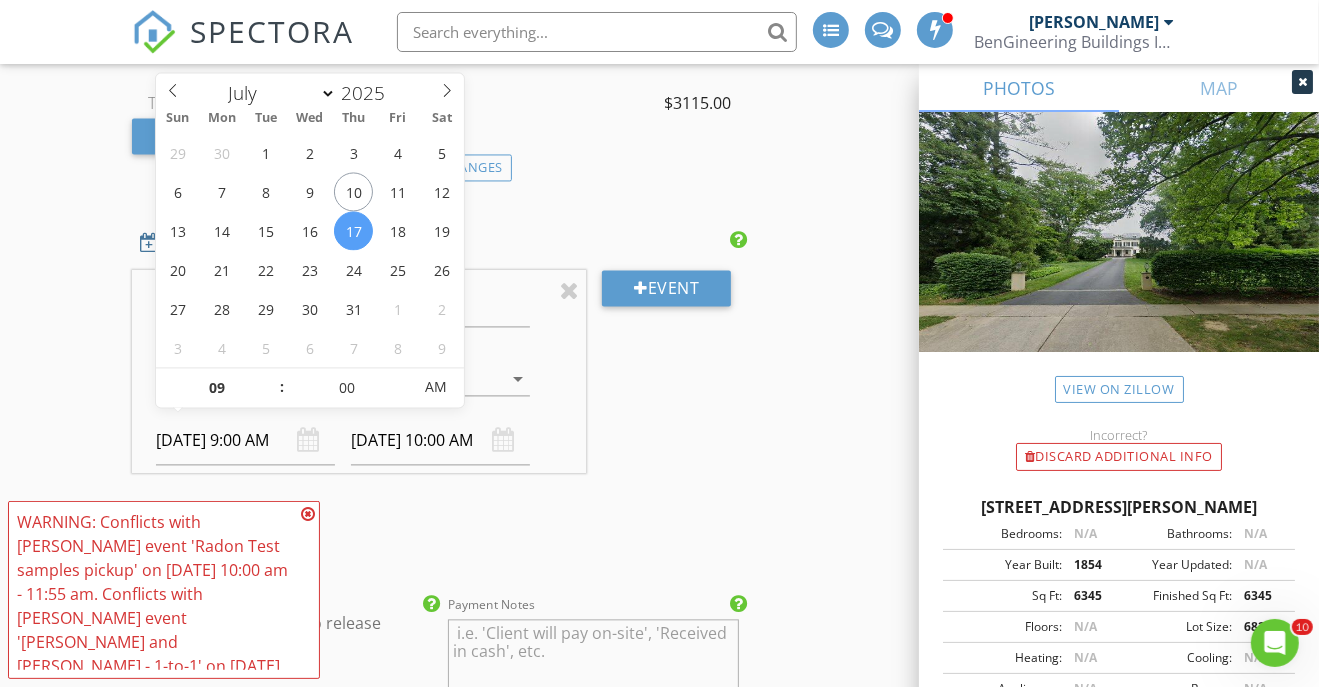 click on "07/17/2025 9:00 AM" at bounding box center (245, 440) 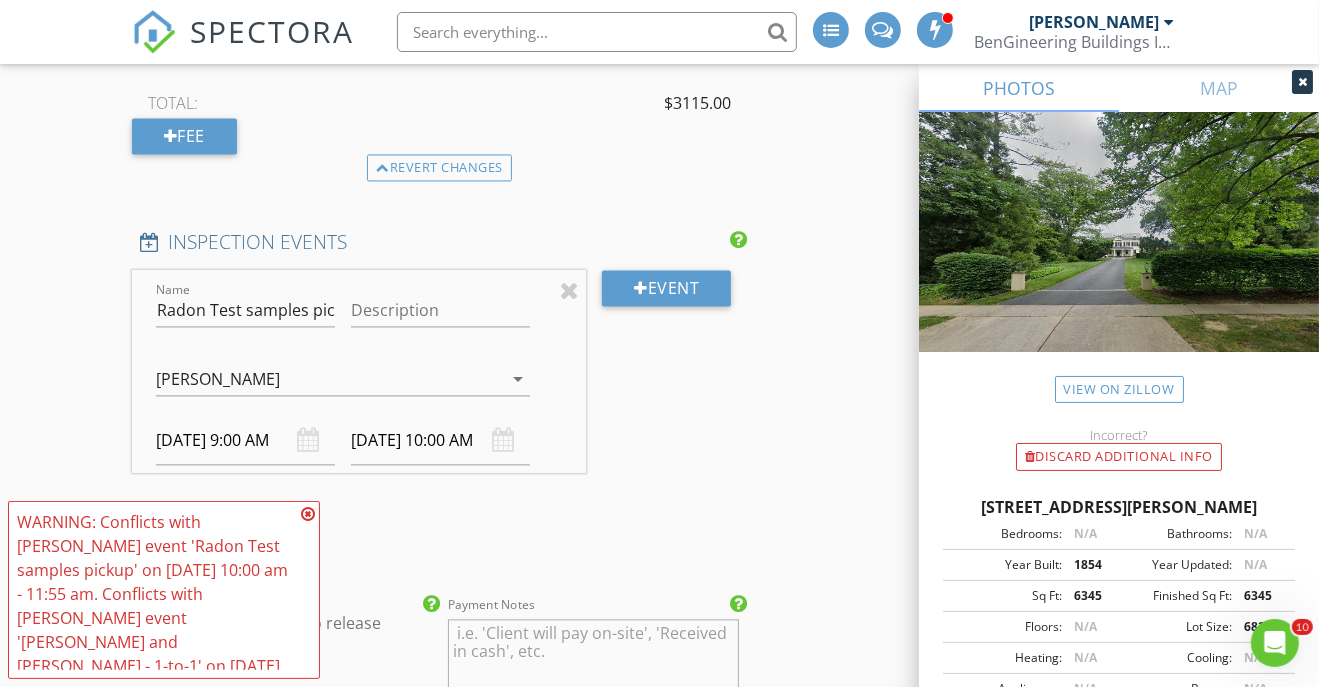click on "07/17/2025 9:00 AM" at bounding box center (245, 440) 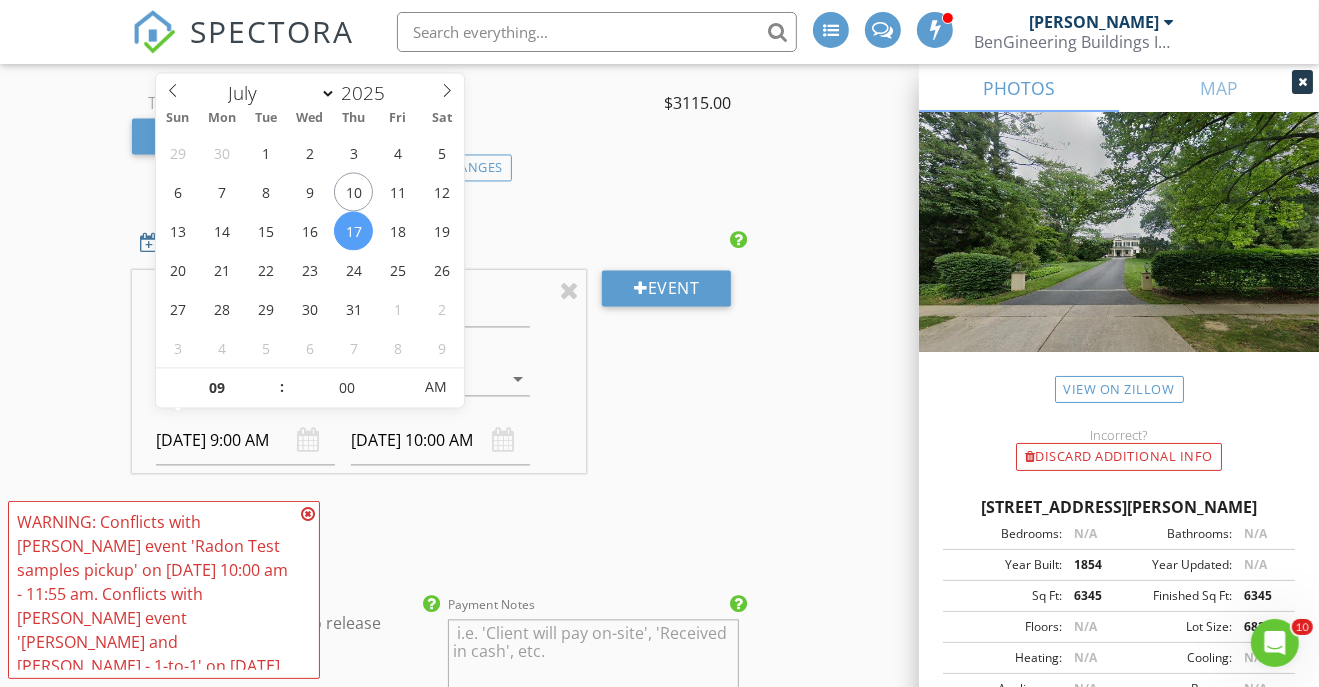 type on "10" 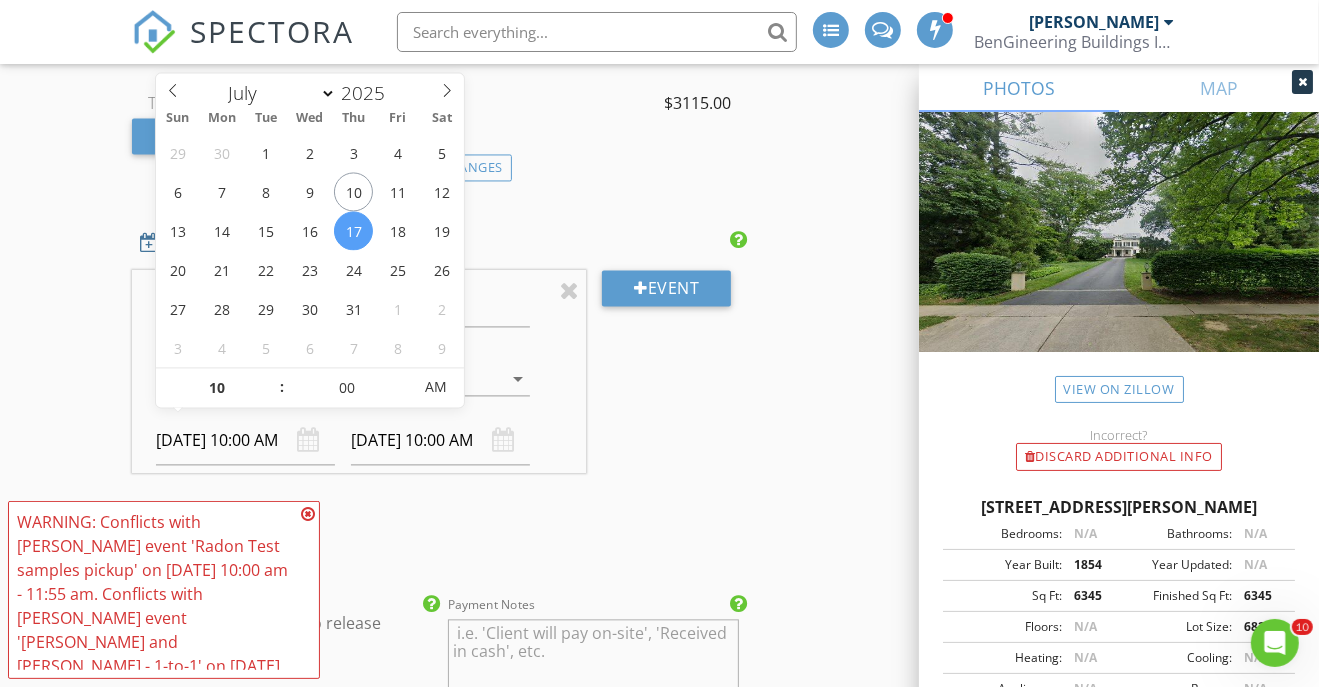 click at bounding box center (272, 378) 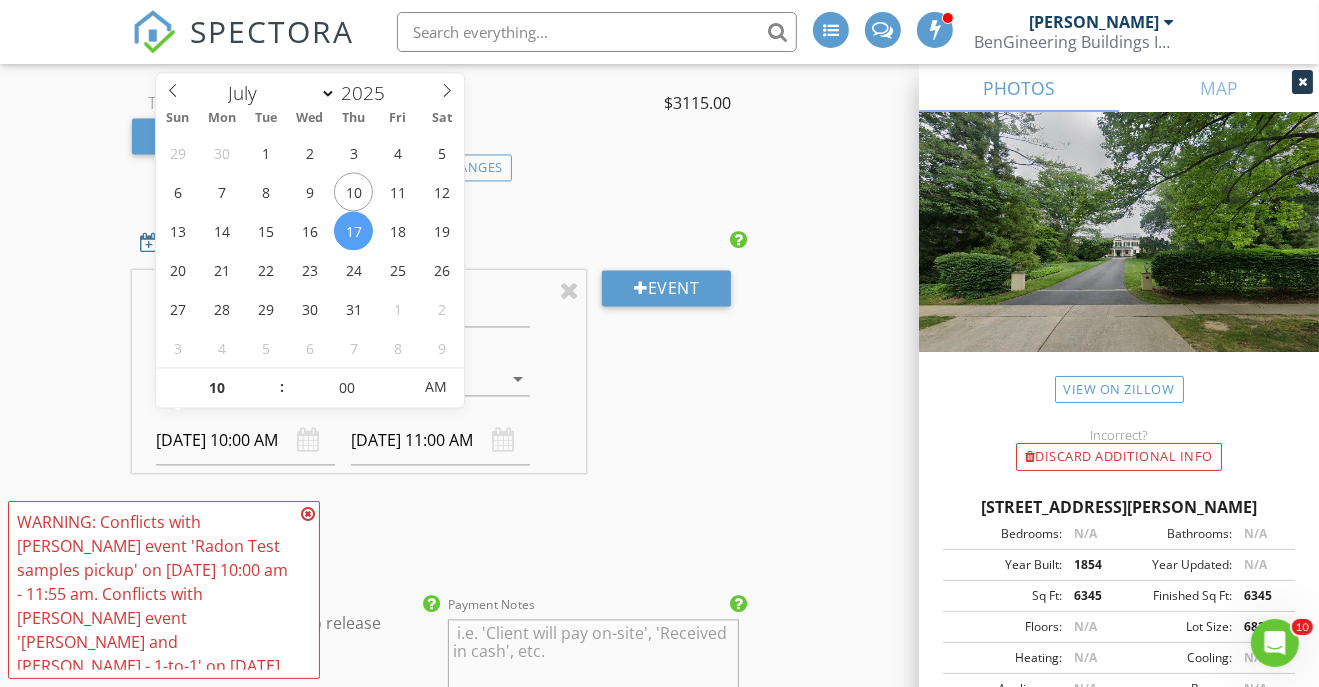 type on "11" 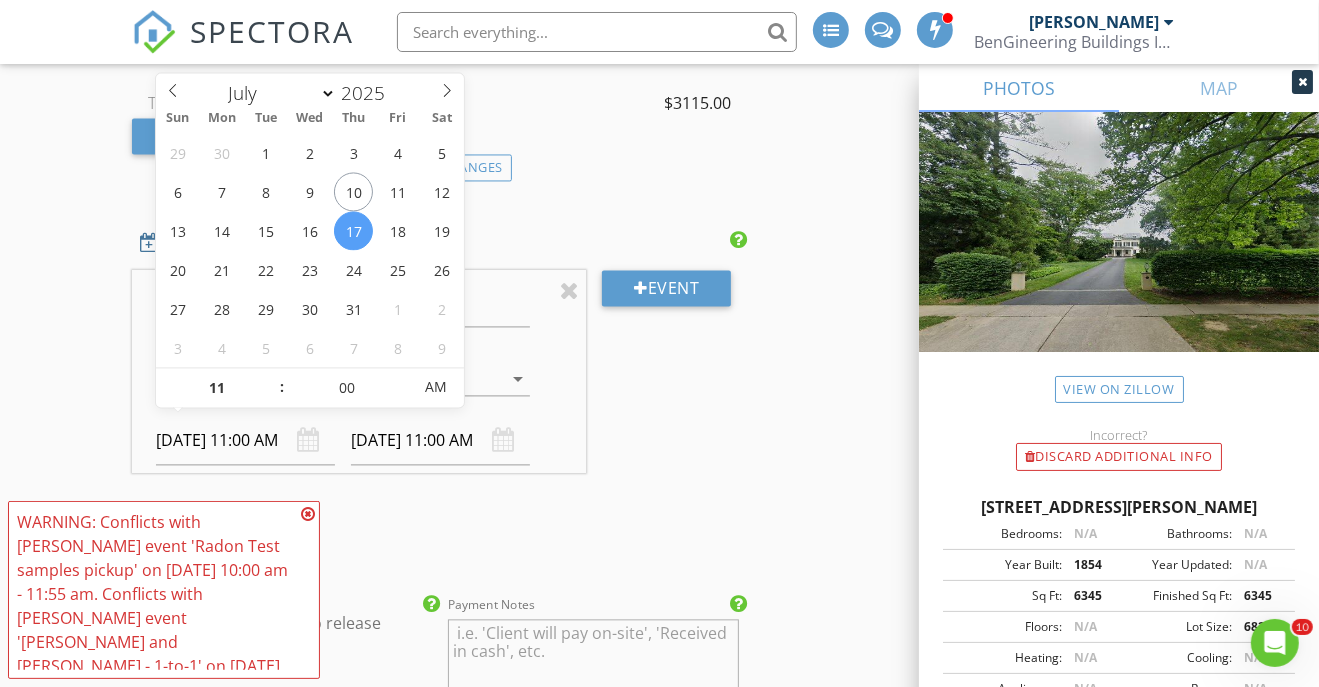 click at bounding box center (272, 378) 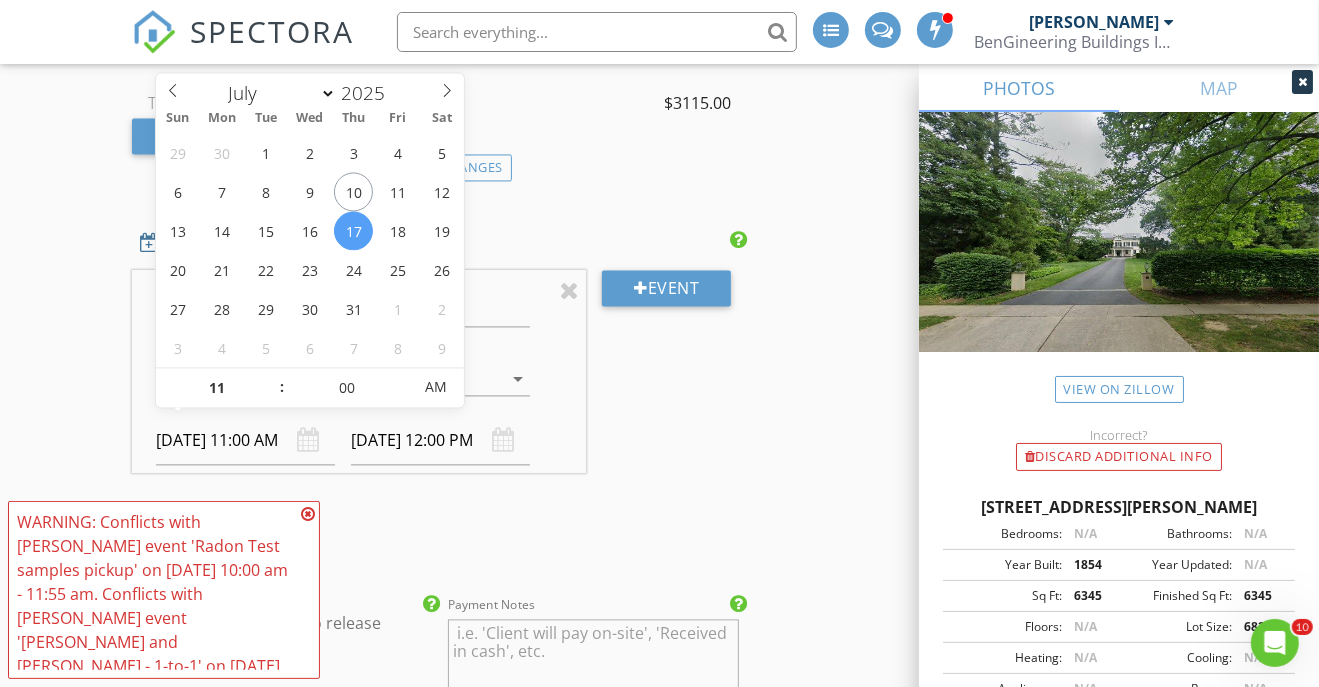type on "12" 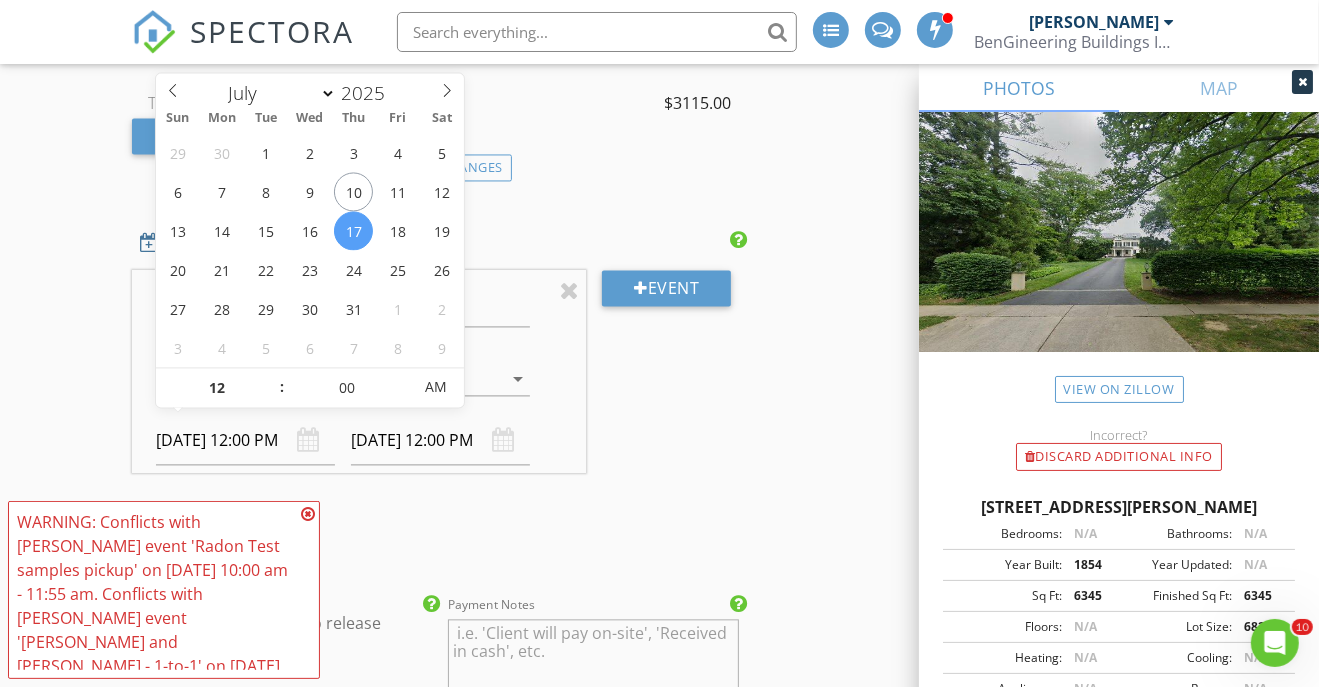 click at bounding box center [272, 378] 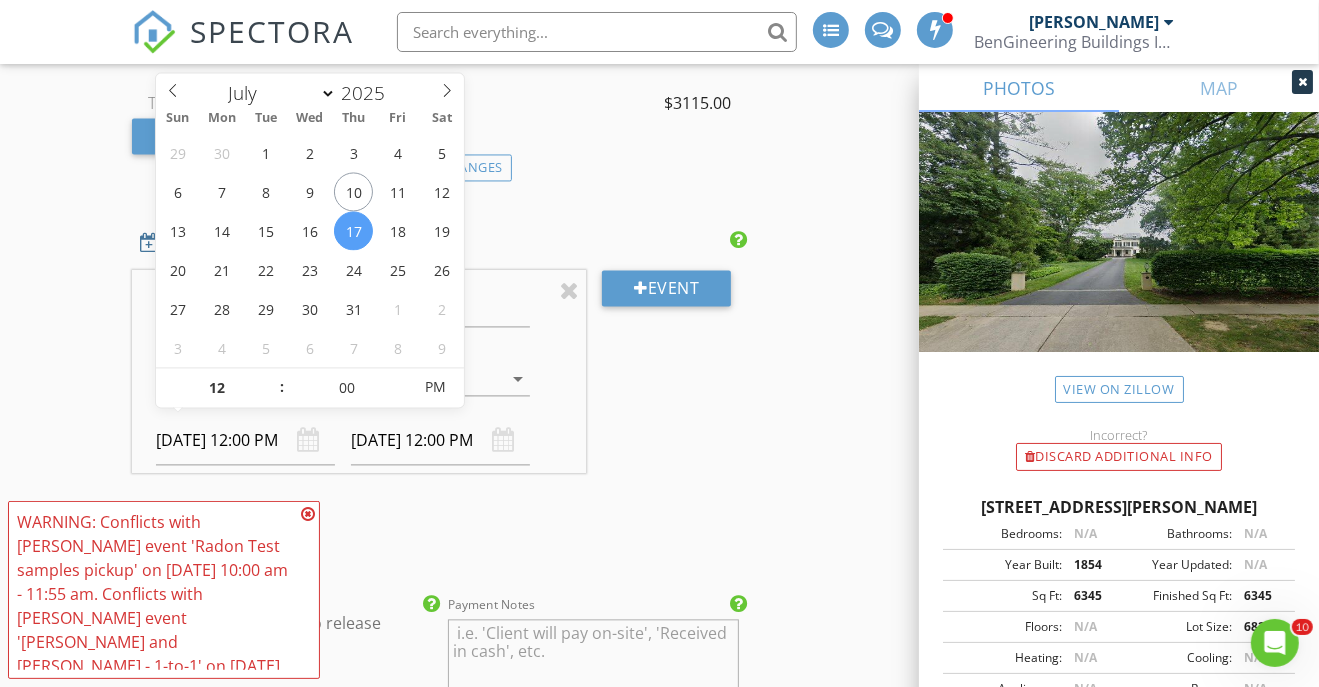 type on "07/17/2025 1:00 PM" 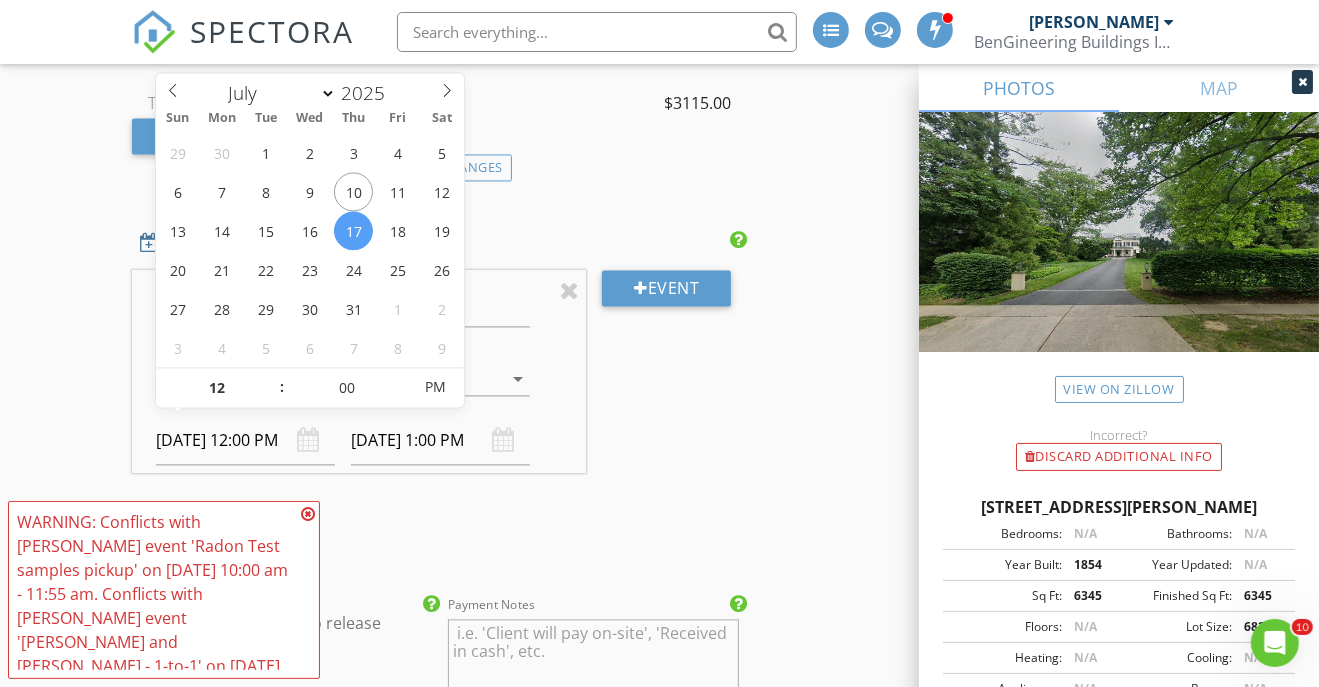 type on "01" 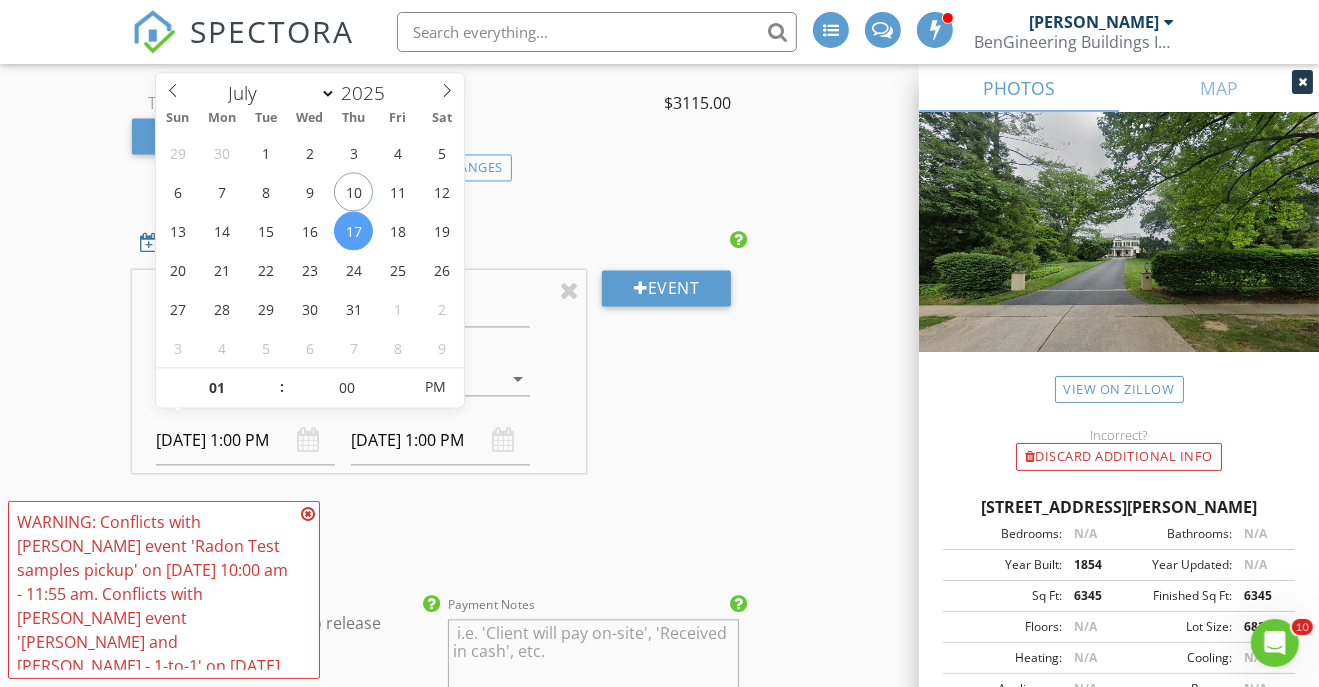 click at bounding box center [272, 378] 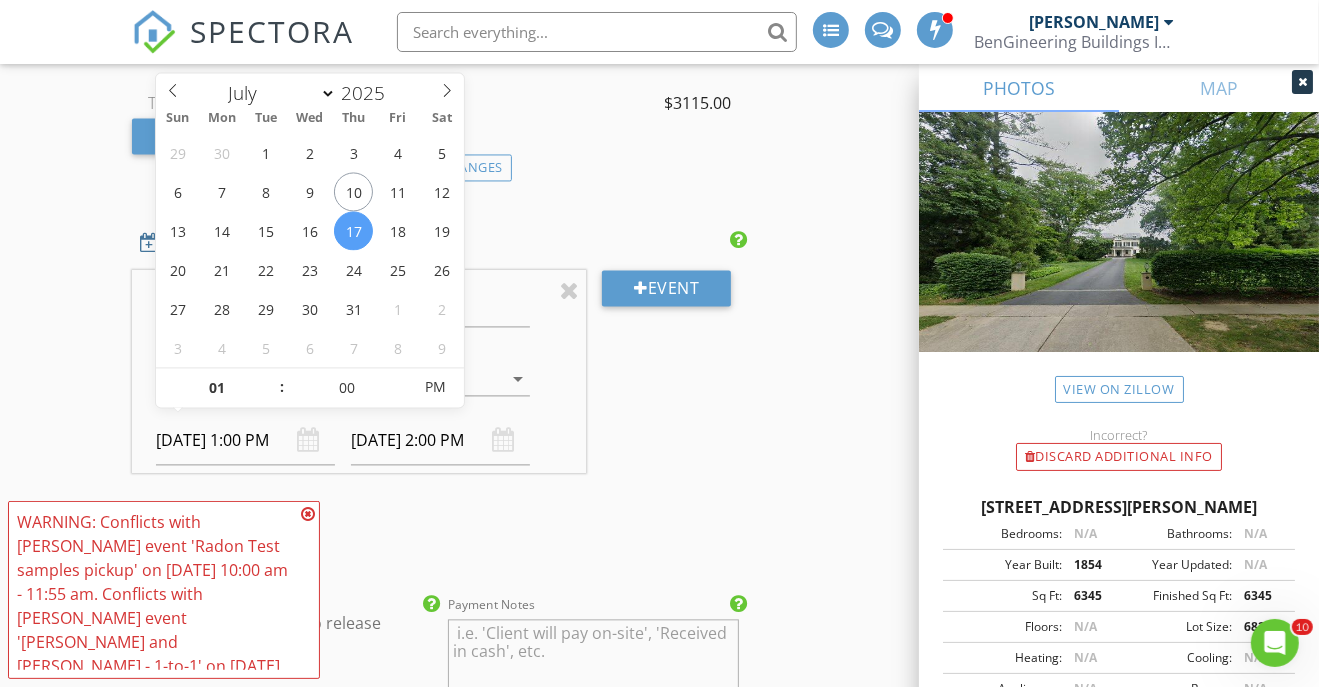 type on "02" 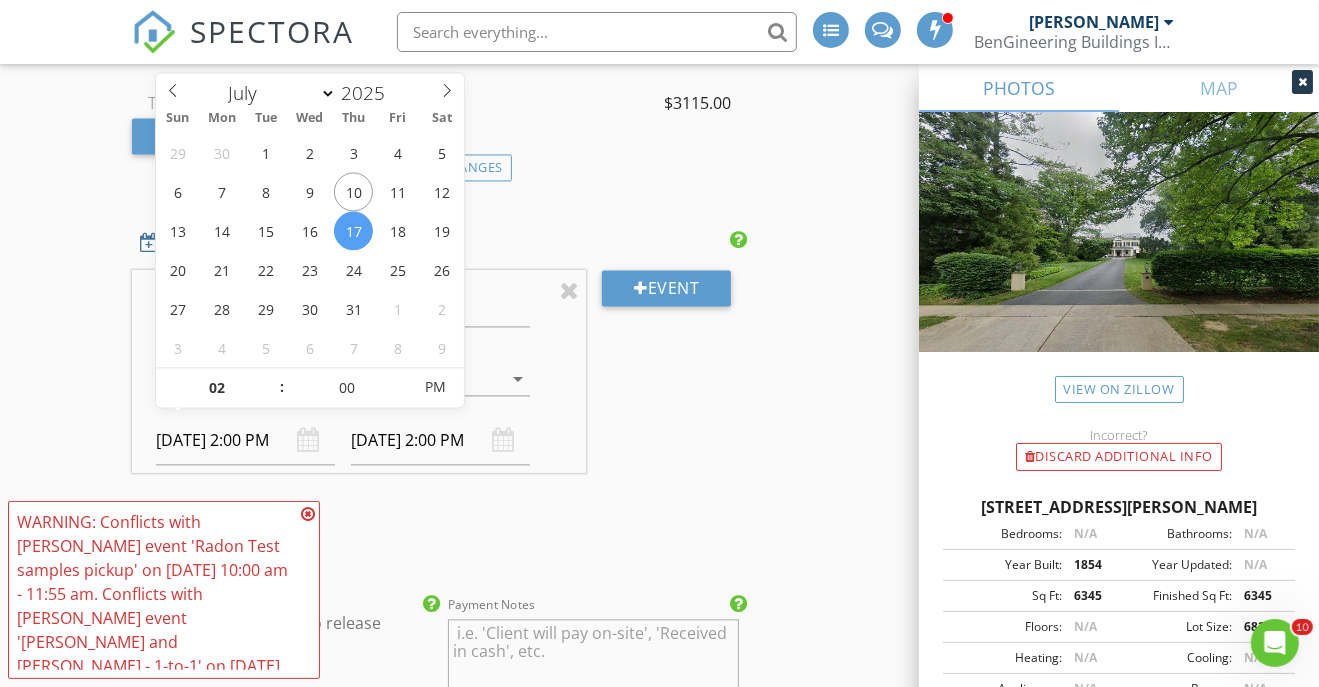 click at bounding box center (272, 378) 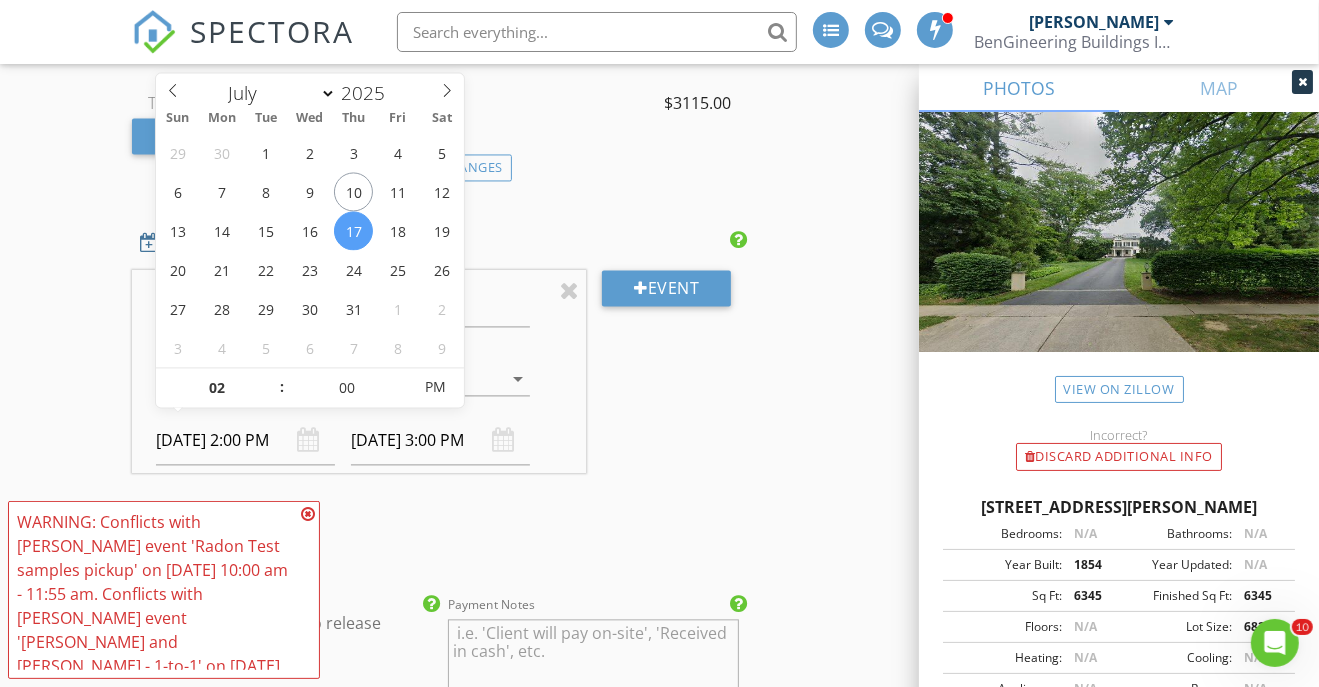 type on "03" 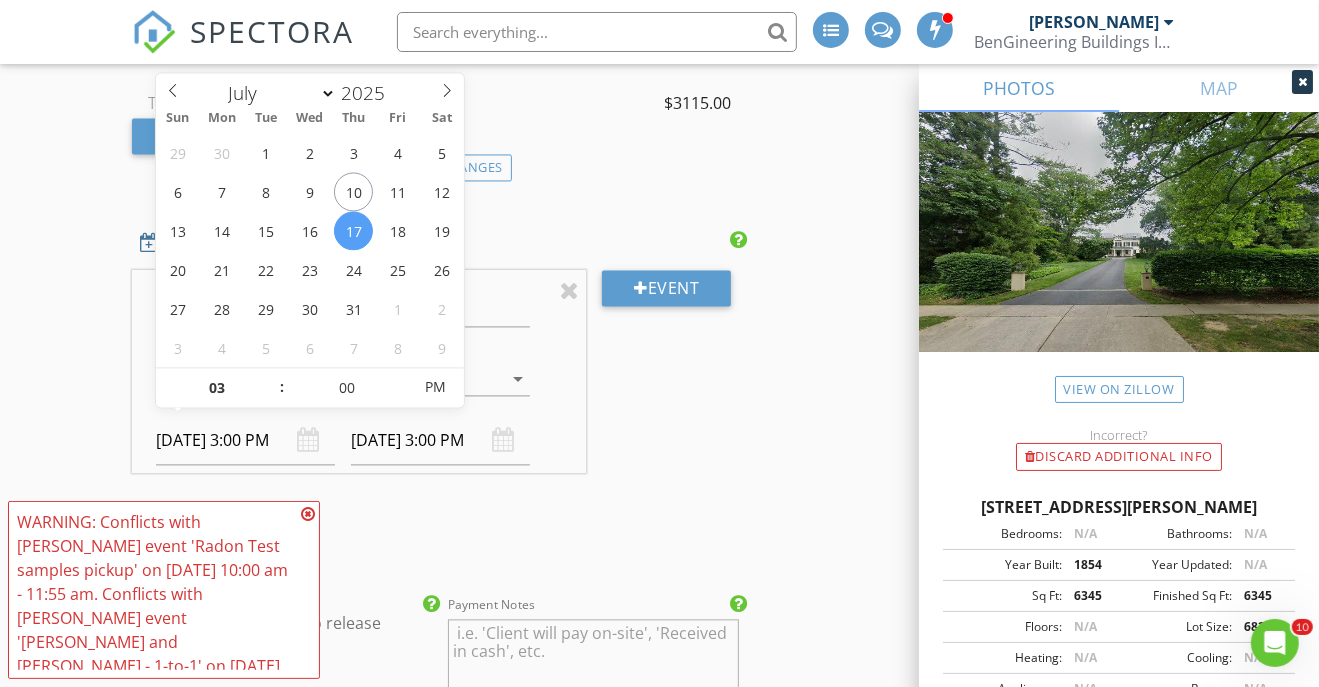 click at bounding box center (272, 378) 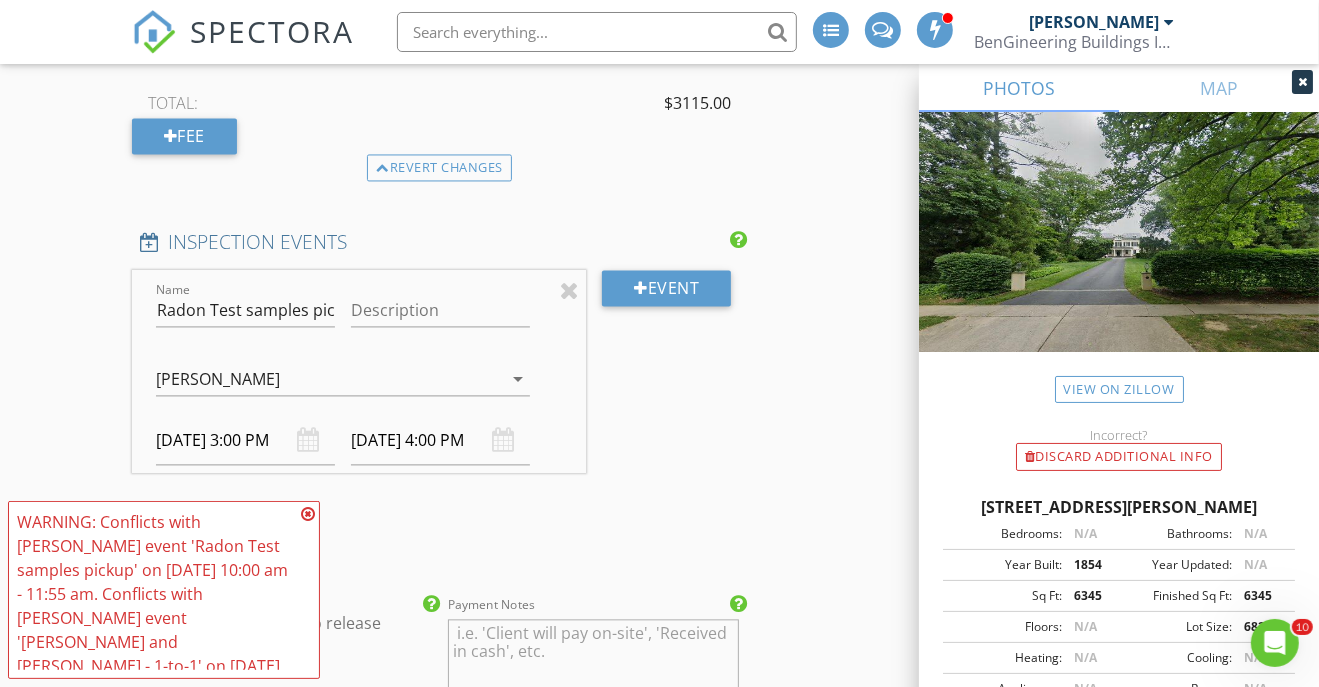 click on "Event" at bounding box center (666, 387) 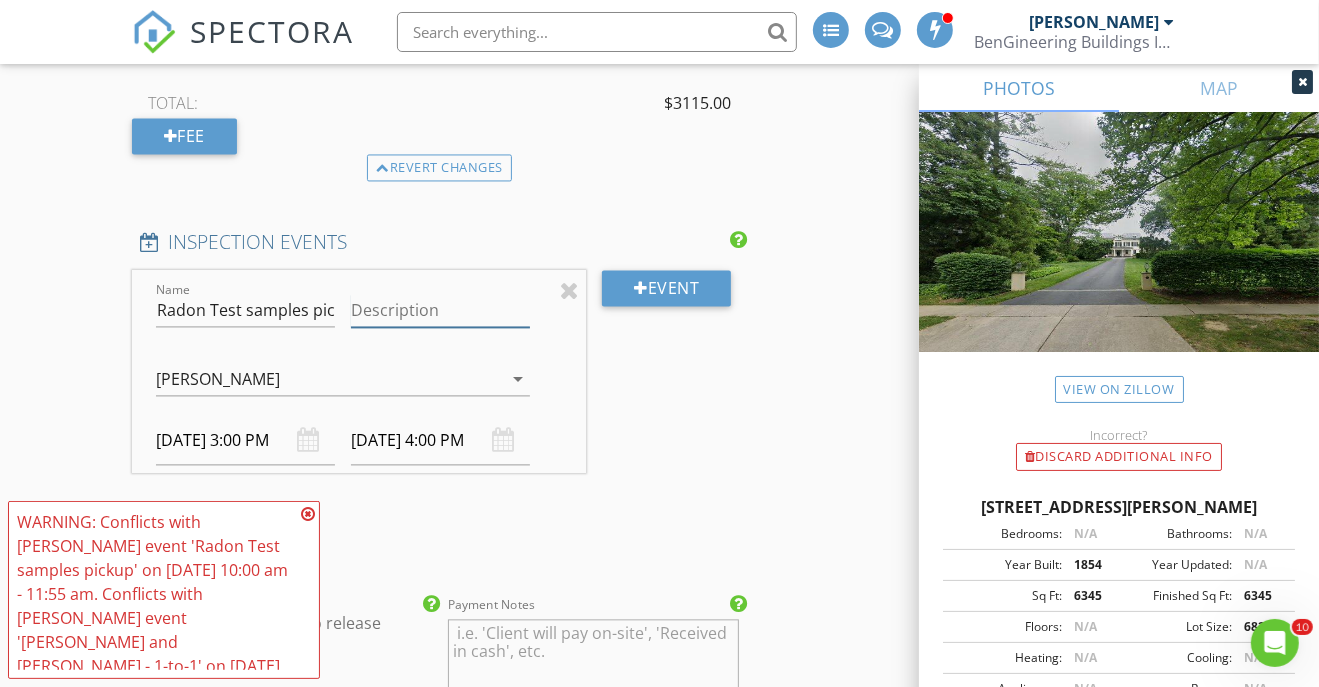 click on "Description" at bounding box center [440, 310] 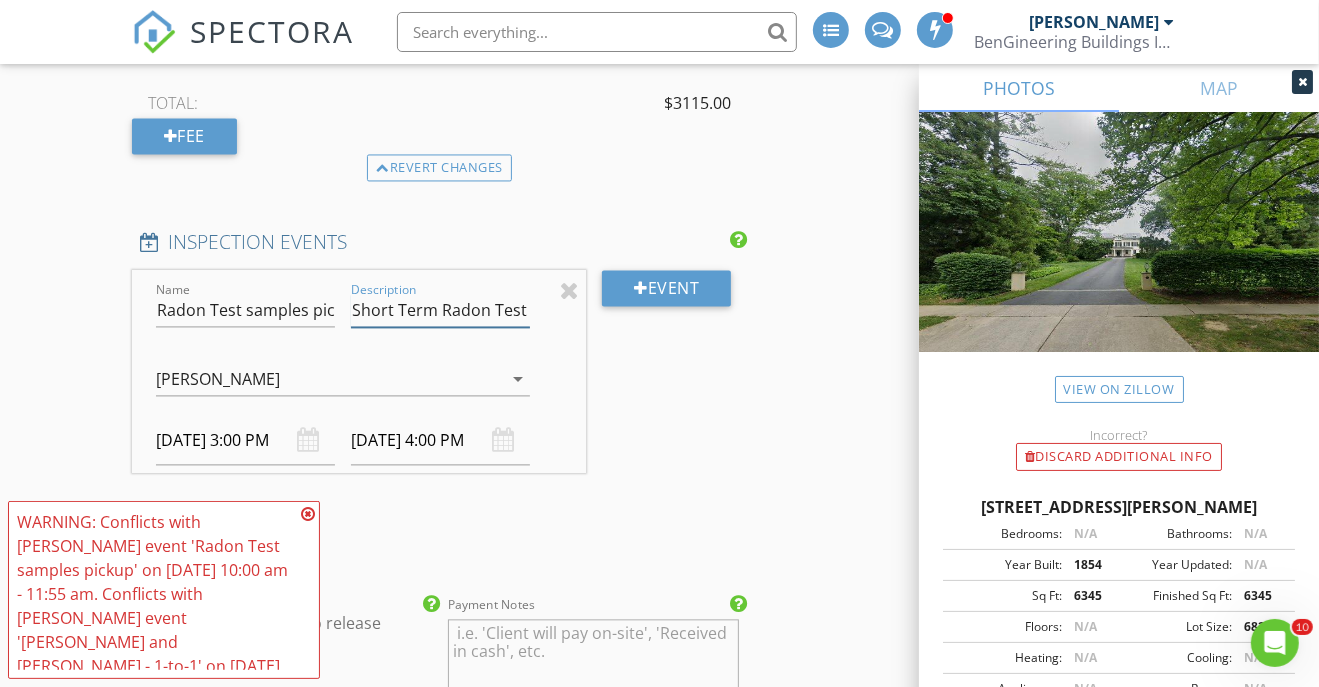 type on "Short Term Radon Test" 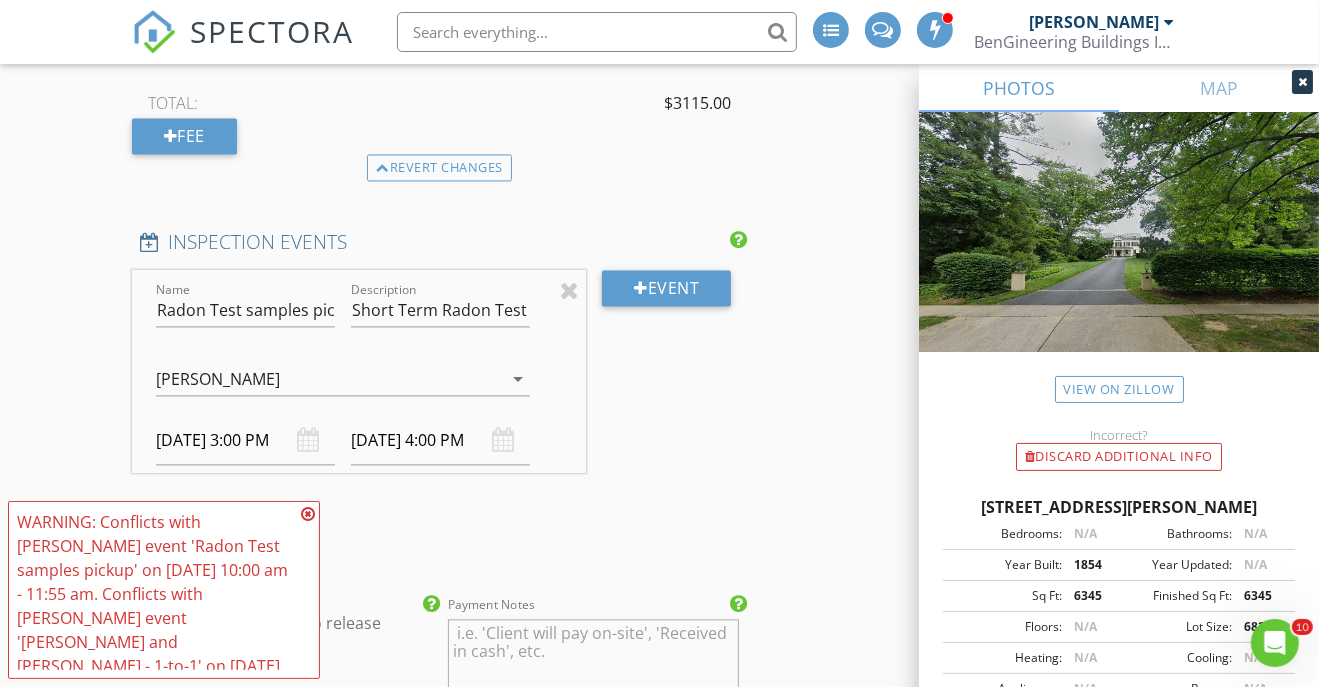click on "Event" at bounding box center (666, 387) 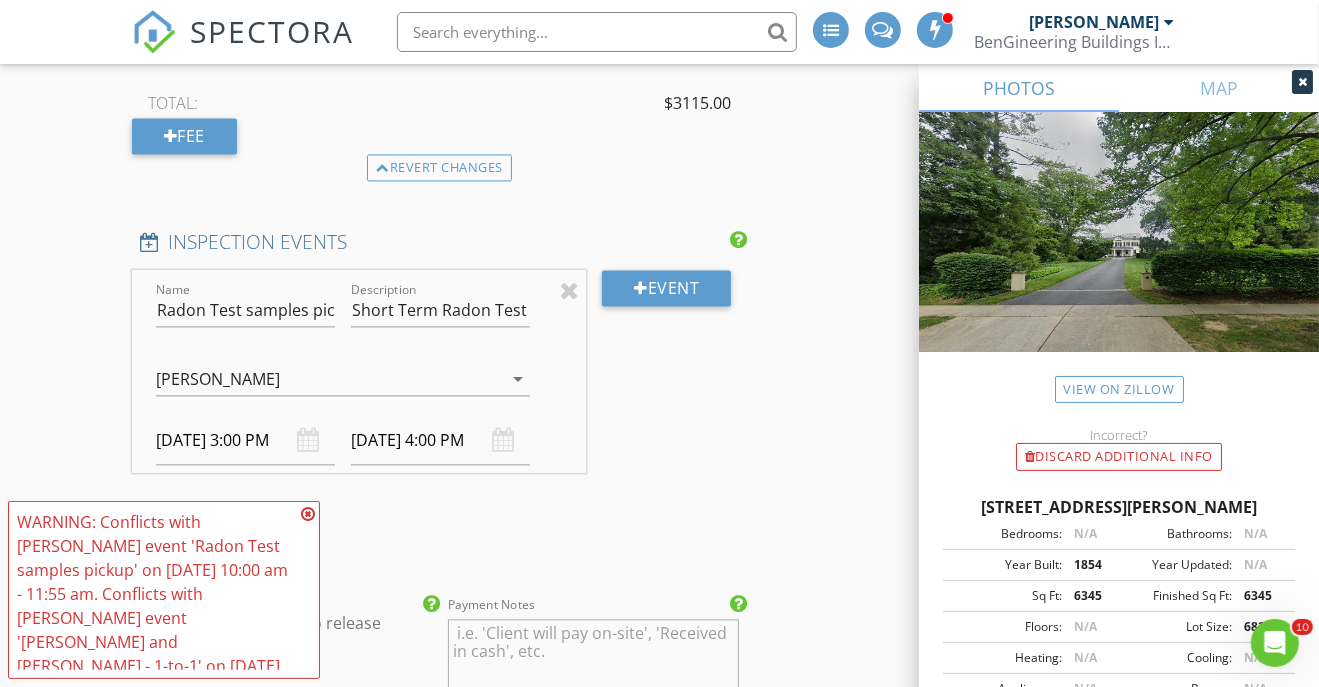 scroll, scrollTop: 103, scrollLeft: 0, axis: vertical 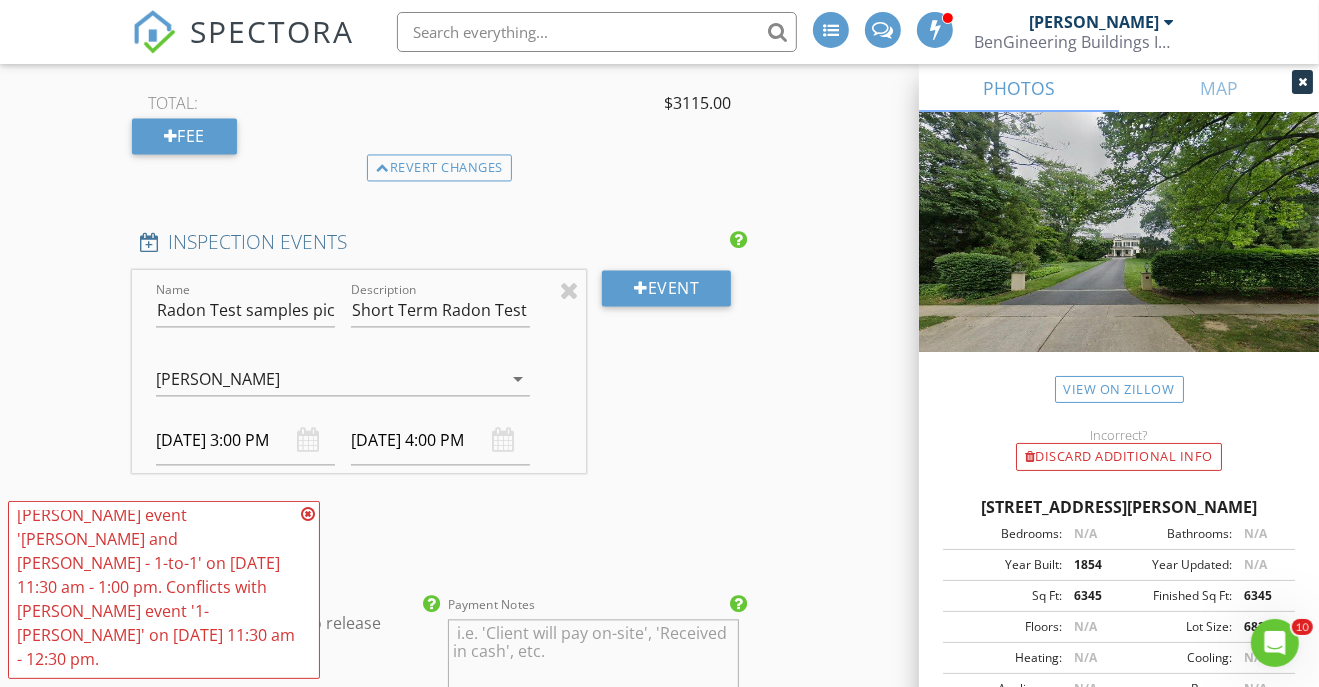 click at bounding box center [308, 514] 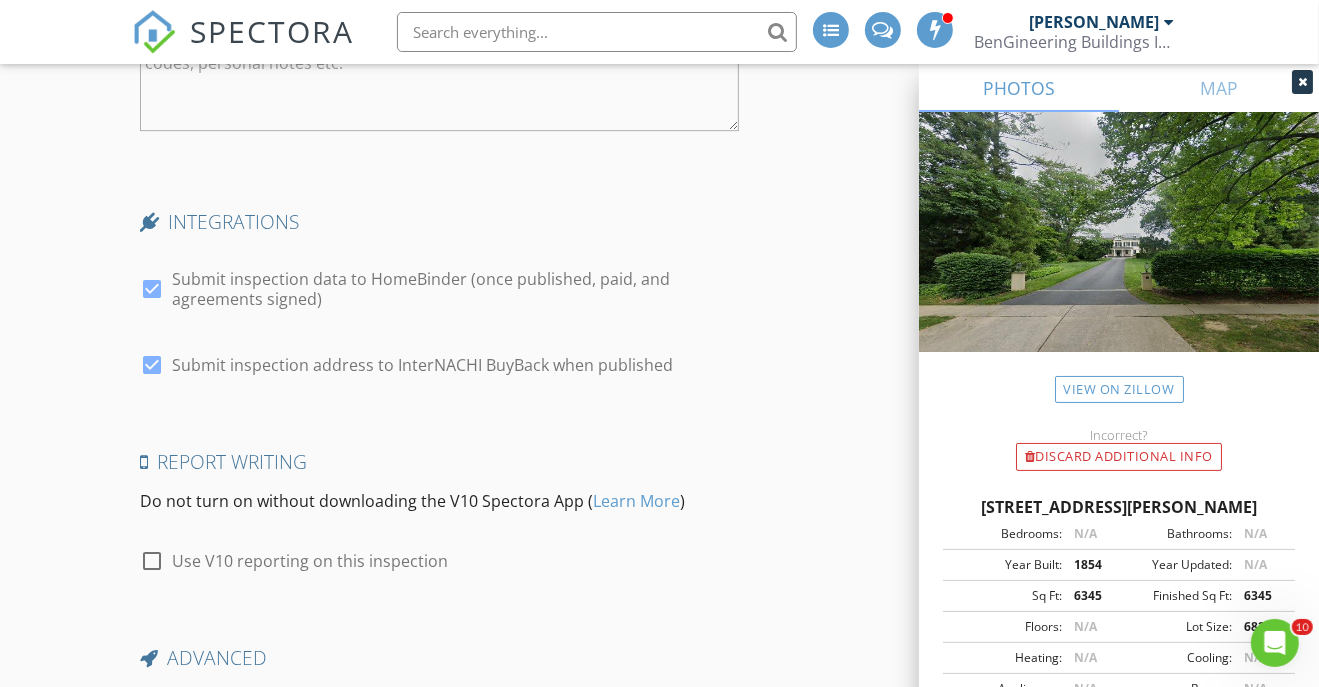 scroll, scrollTop: 4571, scrollLeft: 0, axis: vertical 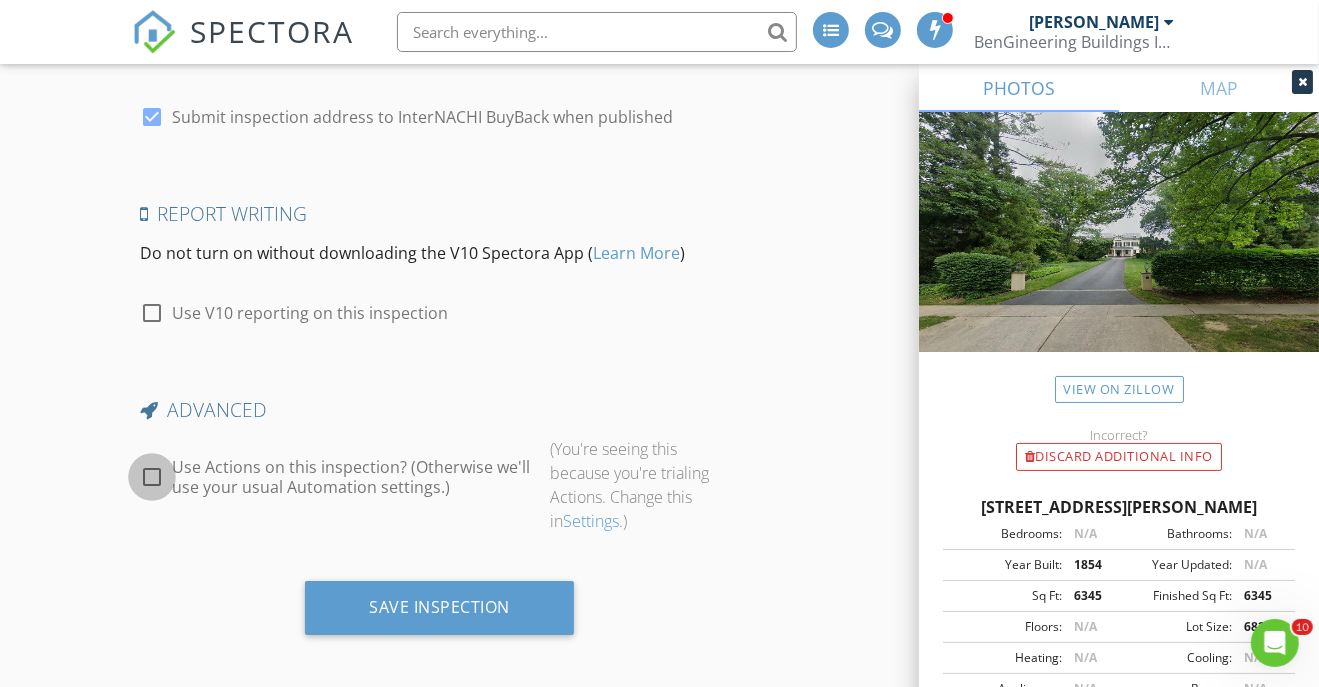 click at bounding box center (152, 477) 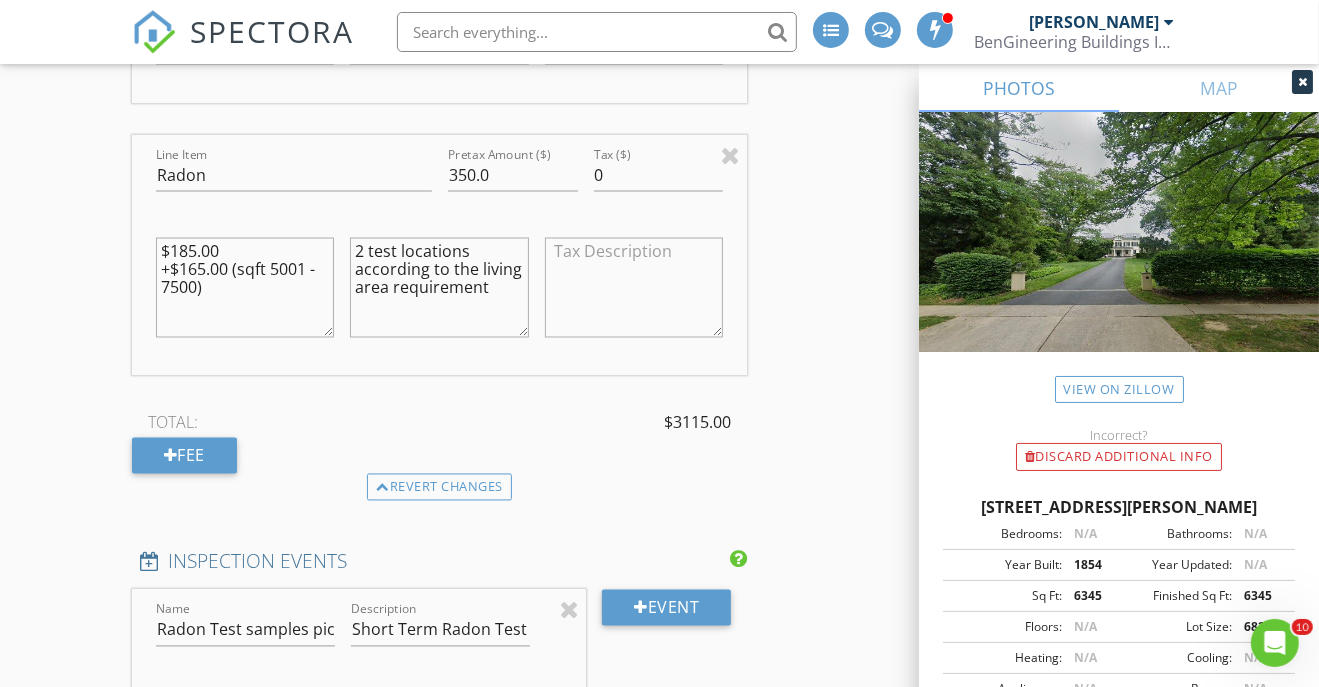 scroll, scrollTop: 1967, scrollLeft: 0, axis: vertical 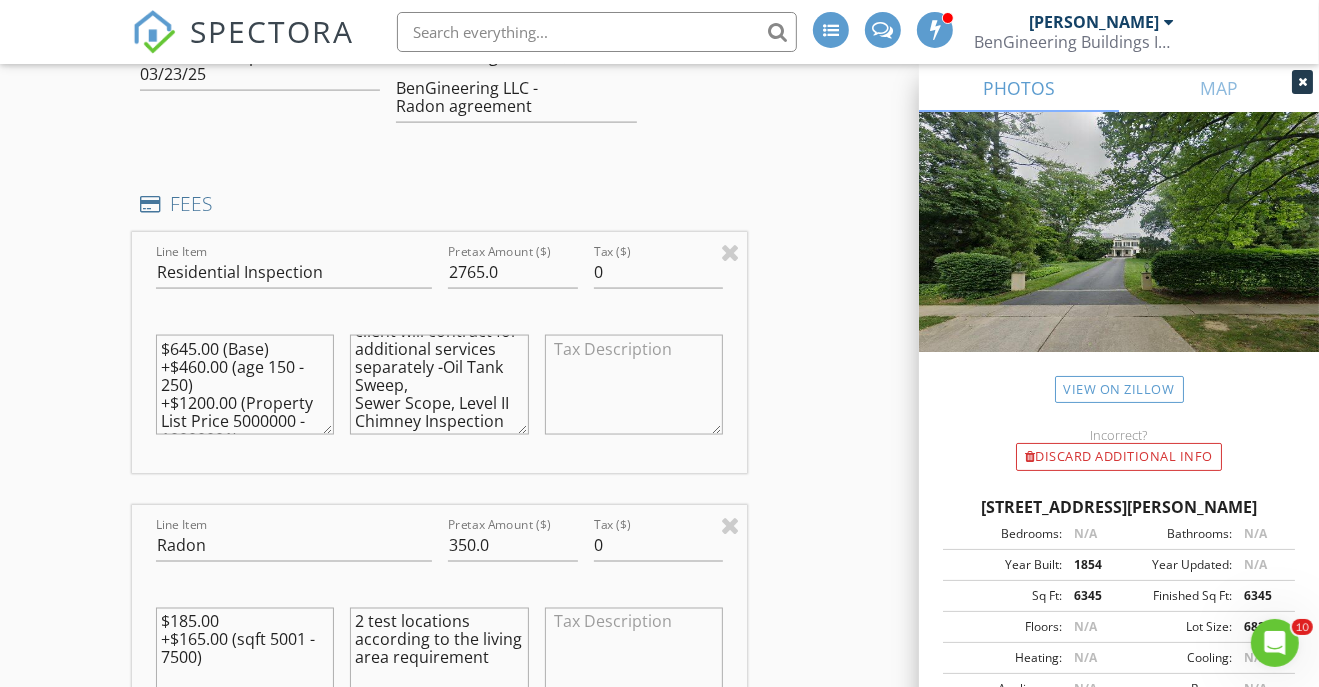 click on "$645.00 (Base)
+$460.00 (age 150 - 250)
+$1200.00 (Property List Price 5000000 - 10000001)
+$460.00 (sqft 5000 - 7001)" at bounding box center (245, 385) 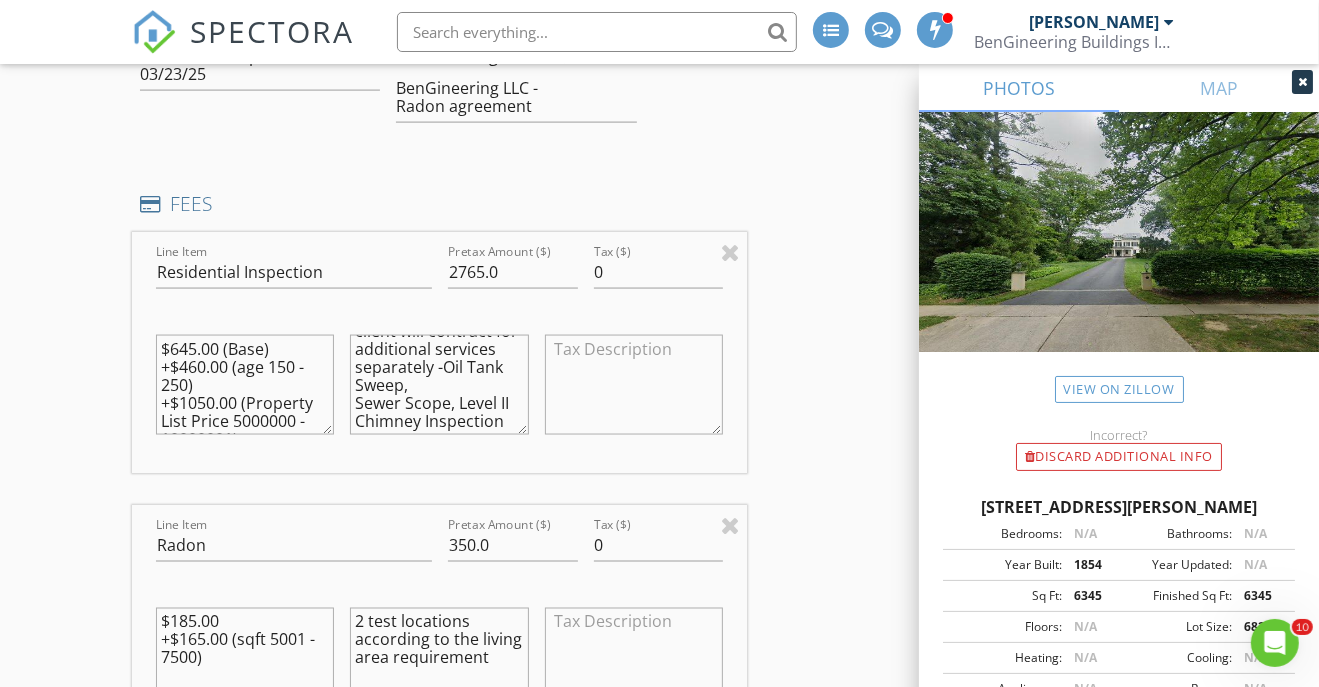 type on "$645.00 (Base)
+$460.00 (age 150 - 250)
+$1050.00 (Property List Price 5000000 - 10000001)
+$460.00 (sqft 5000 - 7001)" 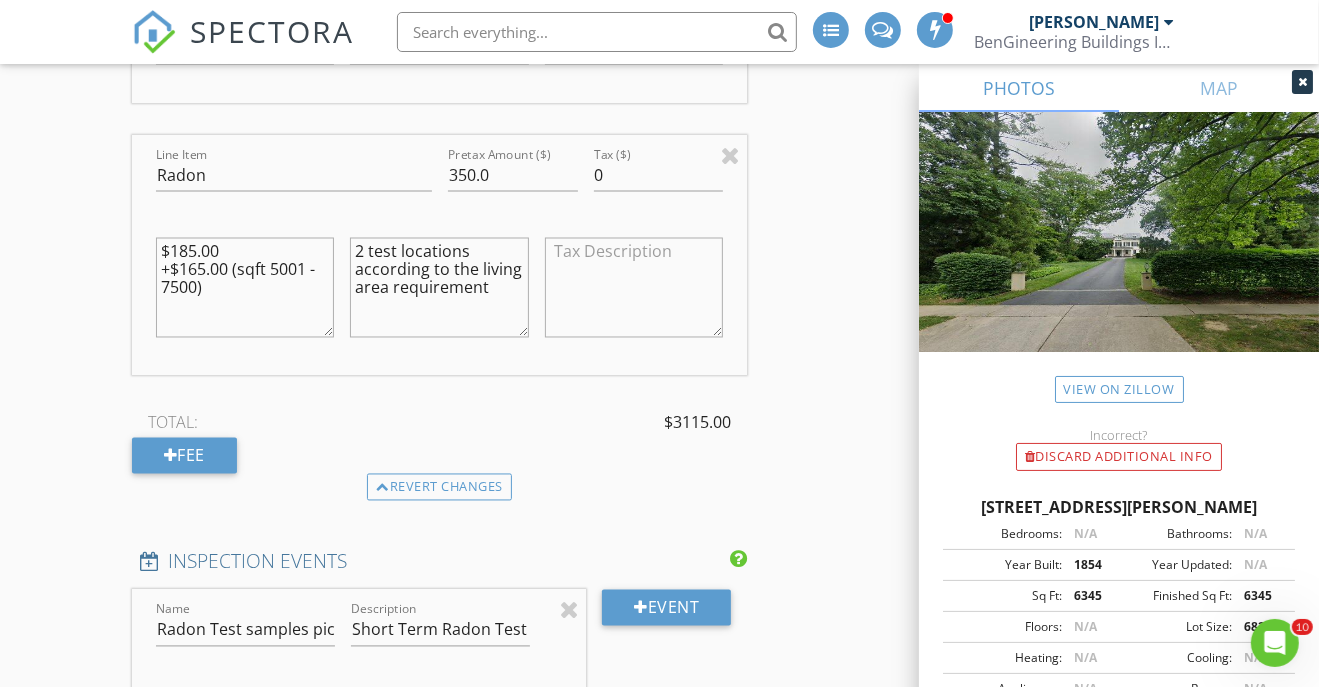 scroll, scrollTop: 1967, scrollLeft: 0, axis: vertical 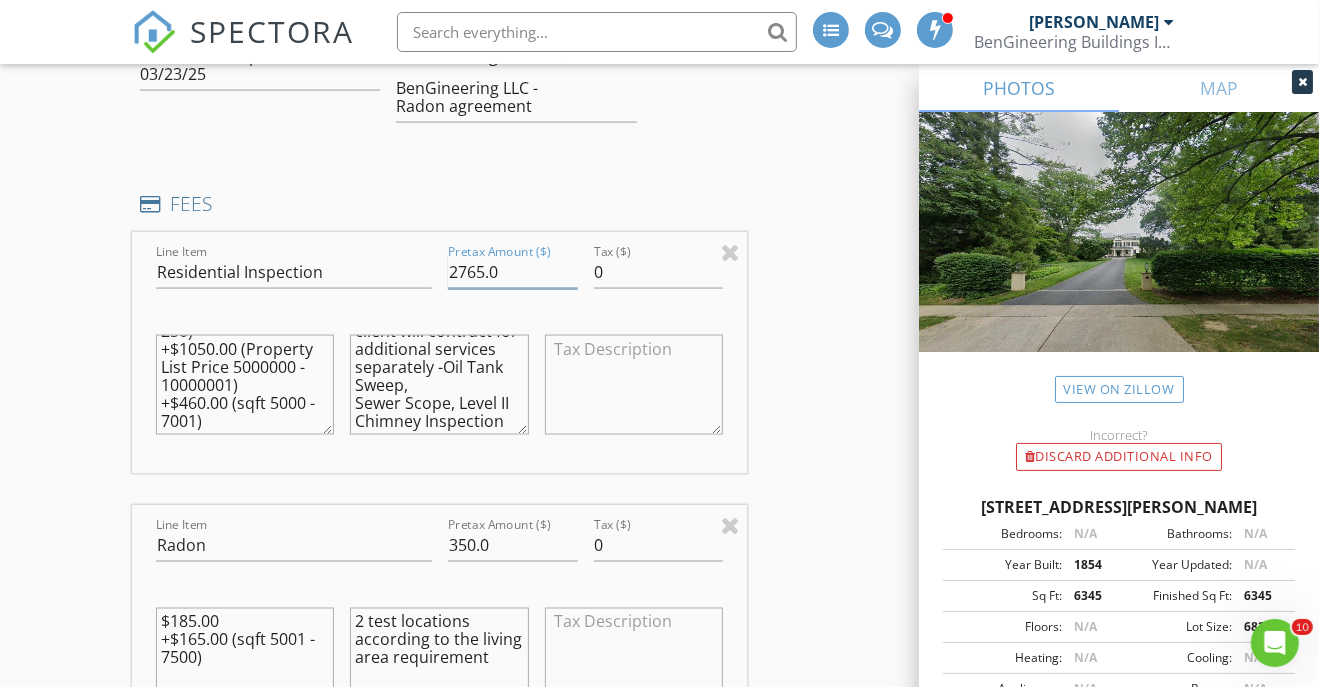 click on "2765.0" at bounding box center (513, 272) 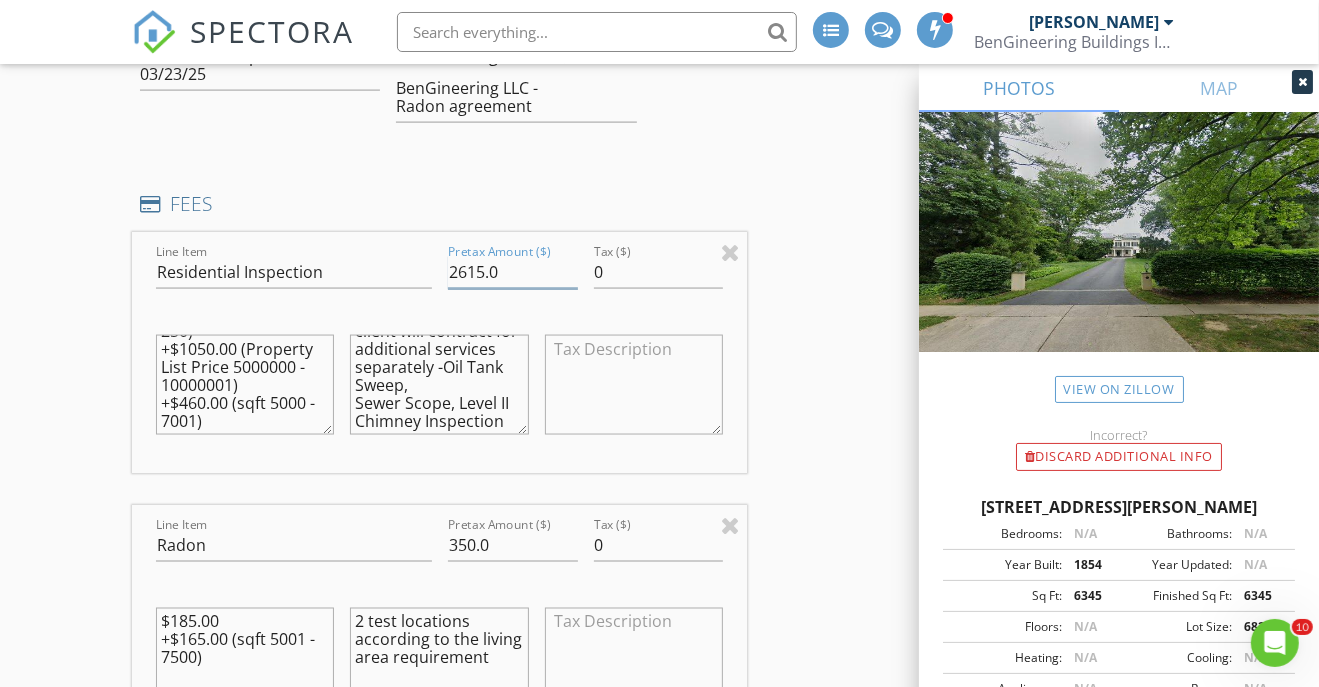 type on "2615.0" 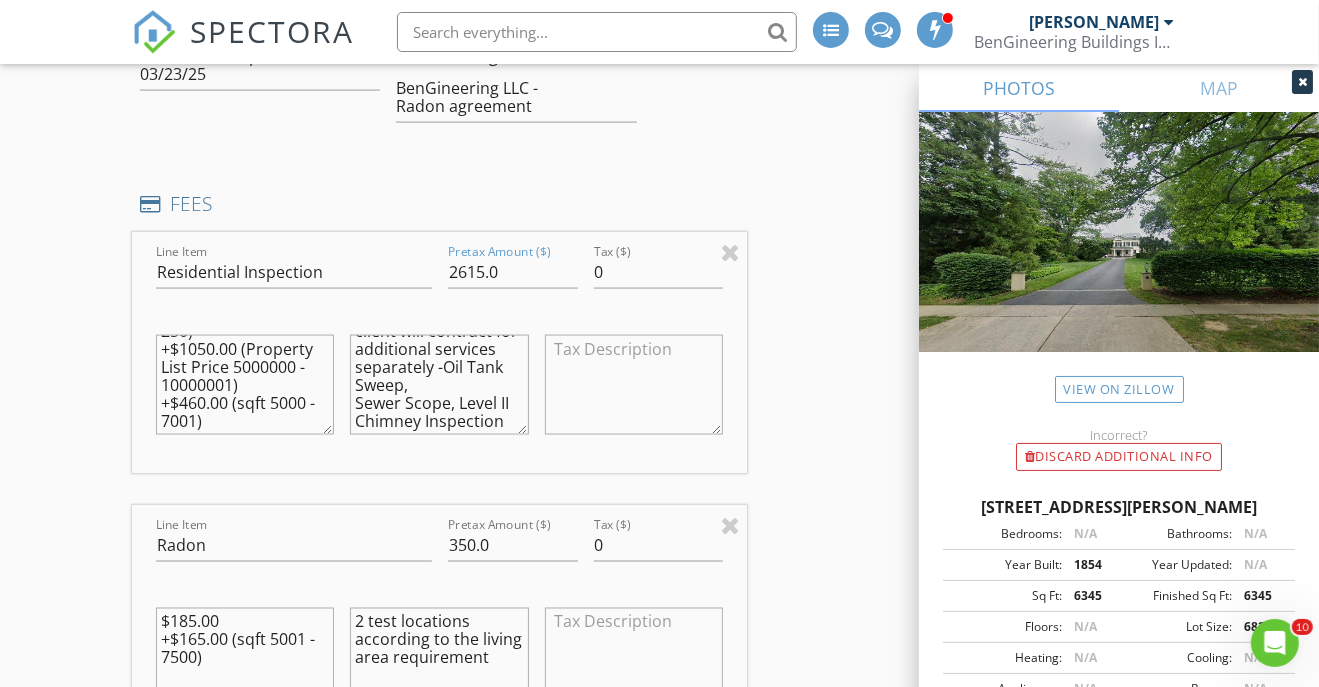 click on "INSPECTOR(S)
check_box   Ben Rozenblat   PRIMARY   Ben Rozenblat arrow_drop_down   check_box Ben Rozenblat specifically requested
Date/Time
07/14/2025 9:00 AM
Location
Address Search       Address 15 Hodge Rd   Unit   City Princeton   State NJ   Zip 08540   County Mercer     Square Feet 6345   Year Built 1854   Foundation arrow_drop_down     Ben Rozenblat     4.2 miles     (8 minutes)
client
check_box Enable Client CC email for this inspection   Client Search     check_box_outline_blank Client is a Company/Organization     First Name Nisha   Last Name Khanduja   Email nisha.rina@gmail.com   CC Email   Phone   Address 65 Charles Rd   City Bernardsville   State NJ   Zip     Tags         Notes   Private Notes
ADD ADDITIONAL client
SERVICES
check_box_outline_blank     check_box" at bounding box center (659, 764) 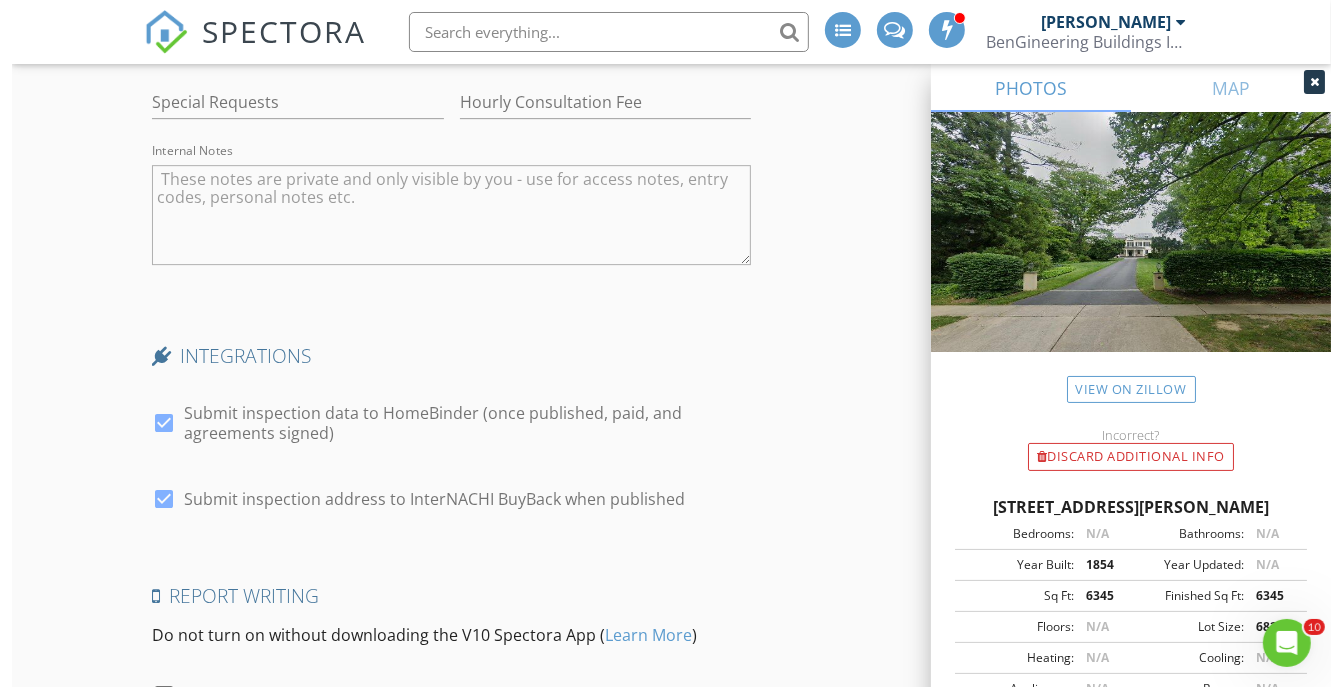 scroll, scrollTop: 4560, scrollLeft: 0, axis: vertical 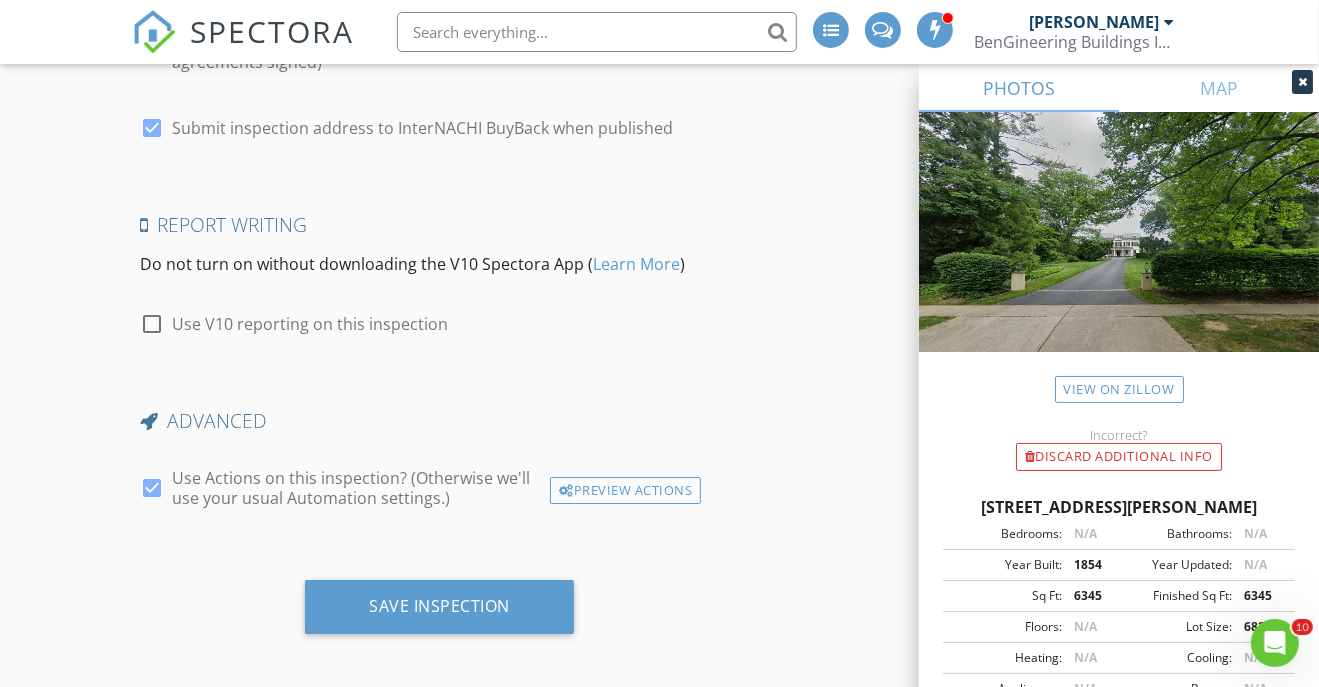 click on "Save Inspection" at bounding box center (439, 606) 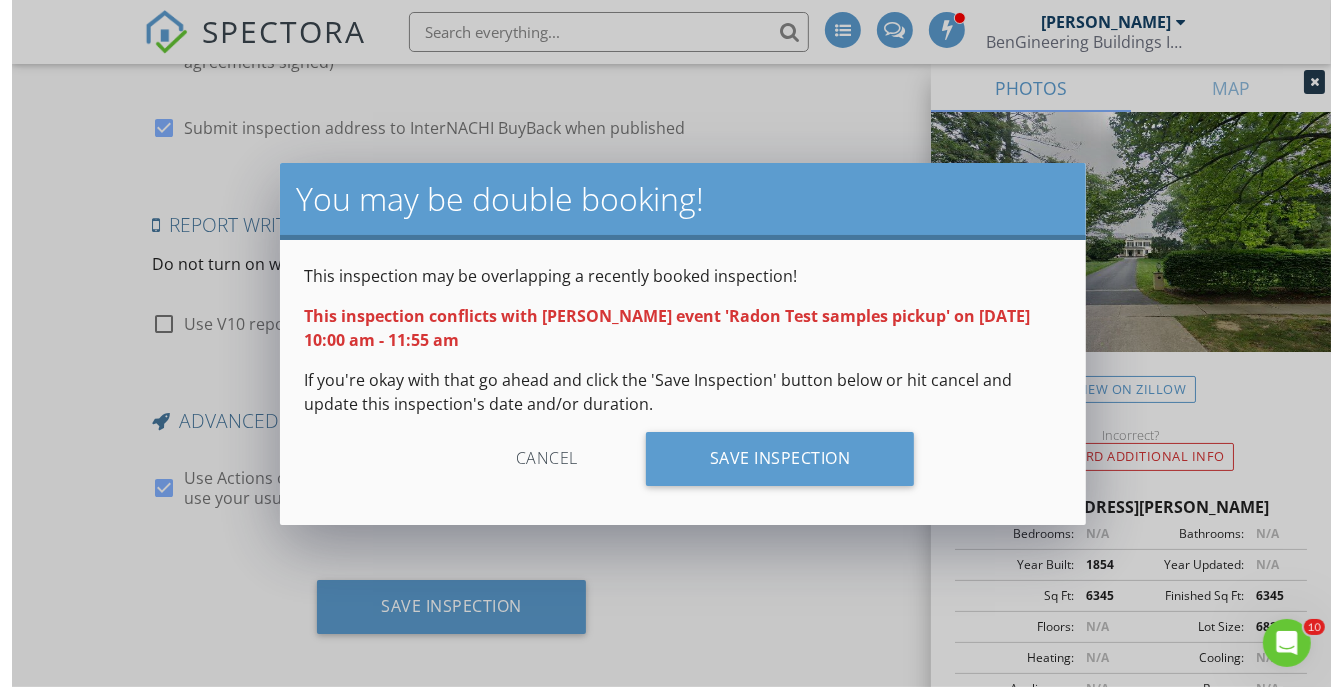 scroll, scrollTop: 197, scrollLeft: 0, axis: vertical 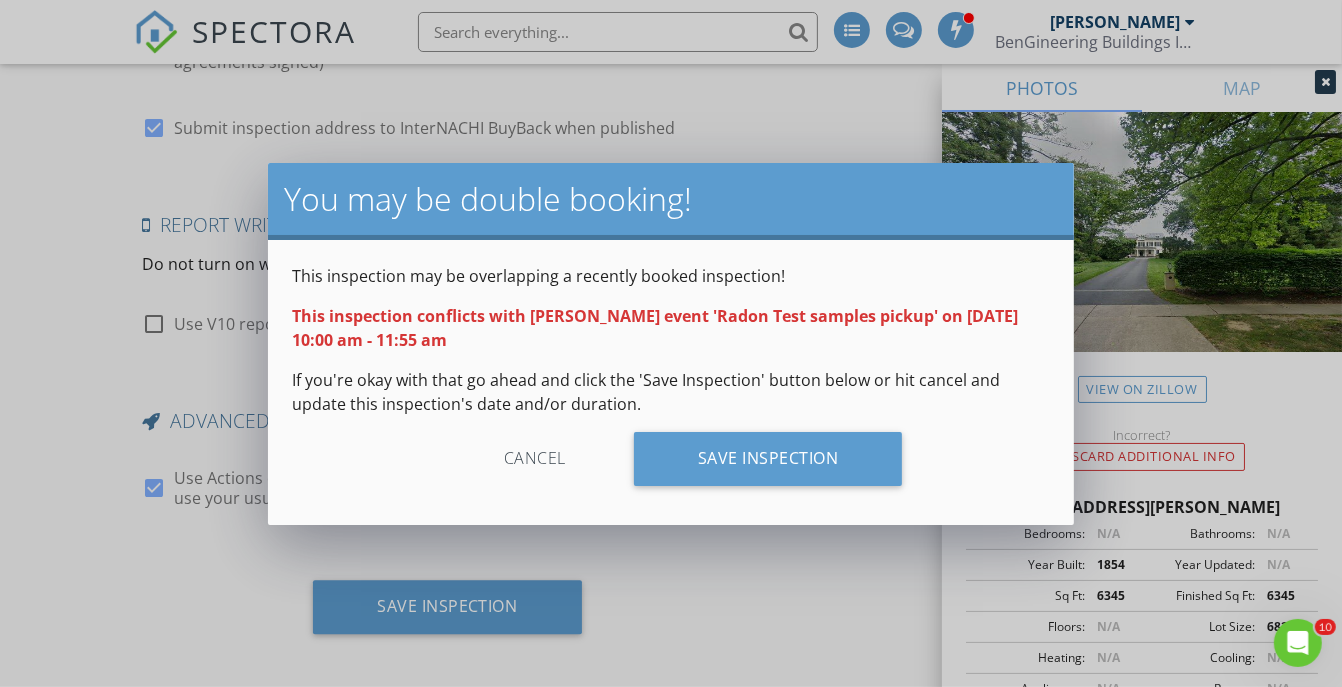 click on "Save Inspection" at bounding box center (768, 459) 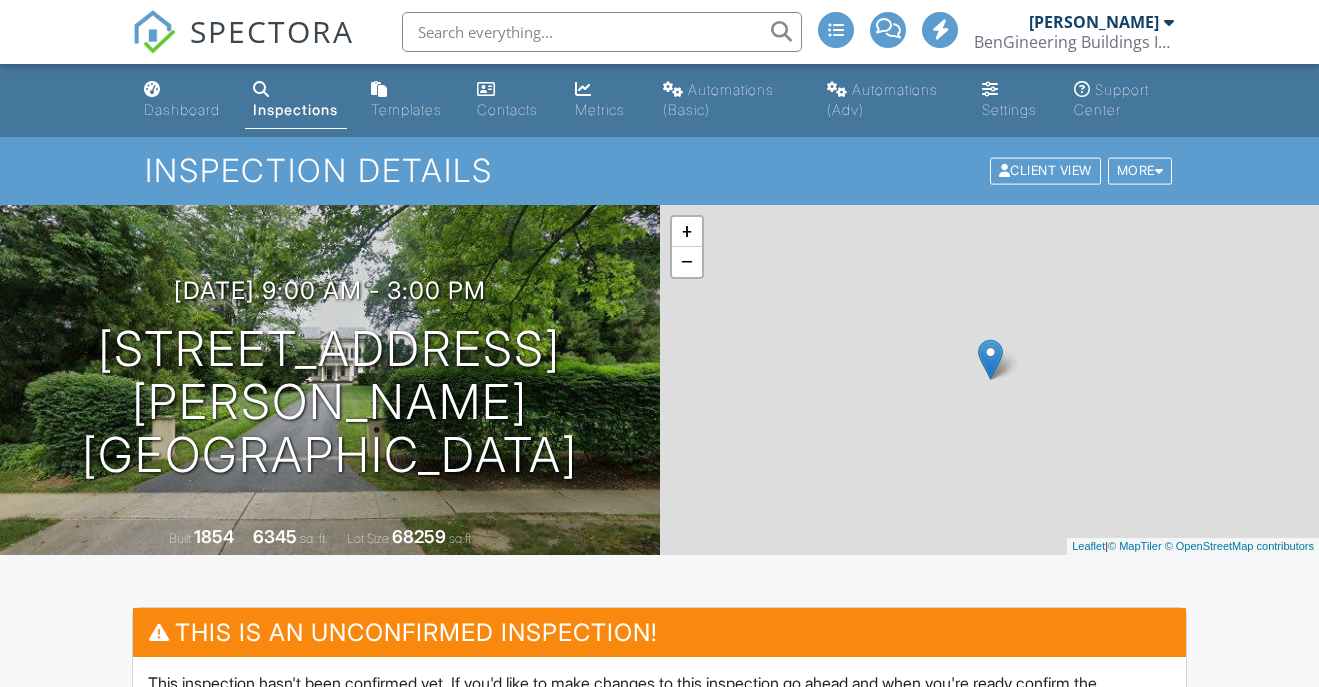 scroll, scrollTop: 740, scrollLeft: 0, axis: vertical 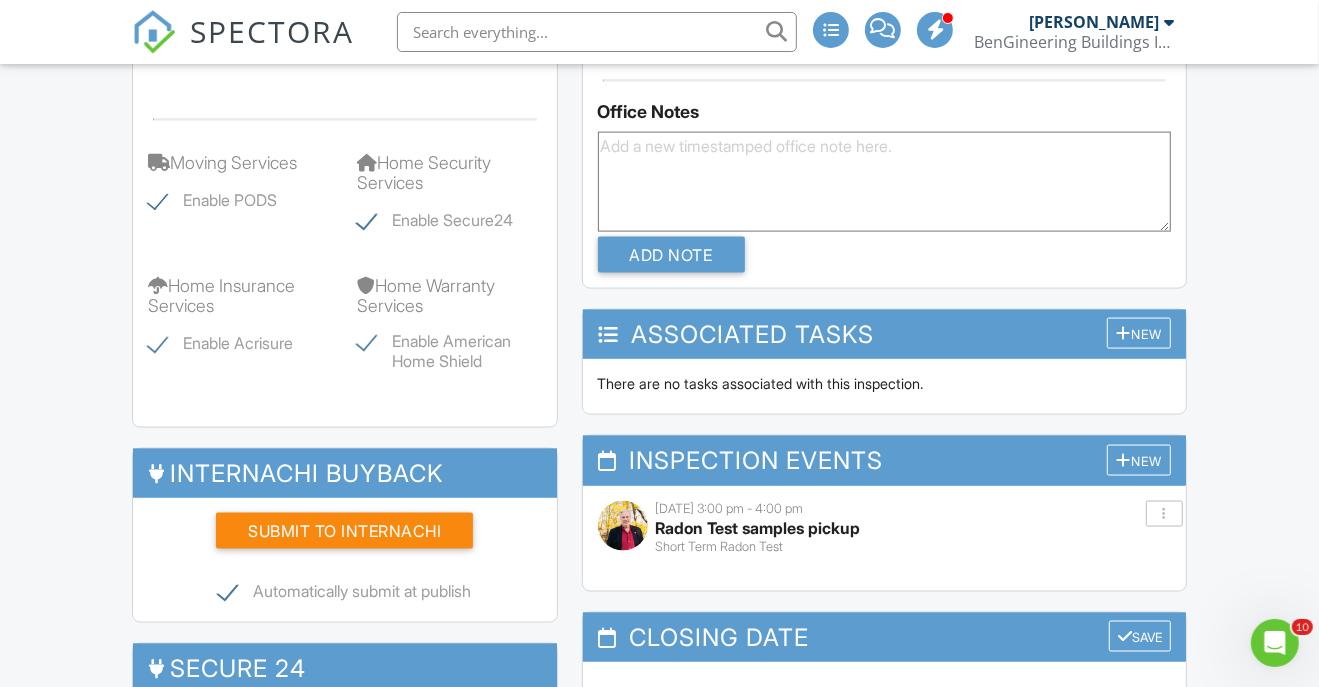 click on "Enable PODS" at bounding box center (212, 203) 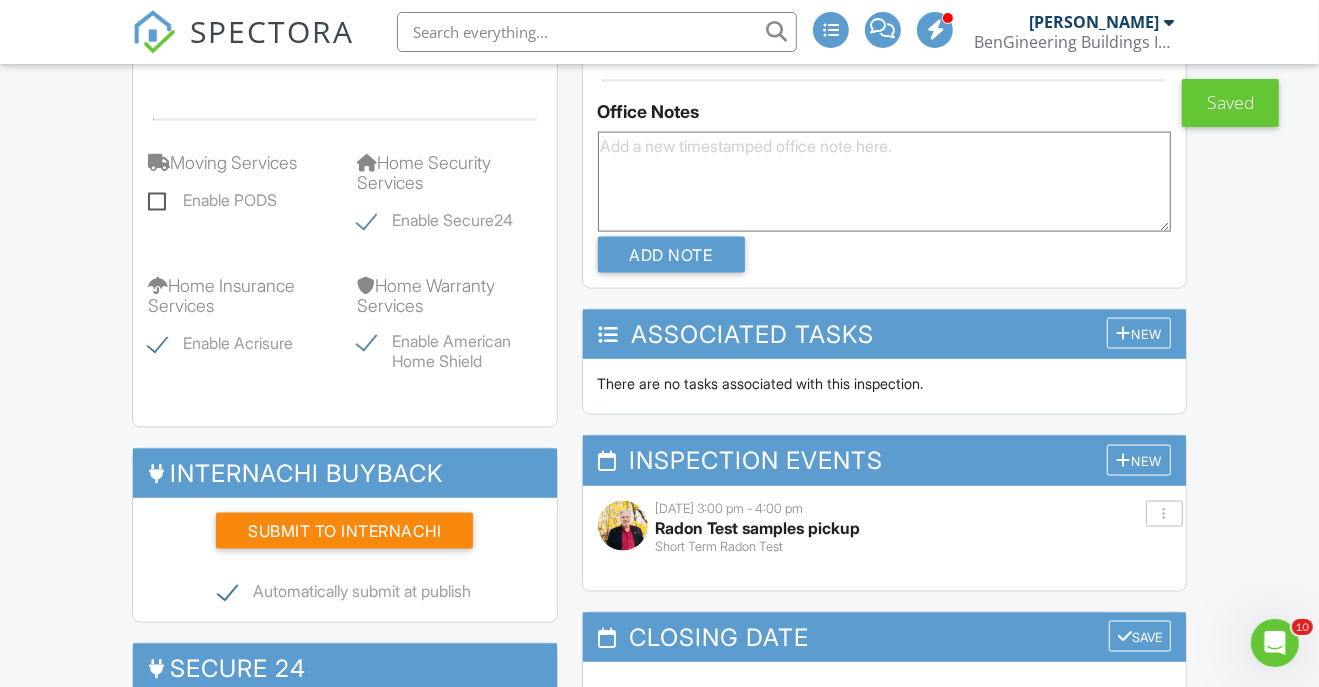 click on "Enable Secure24" at bounding box center (435, 223) 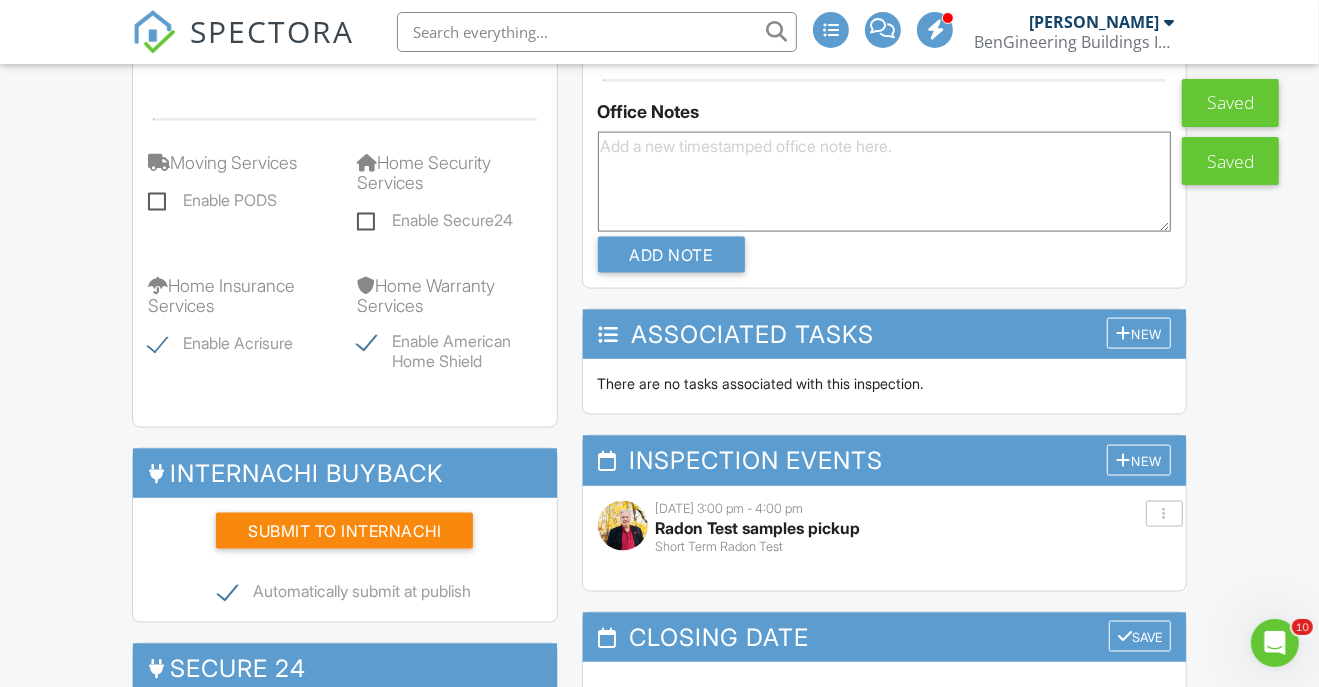 click on "Enable American Home Shield" at bounding box center (449, 344) 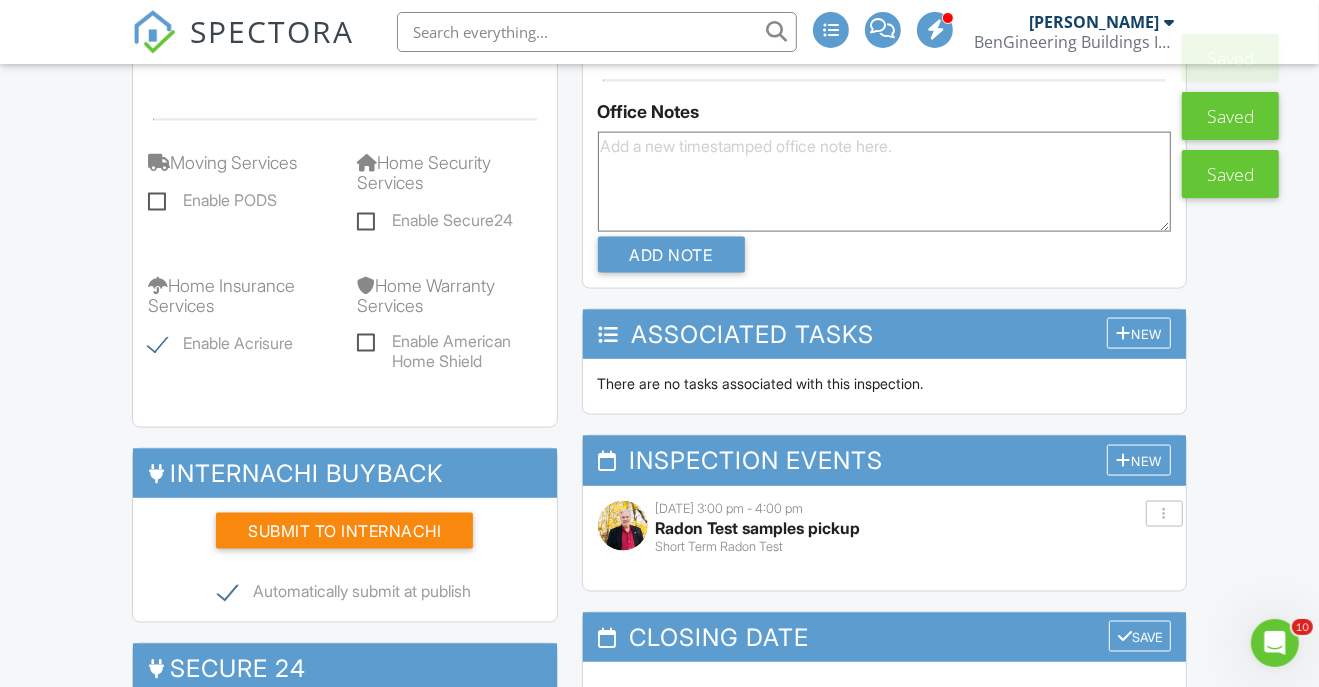 click on "Enable Acrisure" at bounding box center (220, 346) 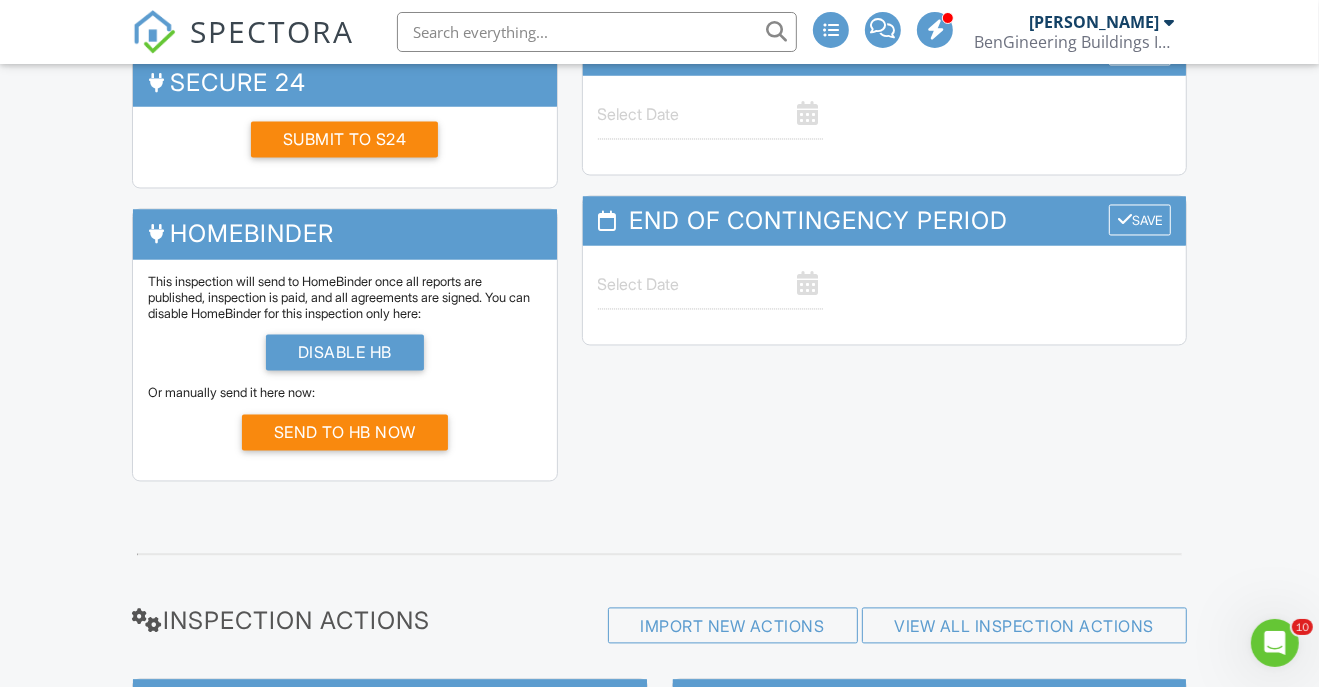 scroll, scrollTop: 2622, scrollLeft: 0, axis: vertical 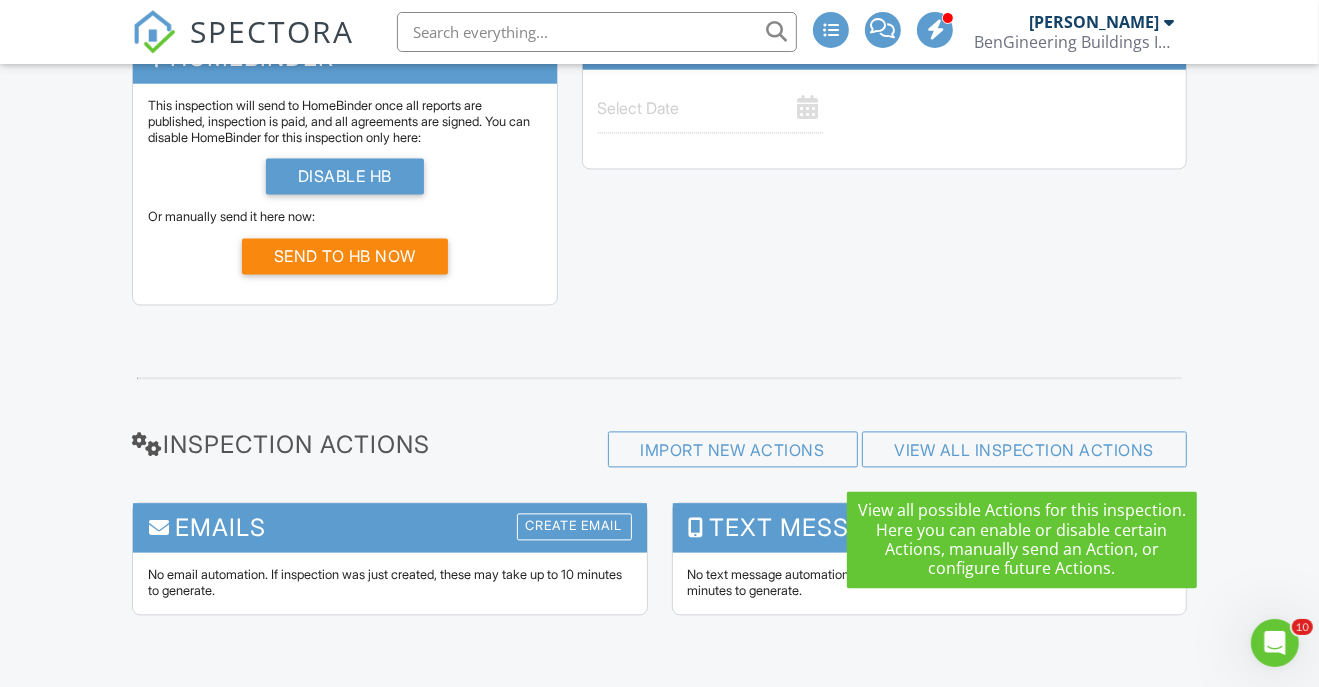 click on "View All Inspection Actions" at bounding box center (1025, 450) 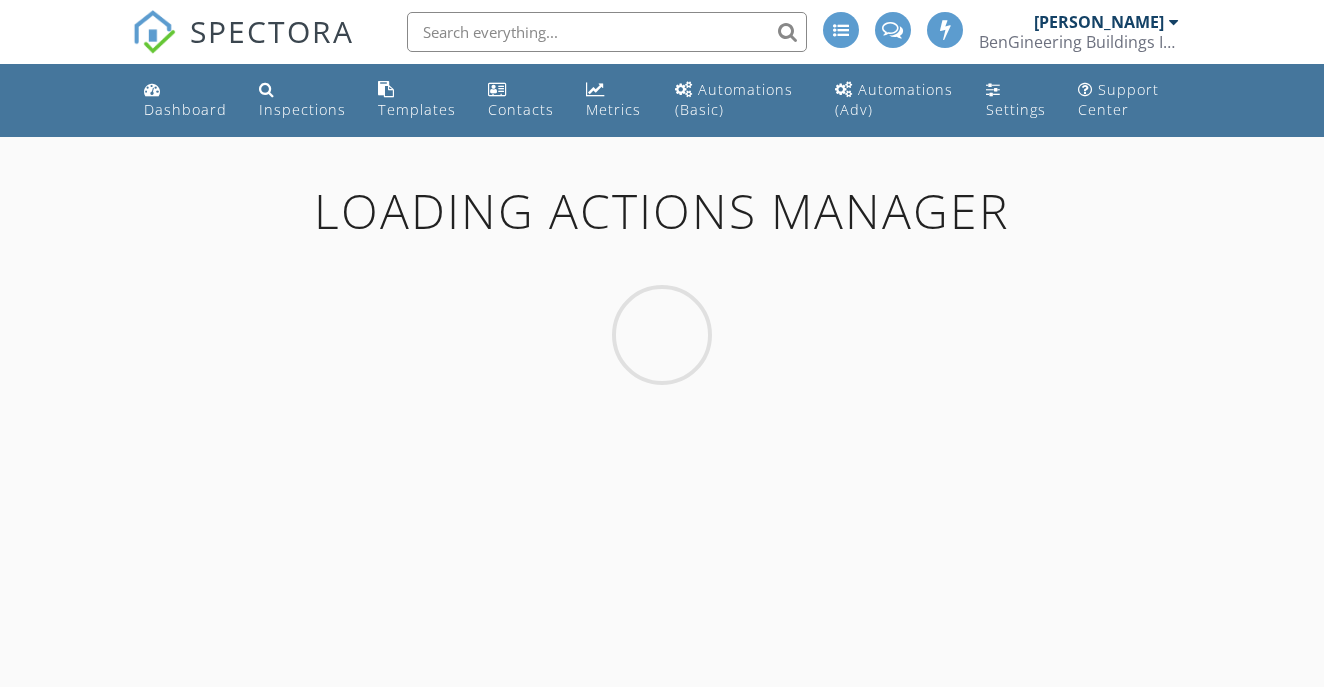 scroll, scrollTop: 0, scrollLeft: 0, axis: both 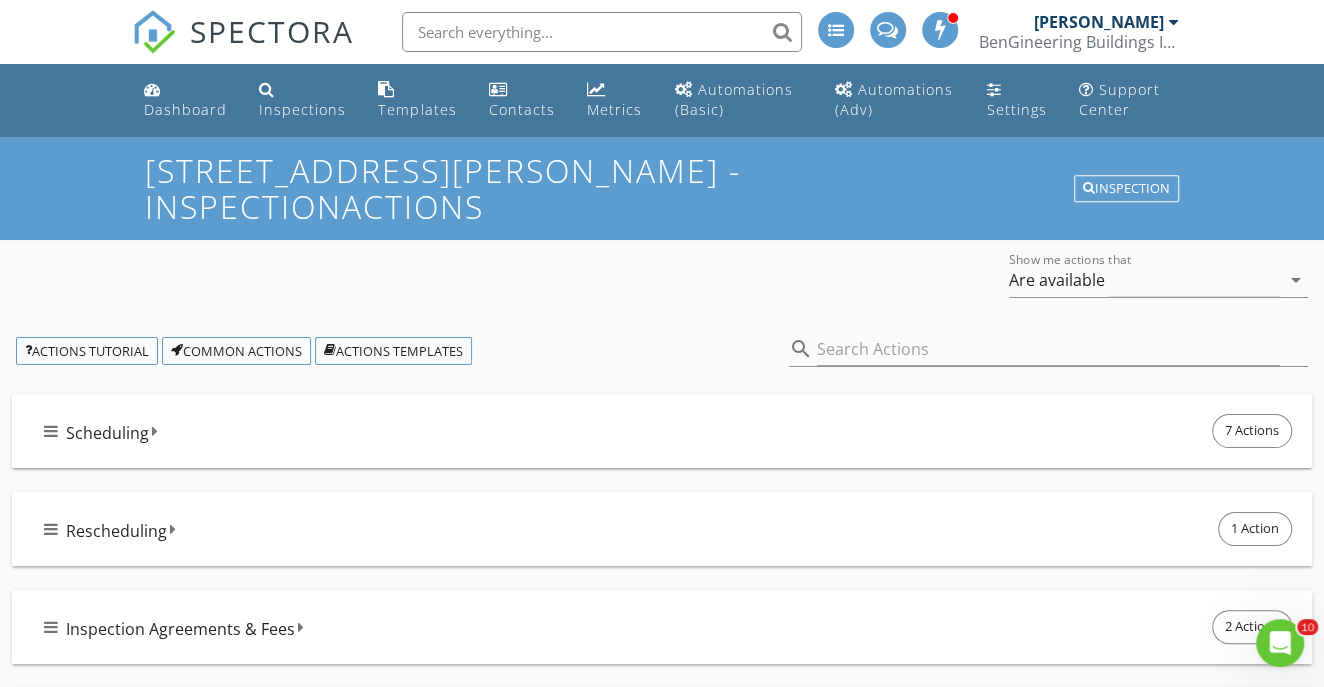 click on "Scheduling
7 Actions" at bounding box center (670, 431) 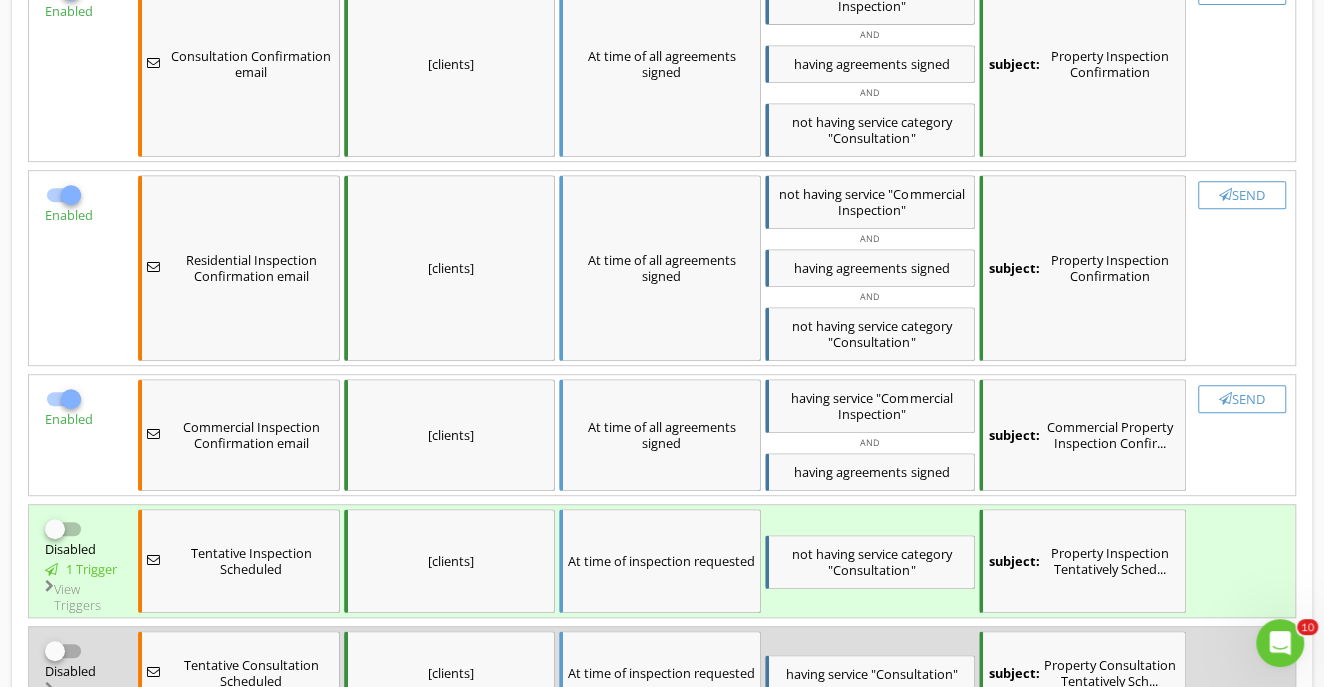 scroll, scrollTop: 628, scrollLeft: 0, axis: vertical 